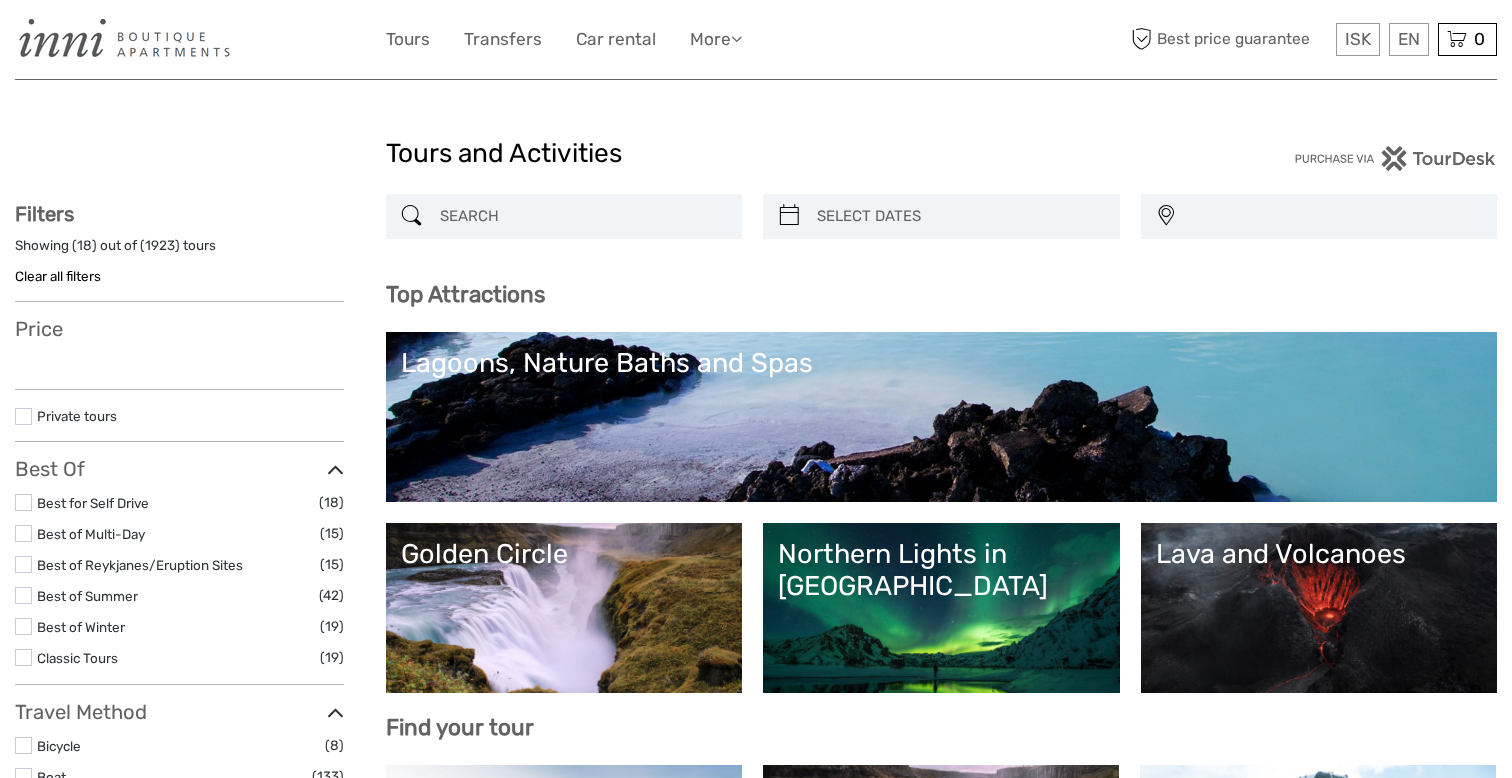 select 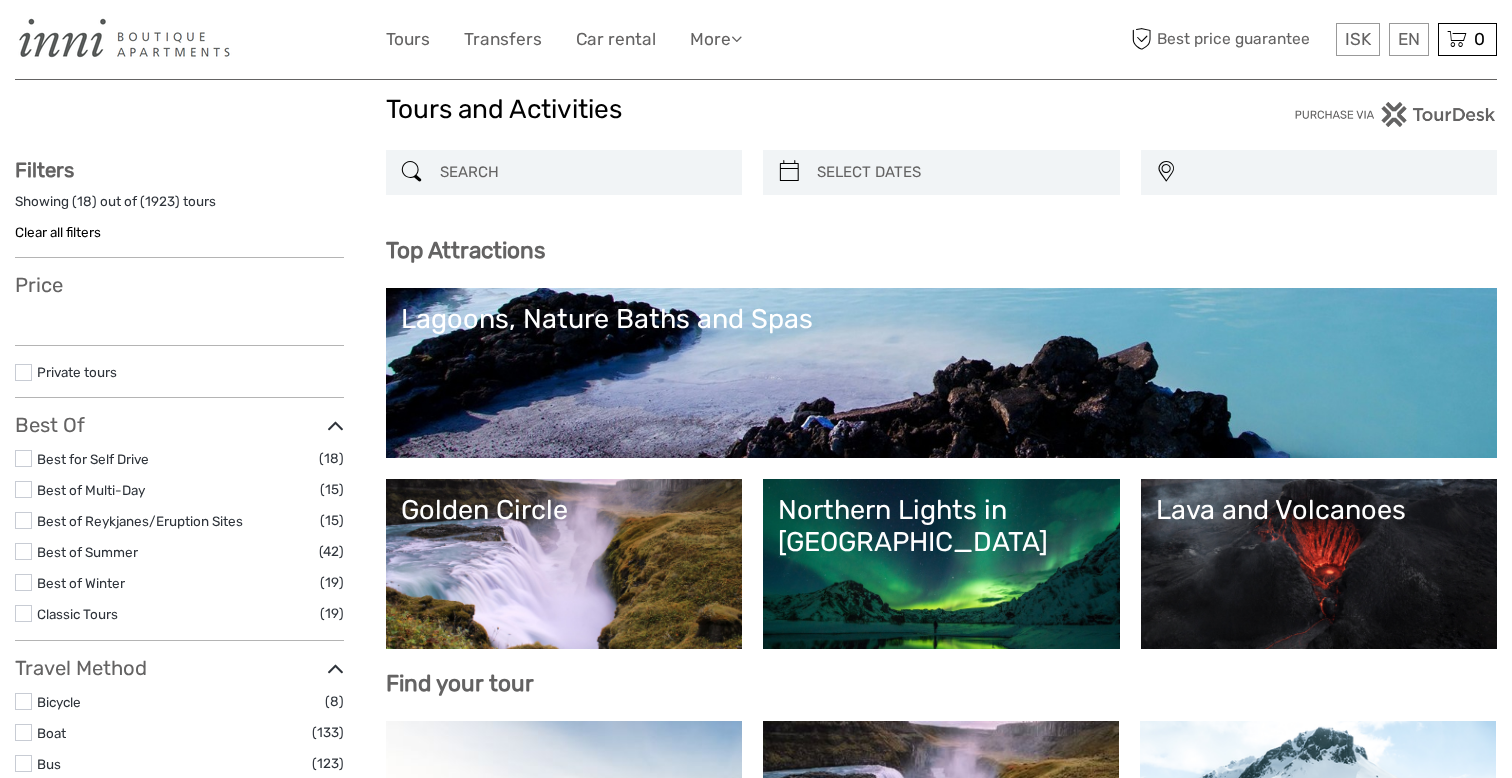 scroll, scrollTop: 0, scrollLeft: 0, axis: both 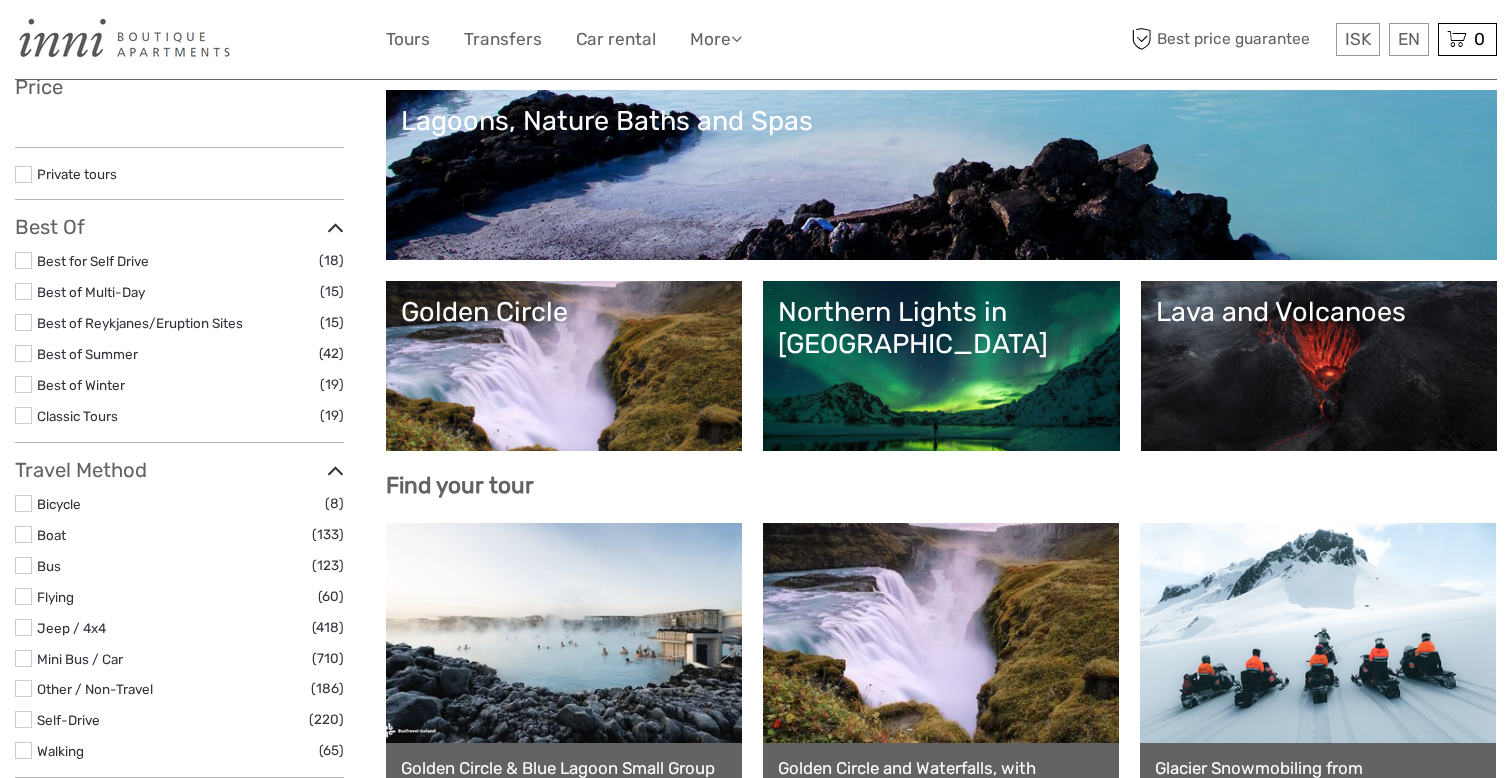 select 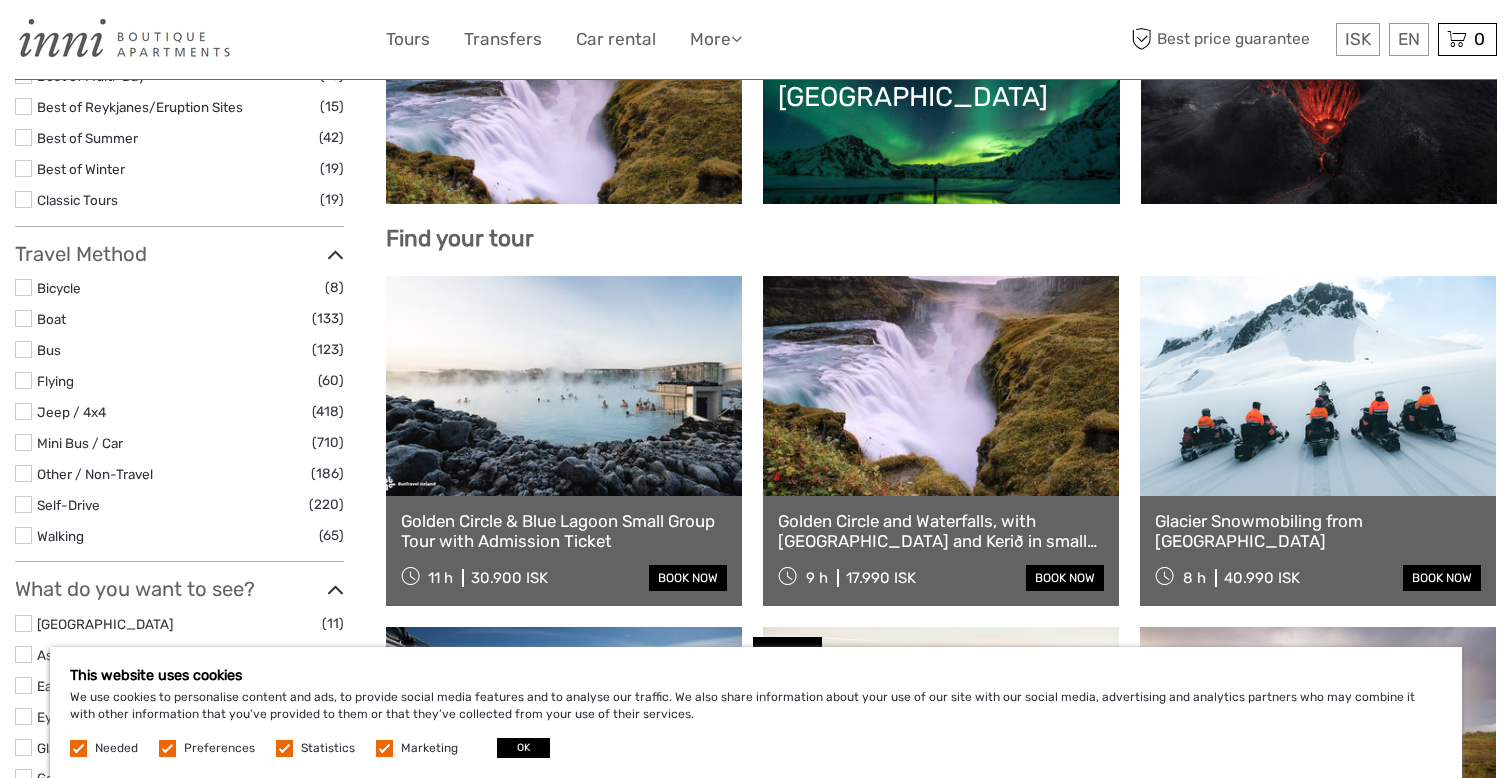 scroll, scrollTop: 573, scrollLeft: 0, axis: vertical 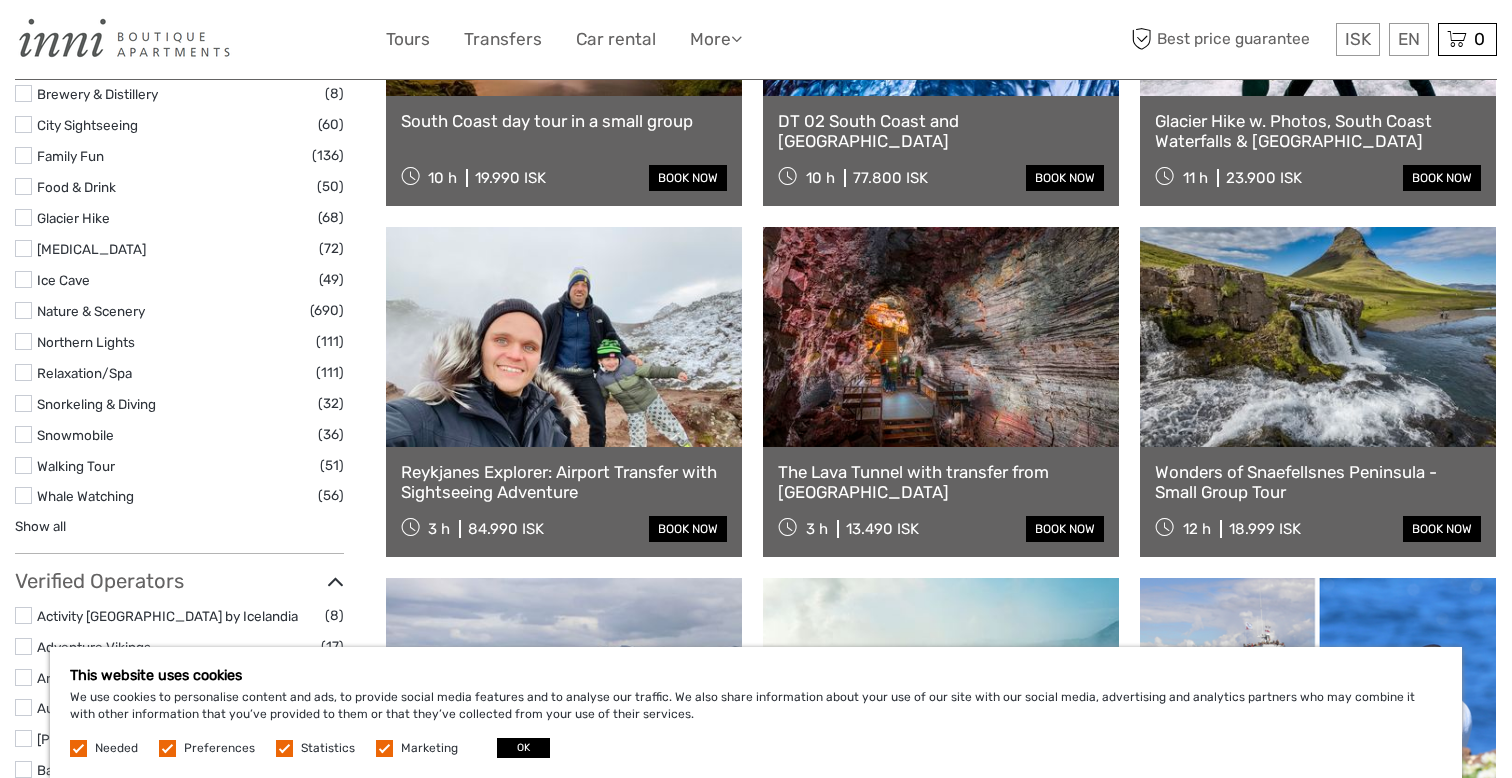click on "Wonders of Snaefellsnes Peninsula - Small Group Tour" at bounding box center (1318, 482) 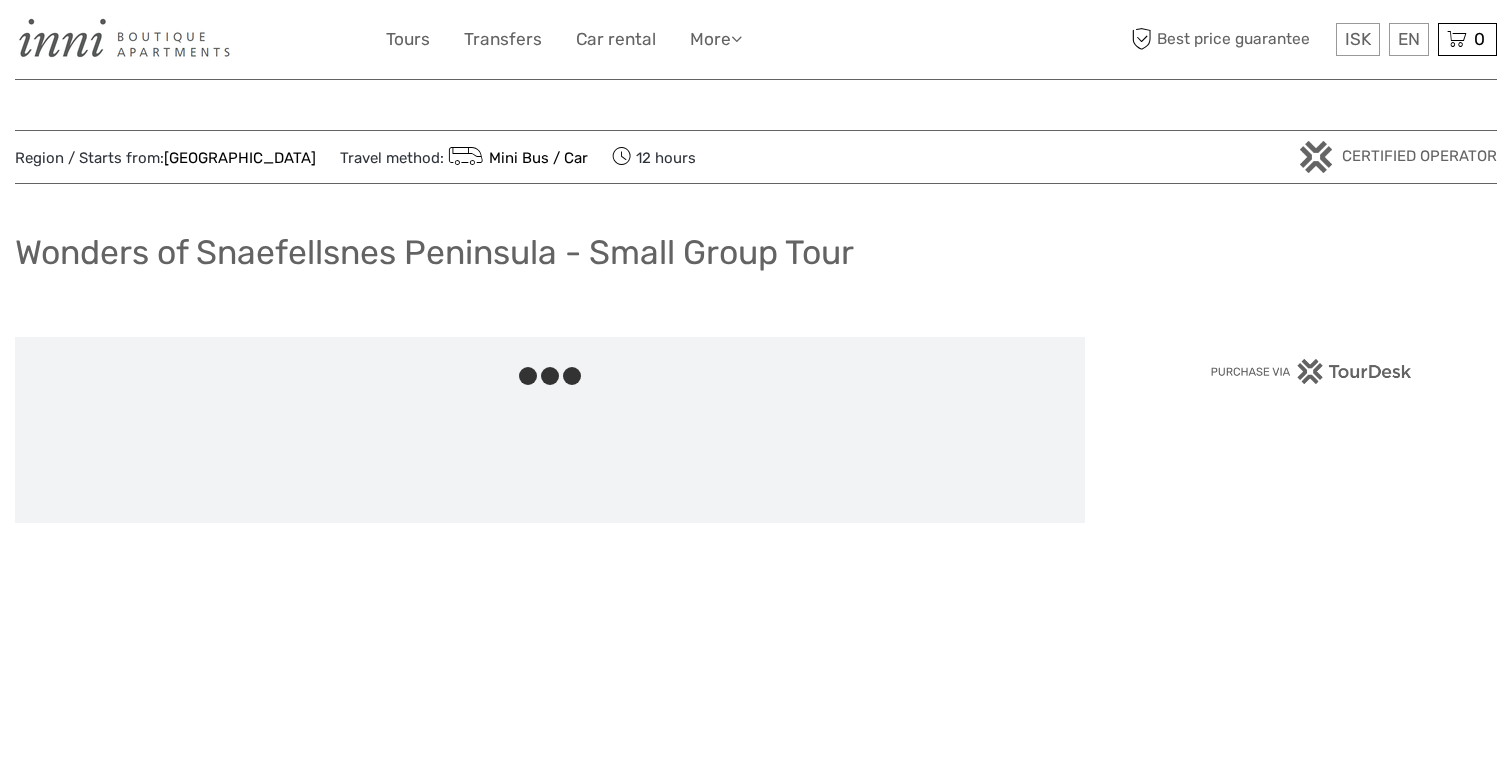 scroll, scrollTop: 0, scrollLeft: 0, axis: both 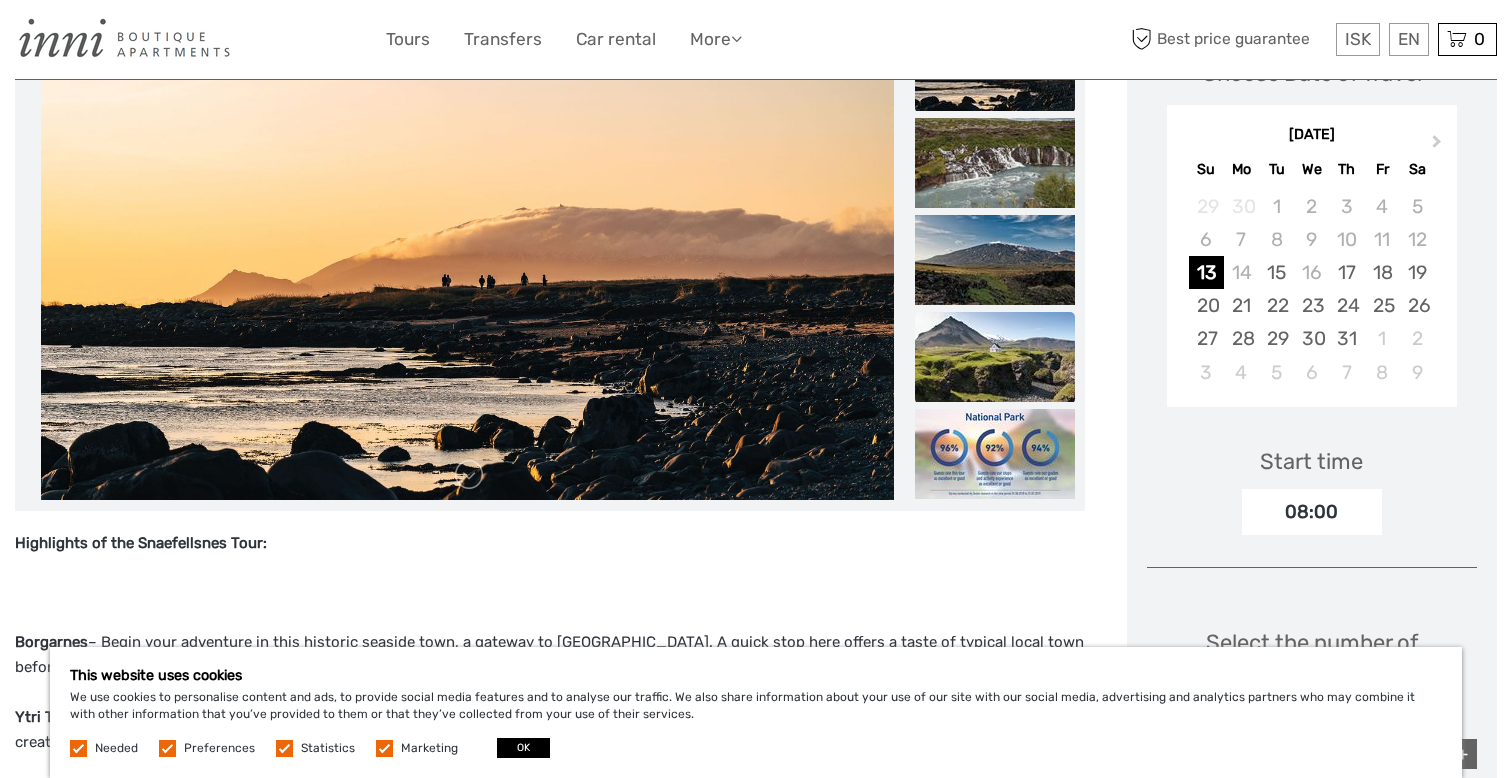 click at bounding box center [995, 357] 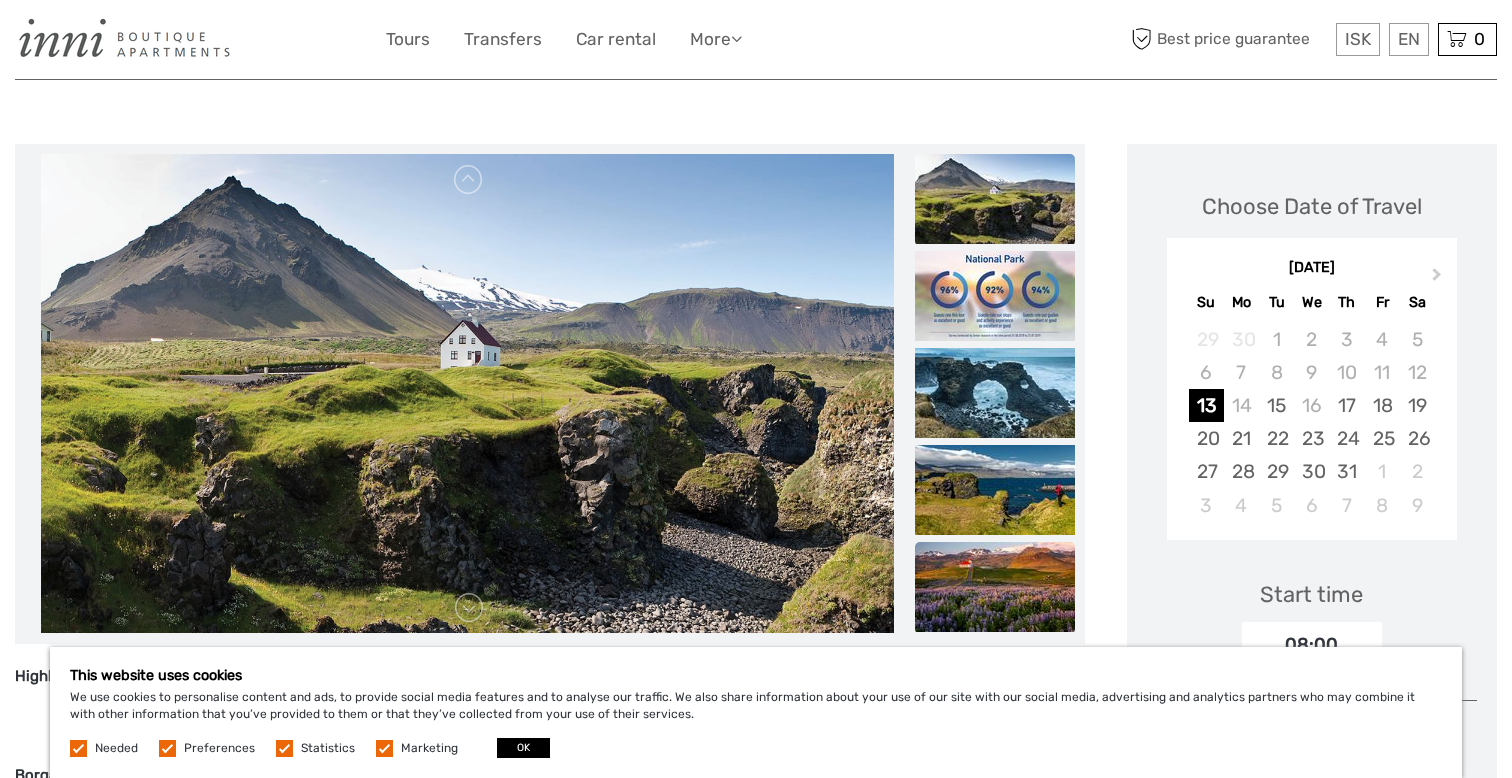 scroll, scrollTop: 195, scrollLeft: 0, axis: vertical 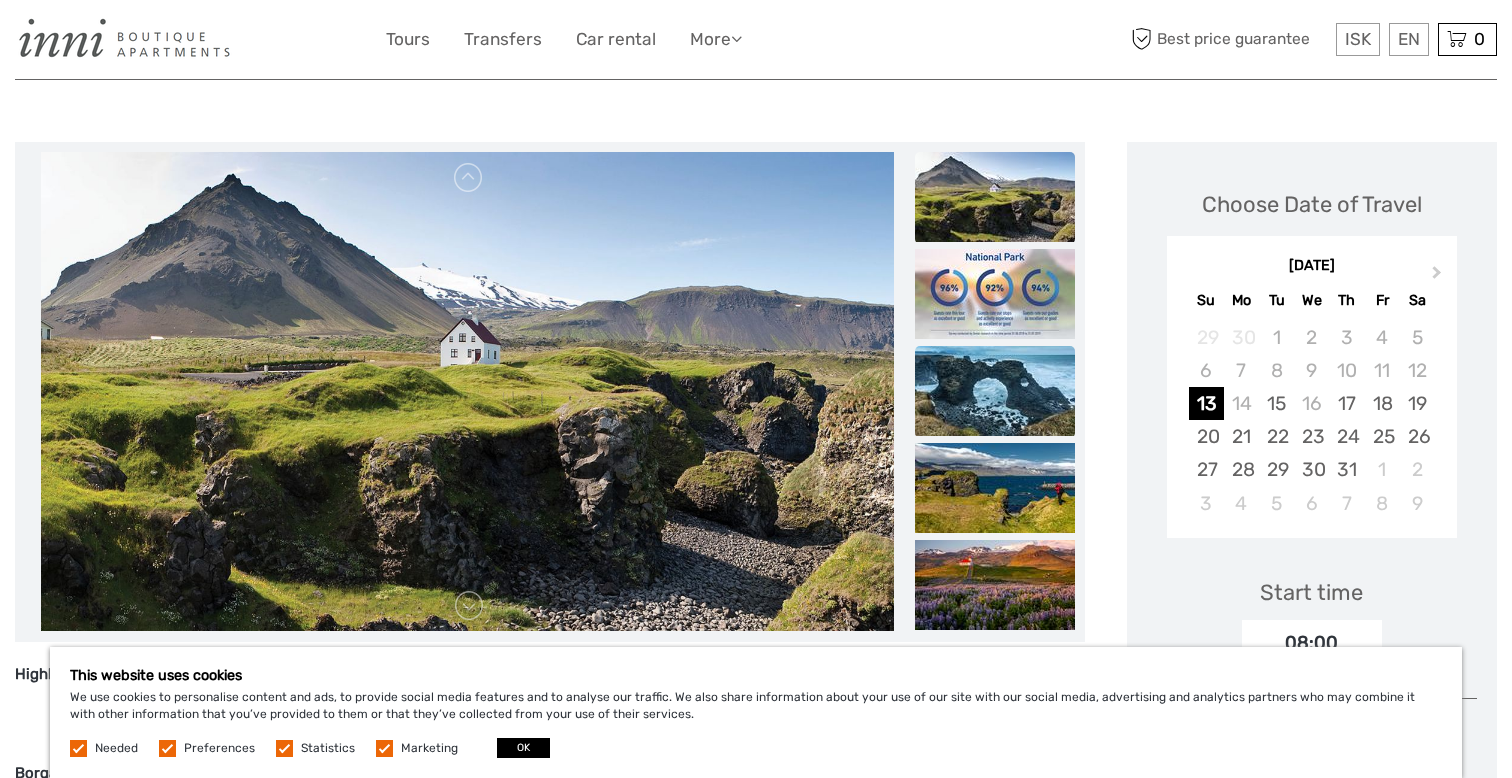 click at bounding box center [995, 391] 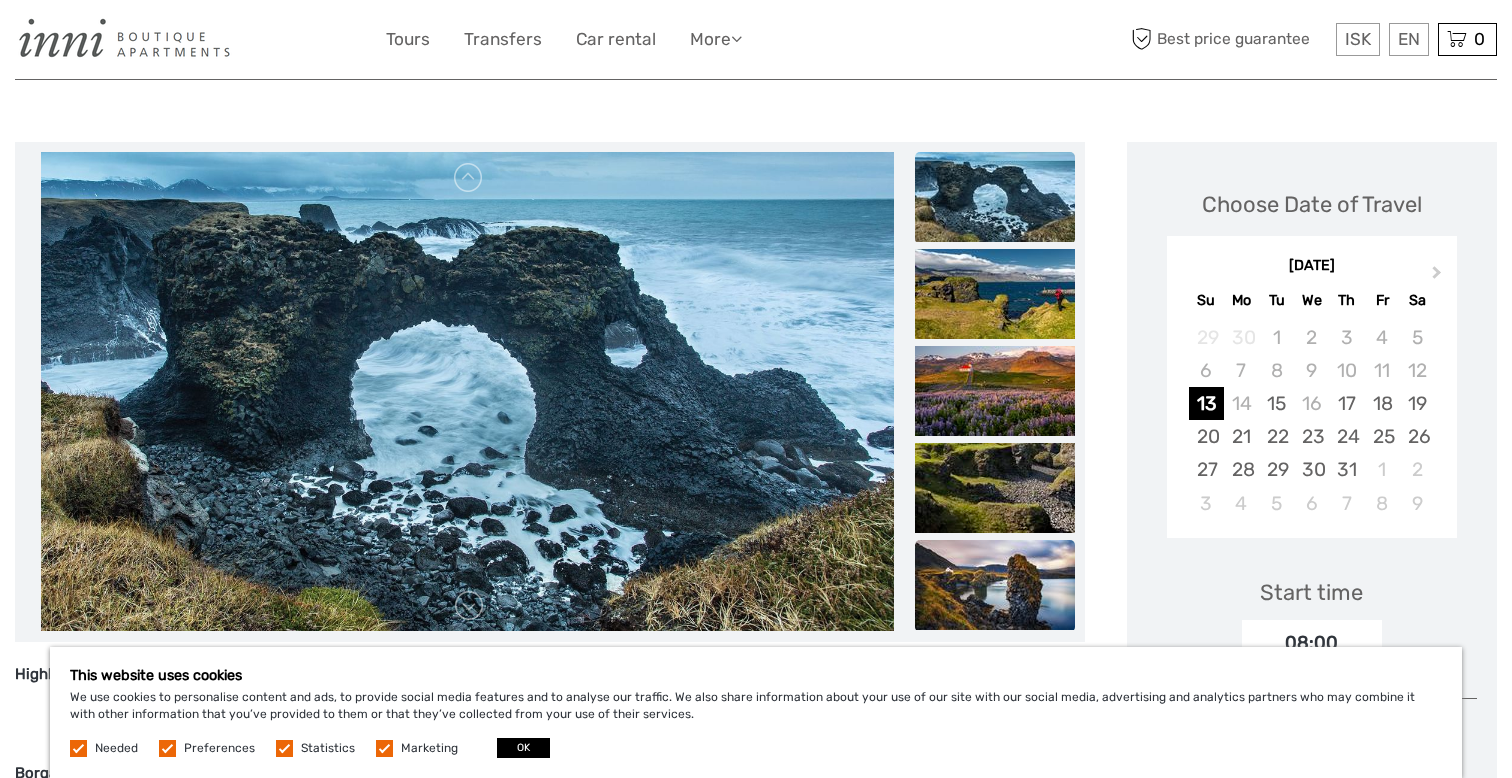 click at bounding box center (995, 585) 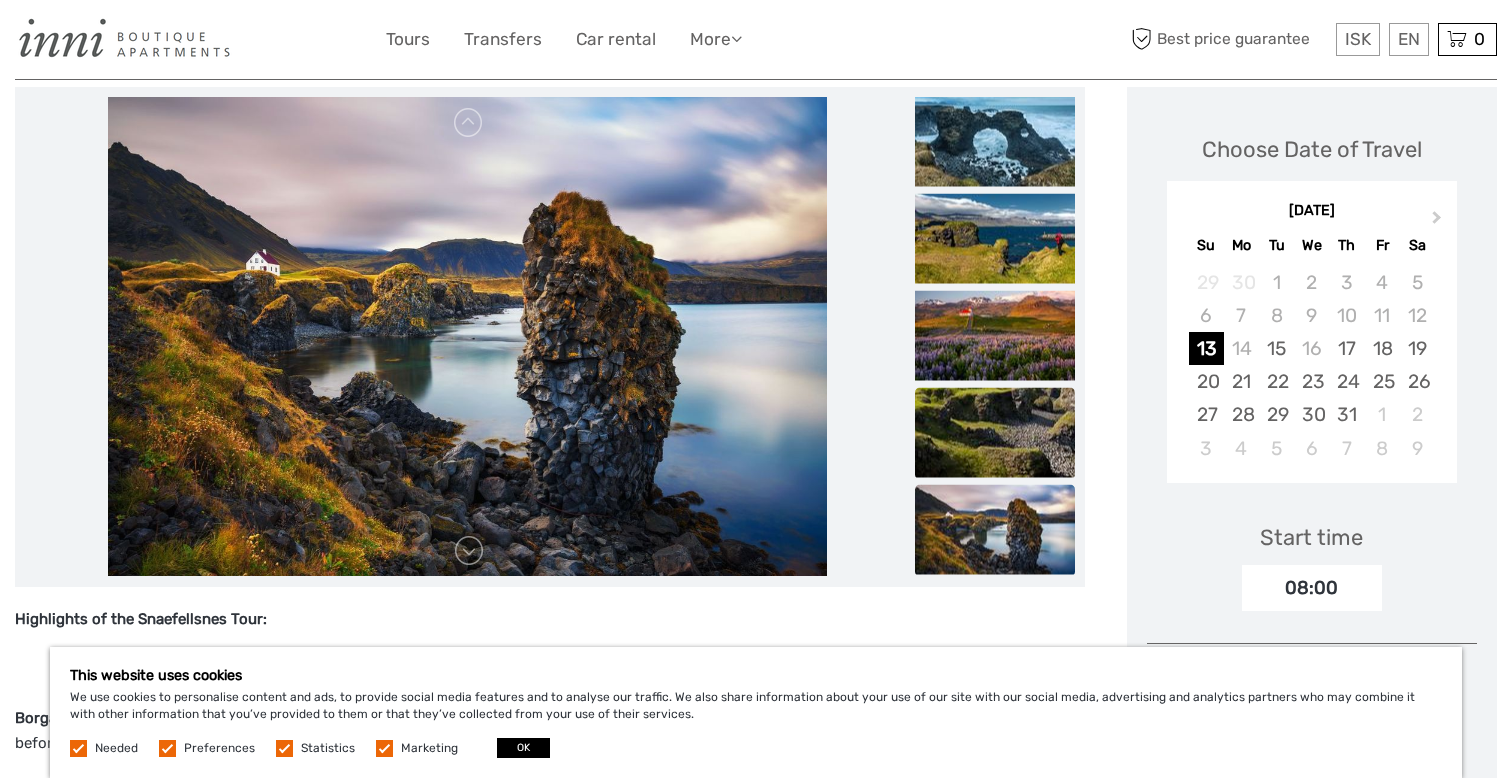 scroll, scrollTop: 263, scrollLeft: 0, axis: vertical 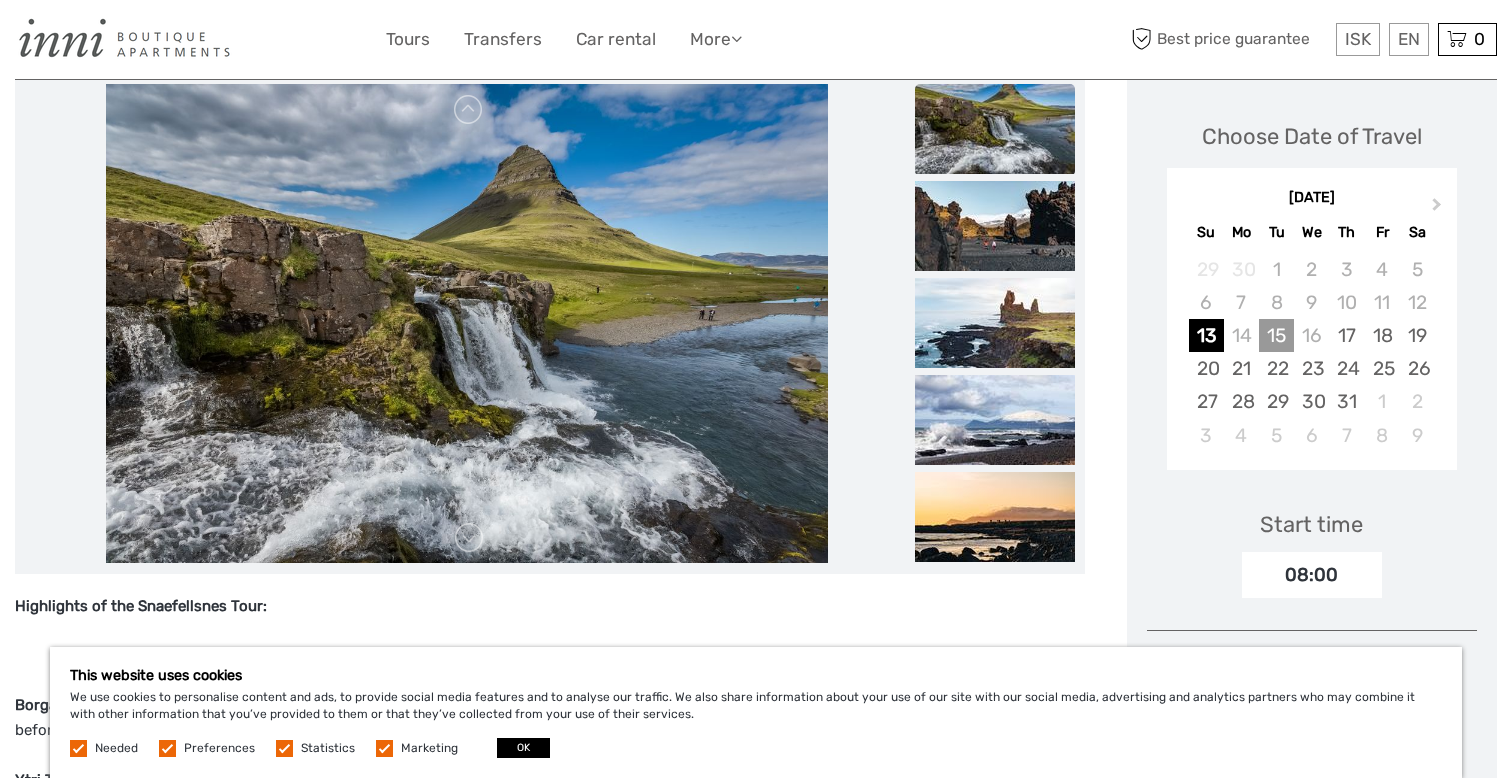 click on "15" at bounding box center [1276, 335] 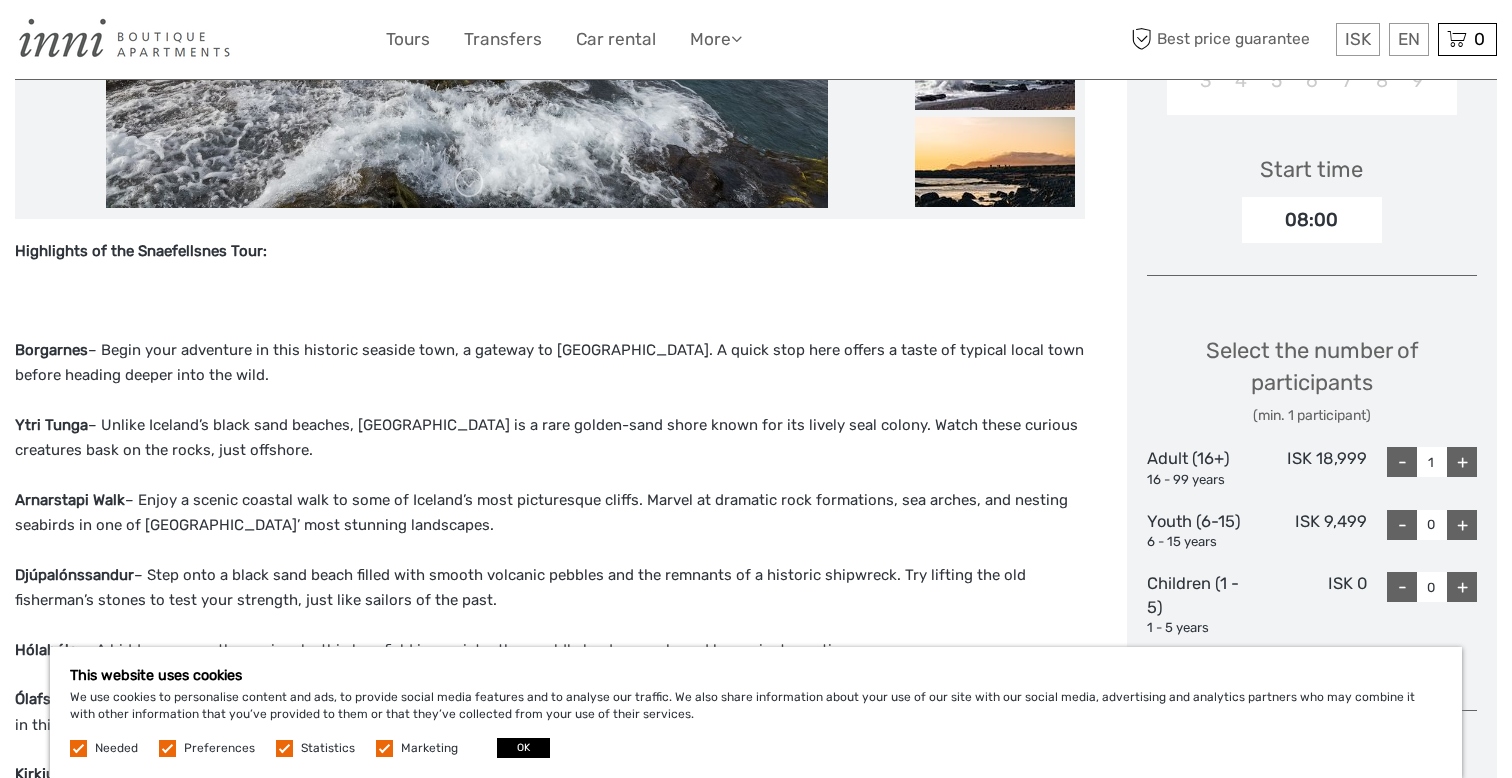 scroll, scrollTop: 627, scrollLeft: 0, axis: vertical 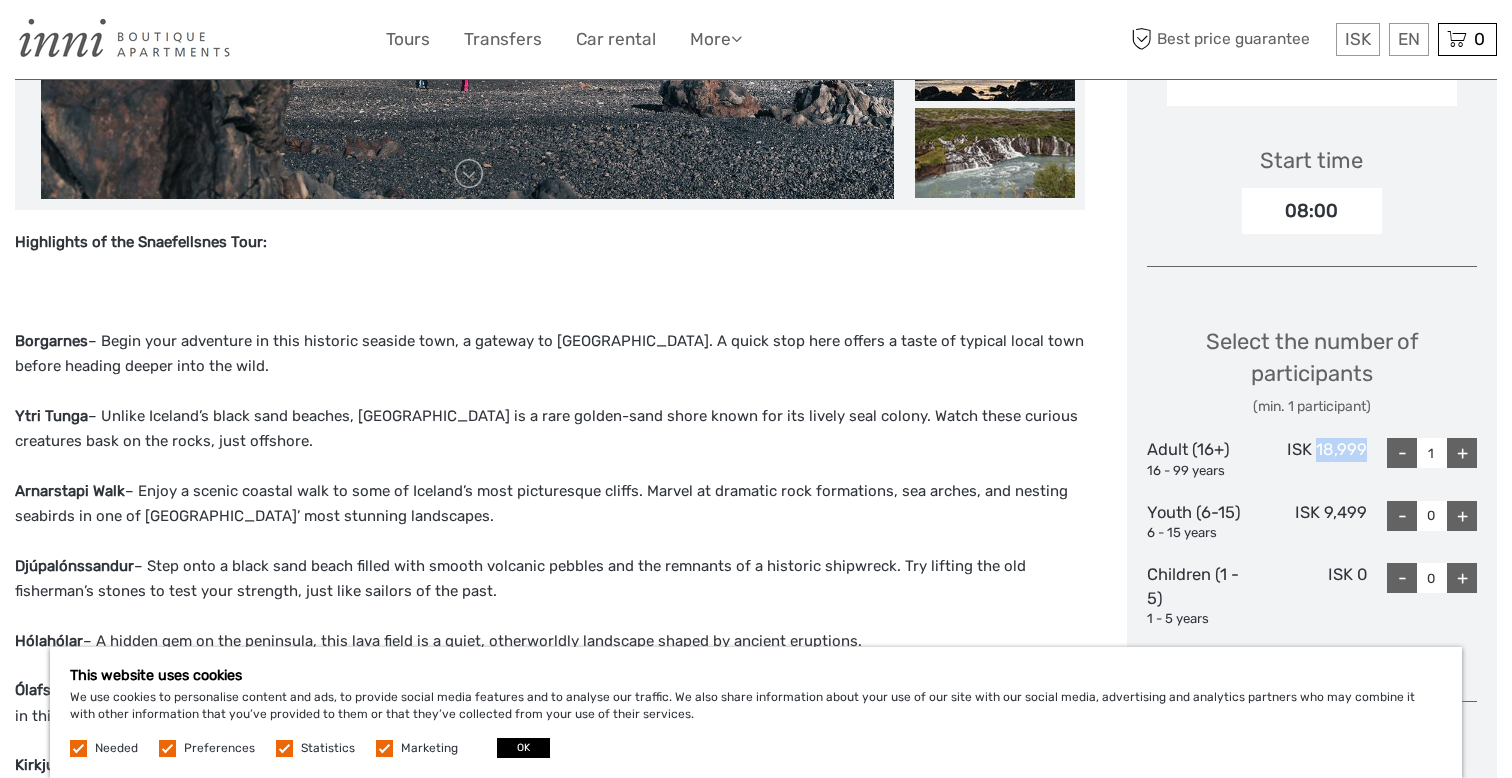 drag, startPoint x: 1317, startPoint y: 446, endPoint x: 1374, endPoint y: 451, distance: 57.21888 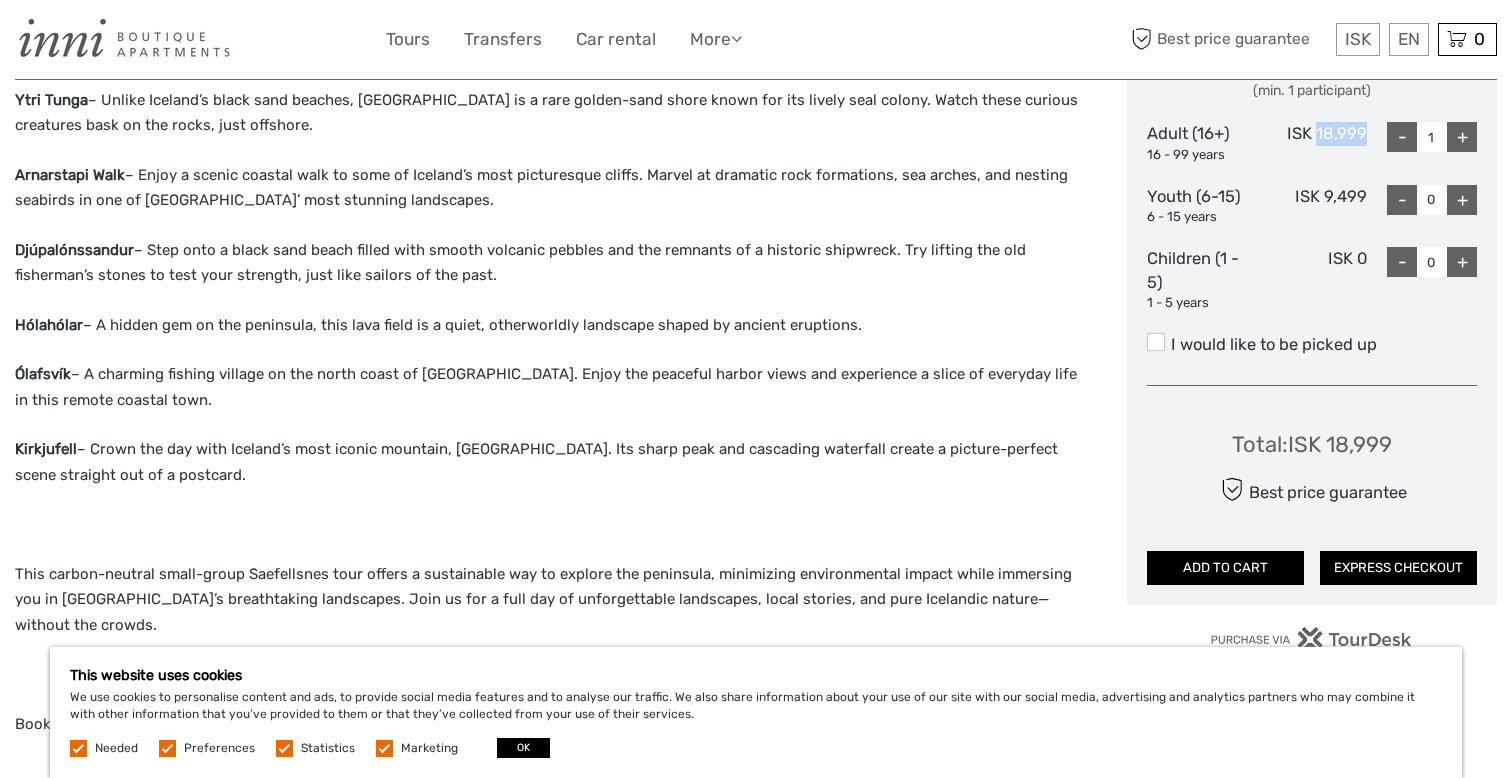 scroll, scrollTop: 999, scrollLeft: 0, axis: vertical 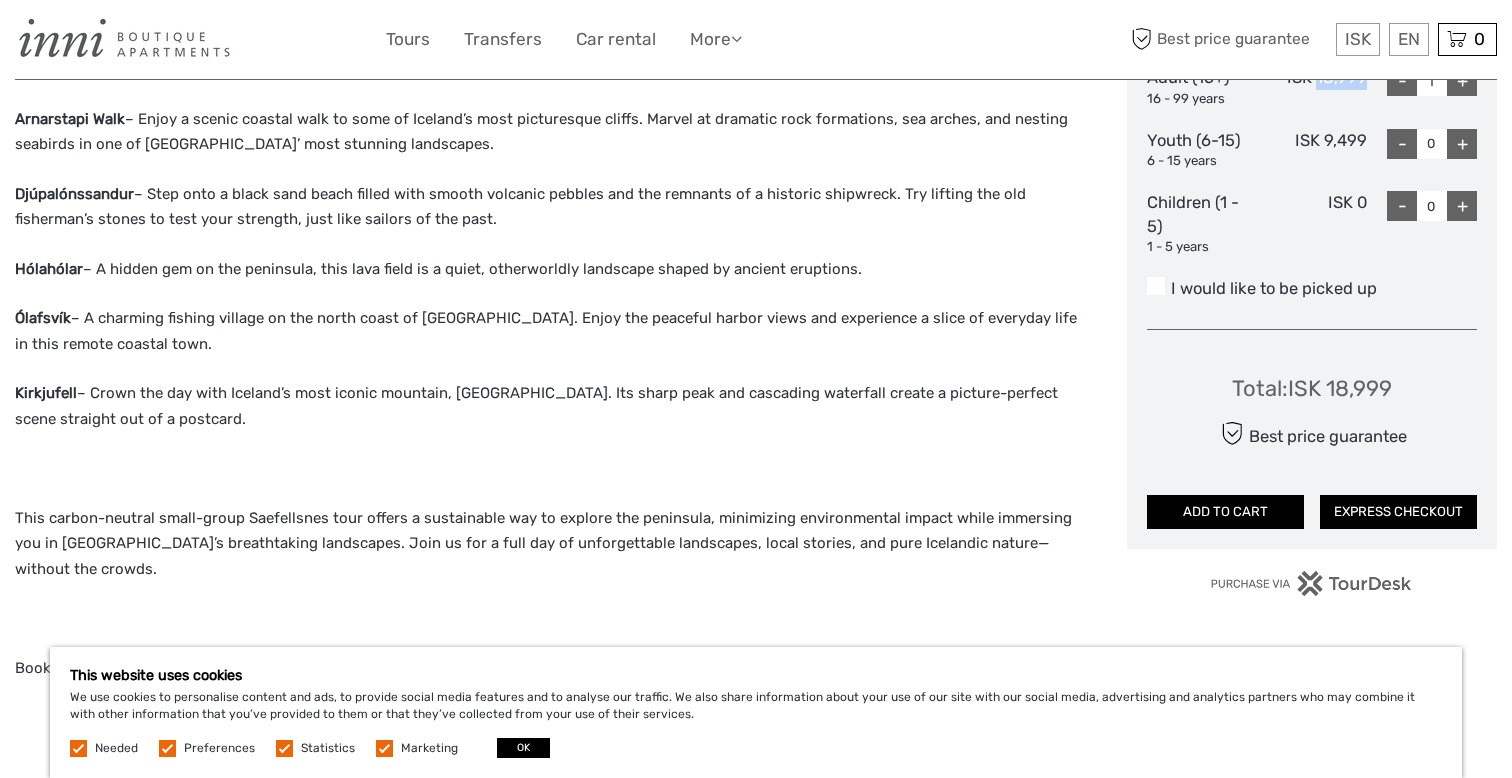 click at bounding box center (1156, 286) 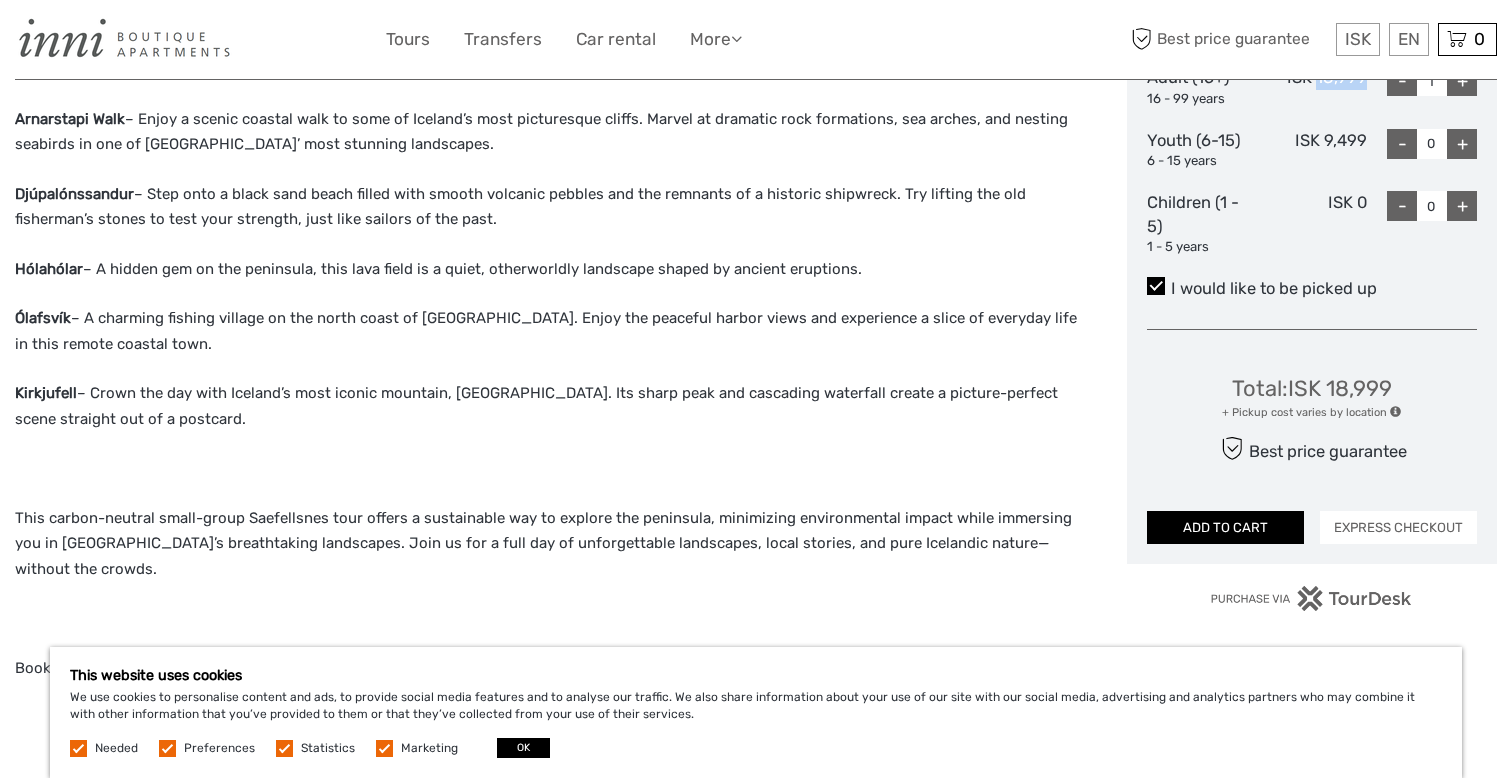 click on "EXPRESS CHECKOUT" at bounding box center (1398, 528) 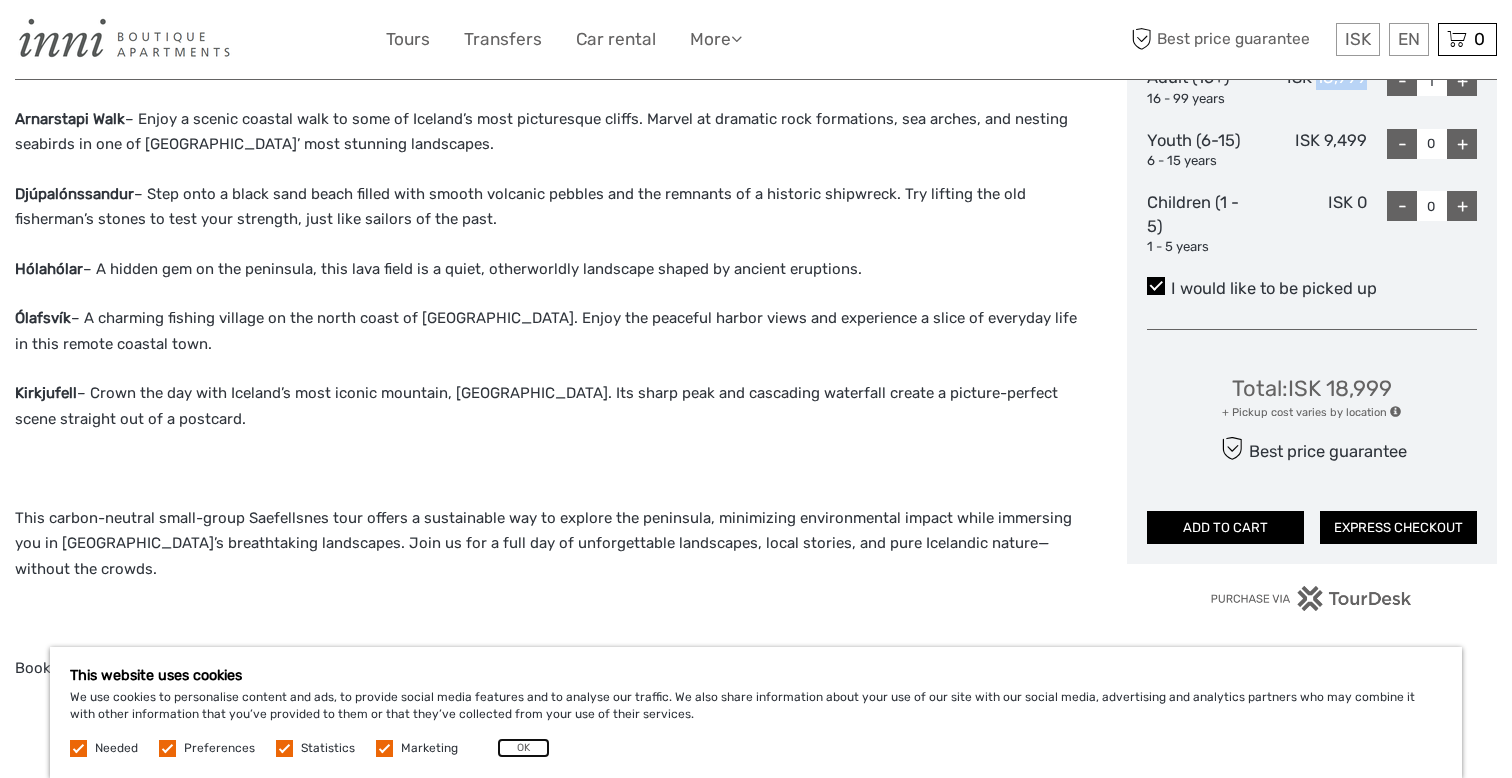 click on "OK" at bounding box center (523, 748) 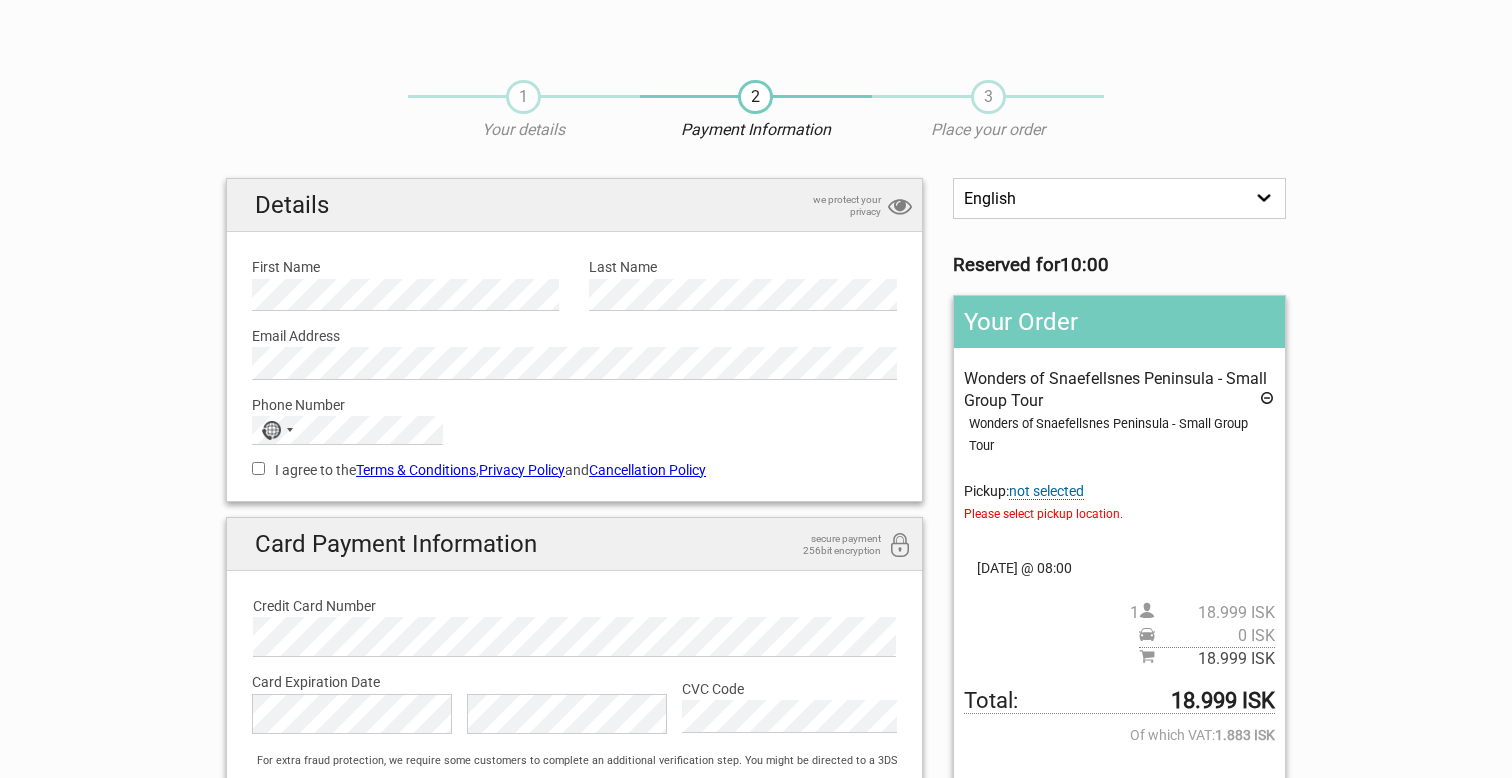 scroll, scrollTop: 0, scrollLeft: 0, axis: both 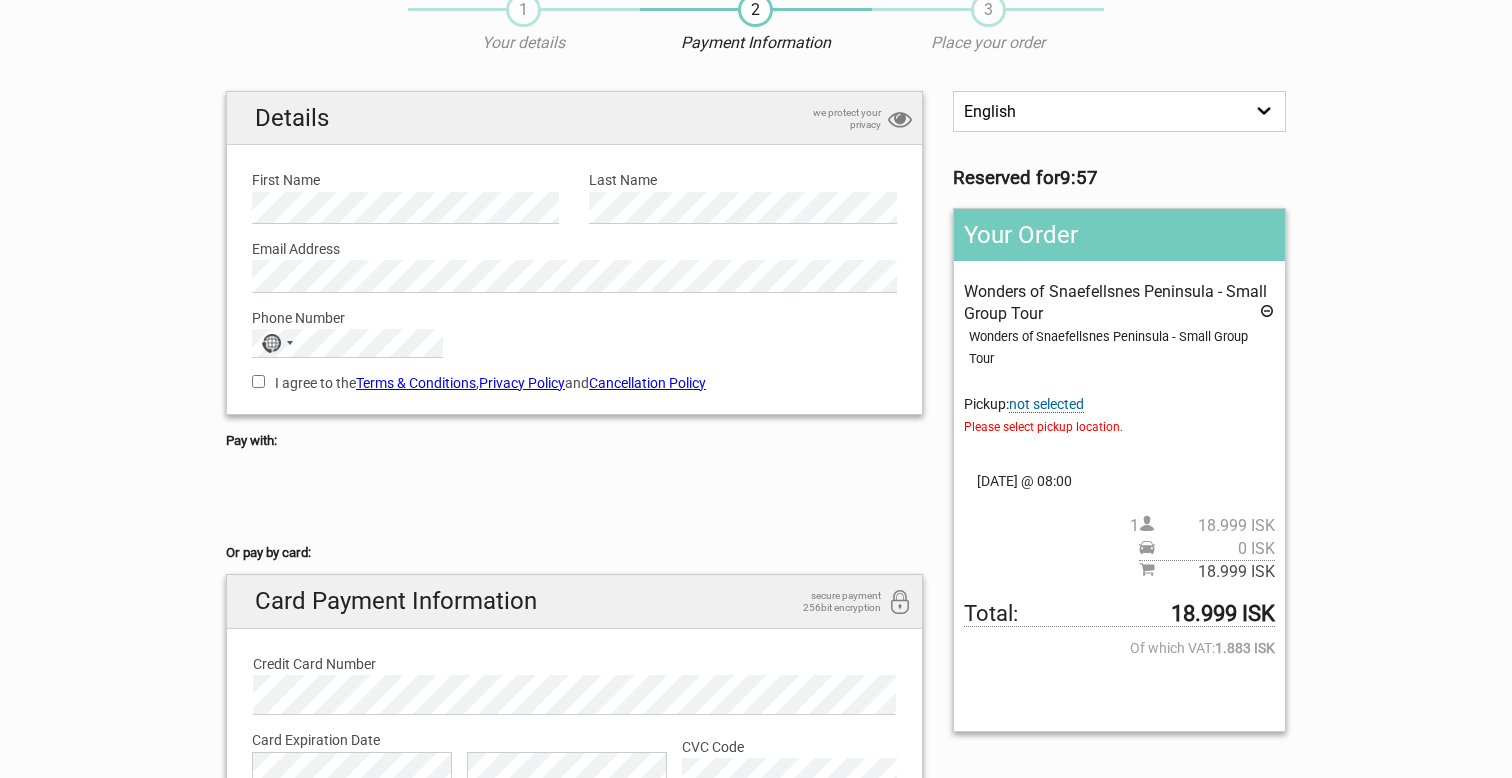 click on "not selected" at bounding box center (1046, 404) 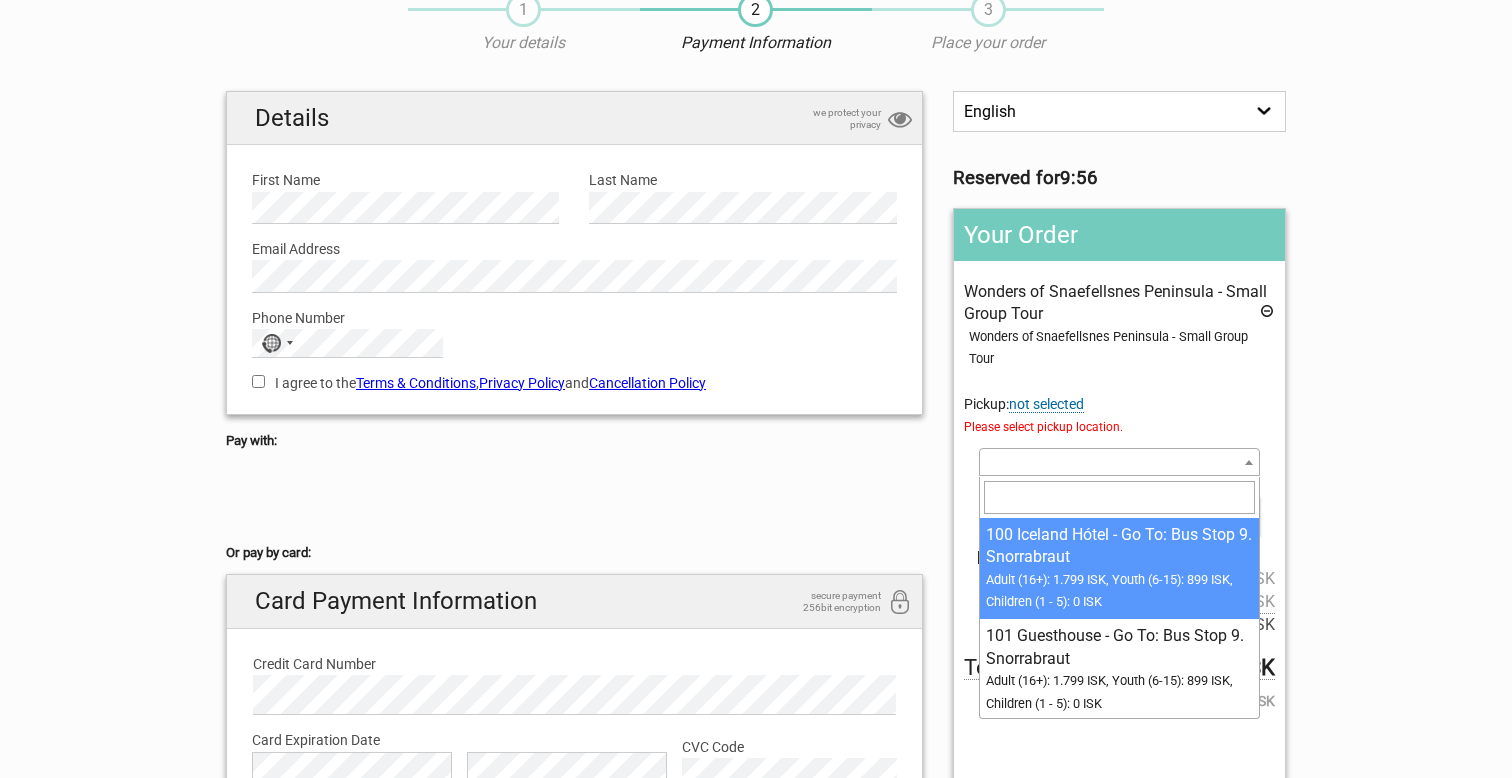 click at bounding box center (1119, 462) 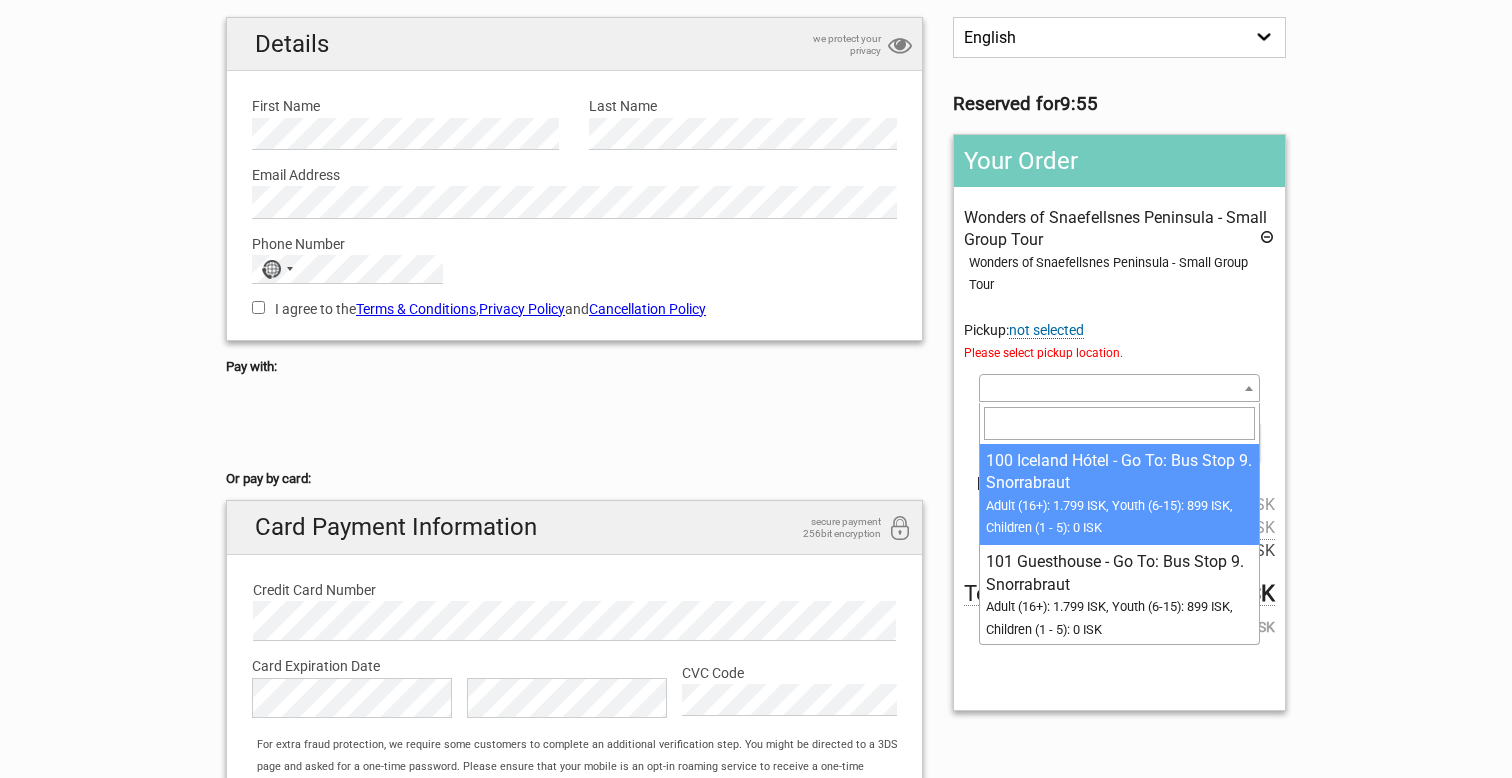 scroll, scrollTop: 179, scrollLeft: 0, axis: vertical 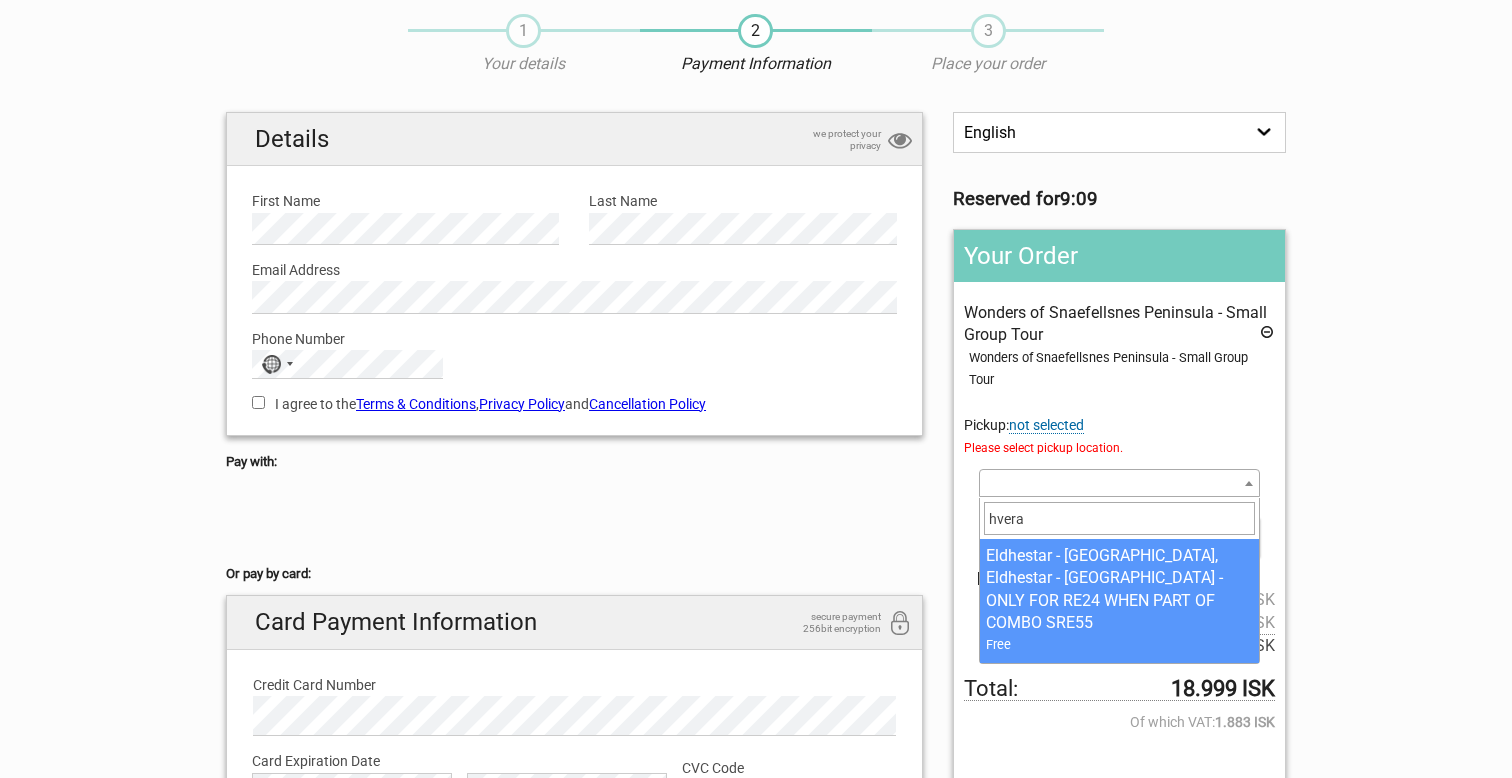 type on "hvera" 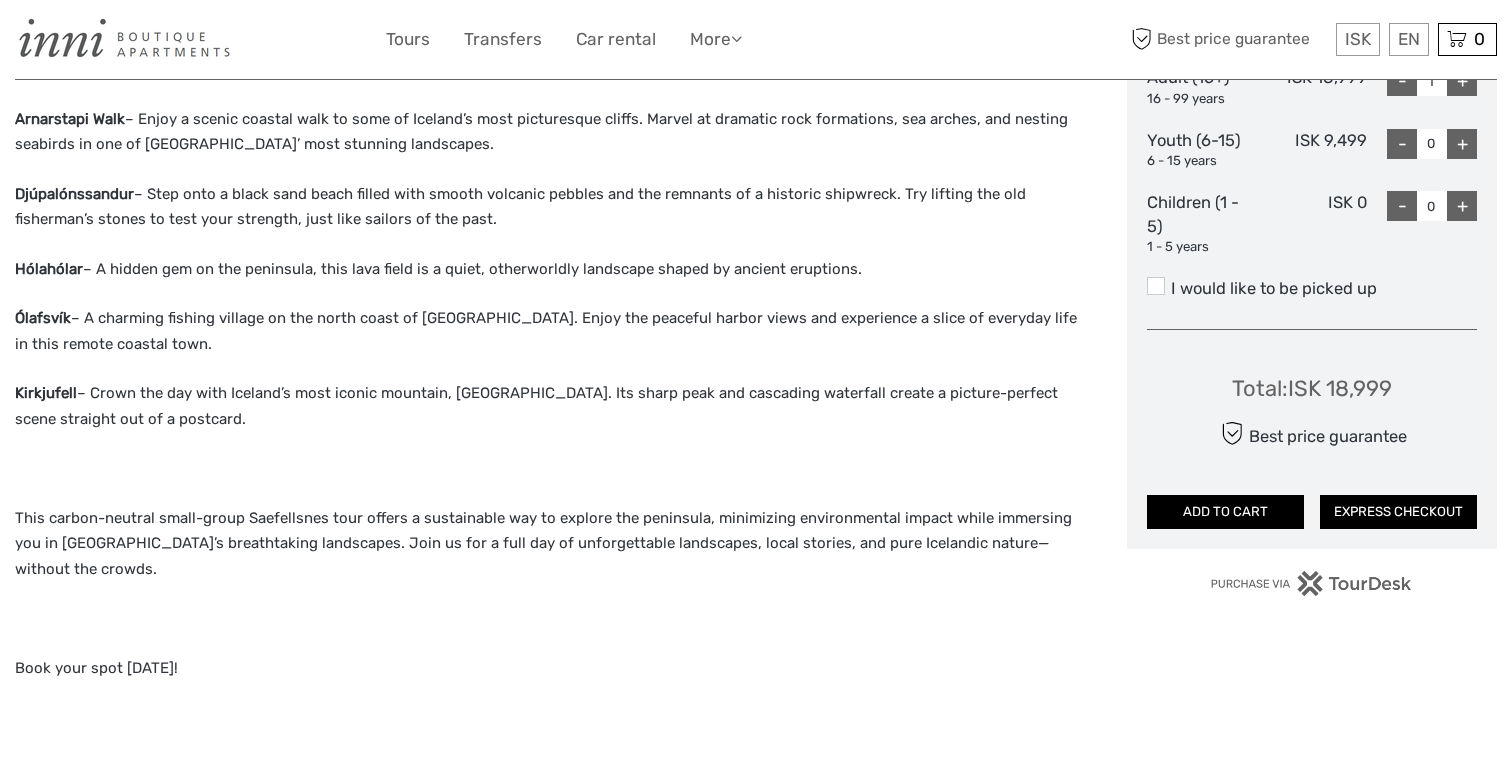 scroll, scrollTop: 945, scrollLeft: 0, axis: vertical 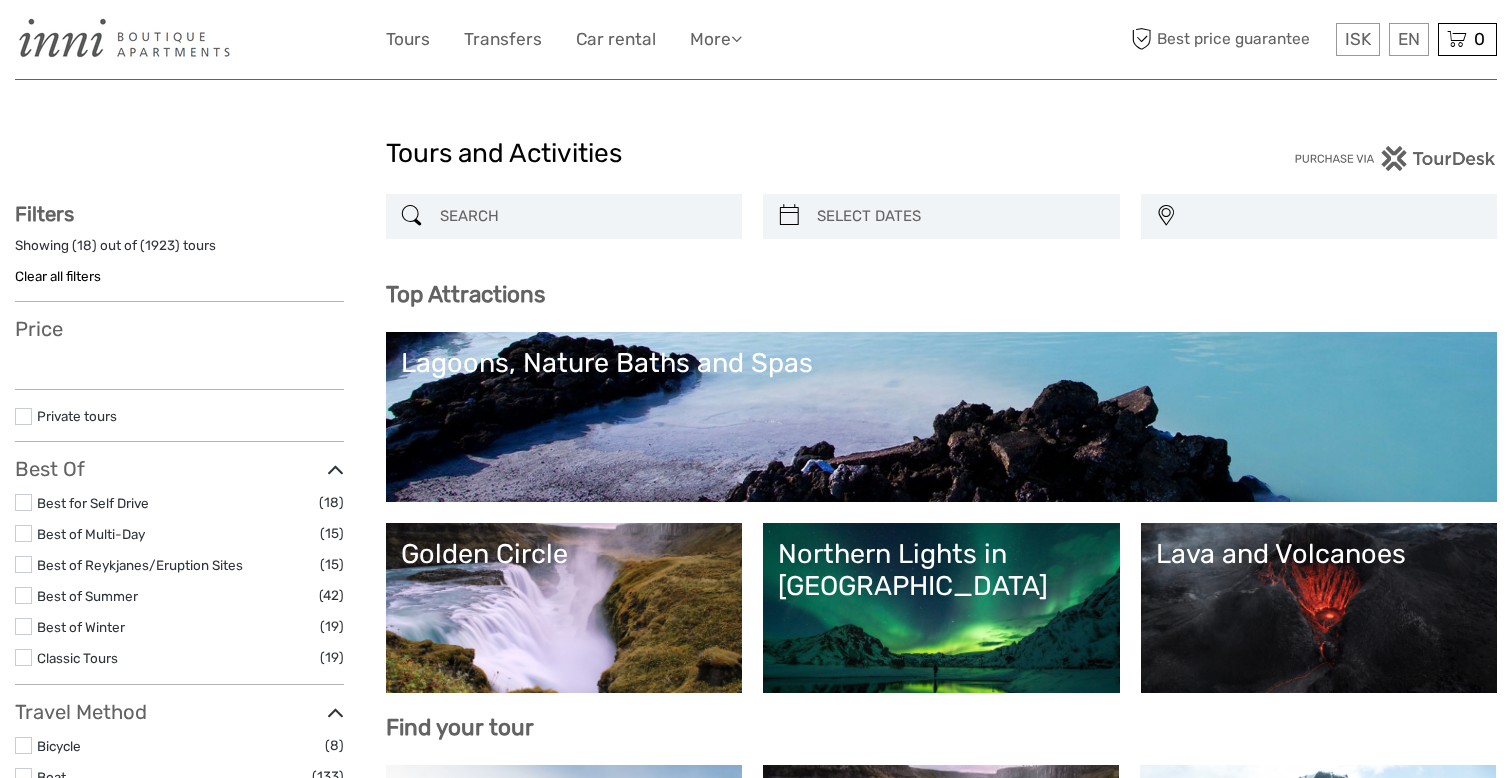 select 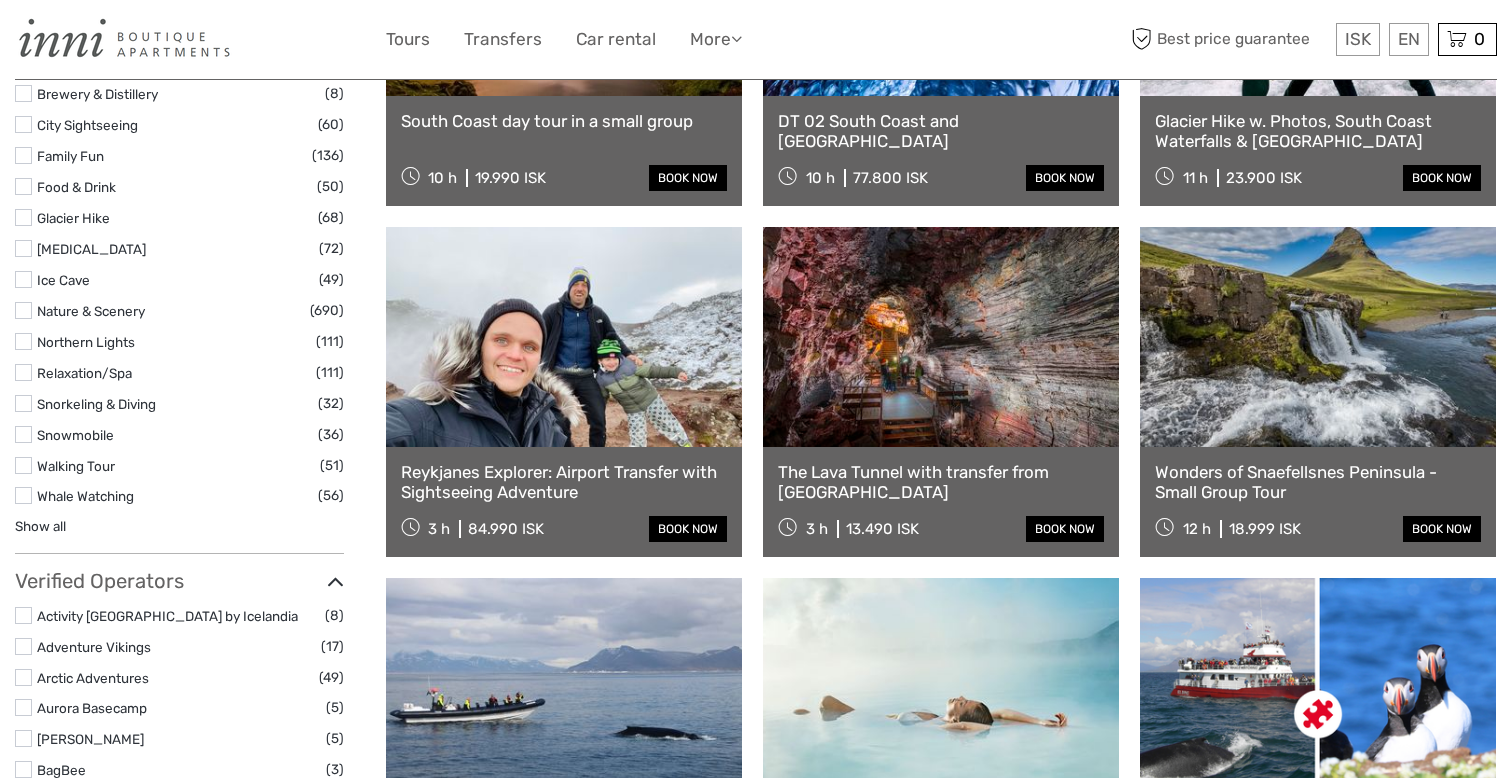 scroll, scrollTop: 0, scrollLeft: 0, axis: both 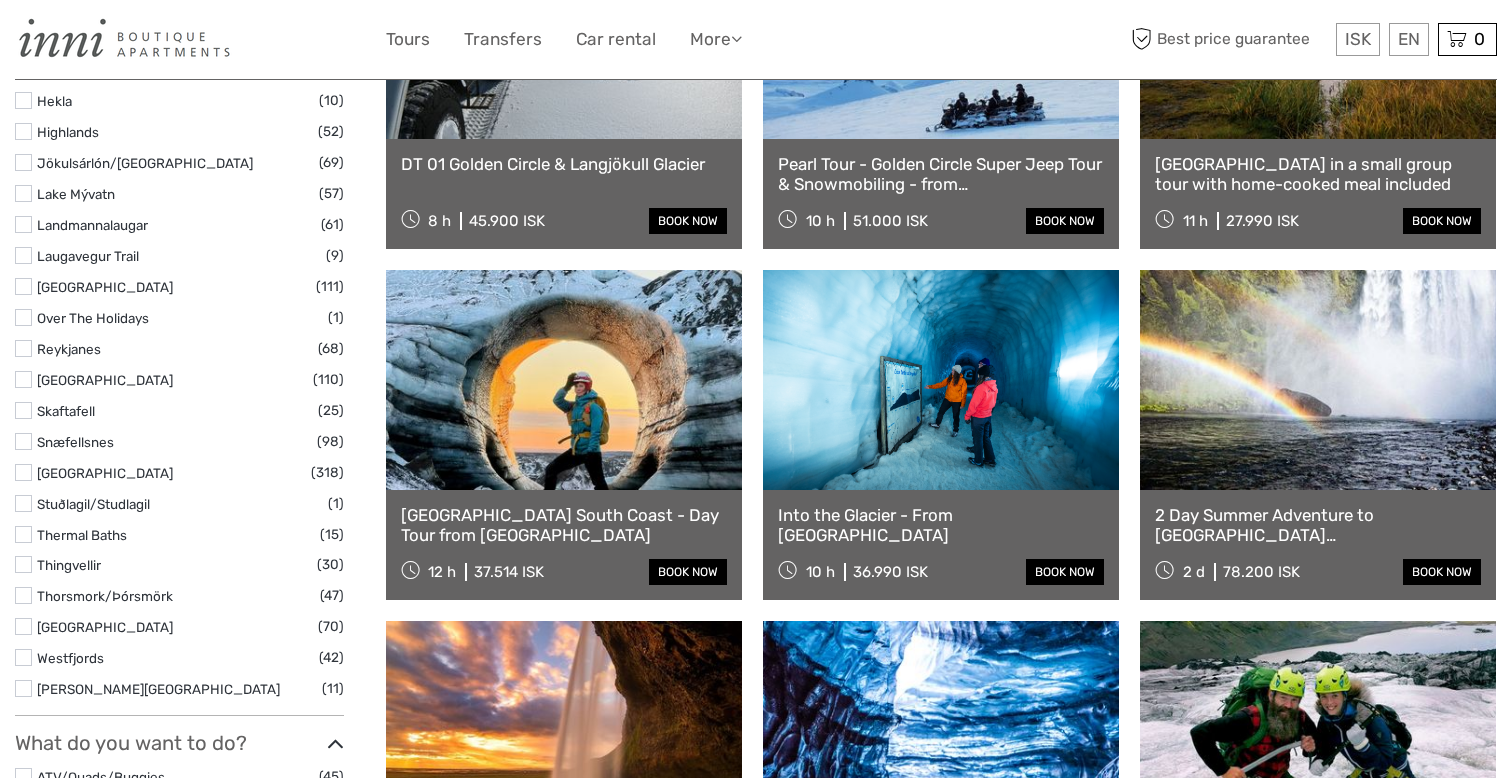click at bounding box center (23, 441) 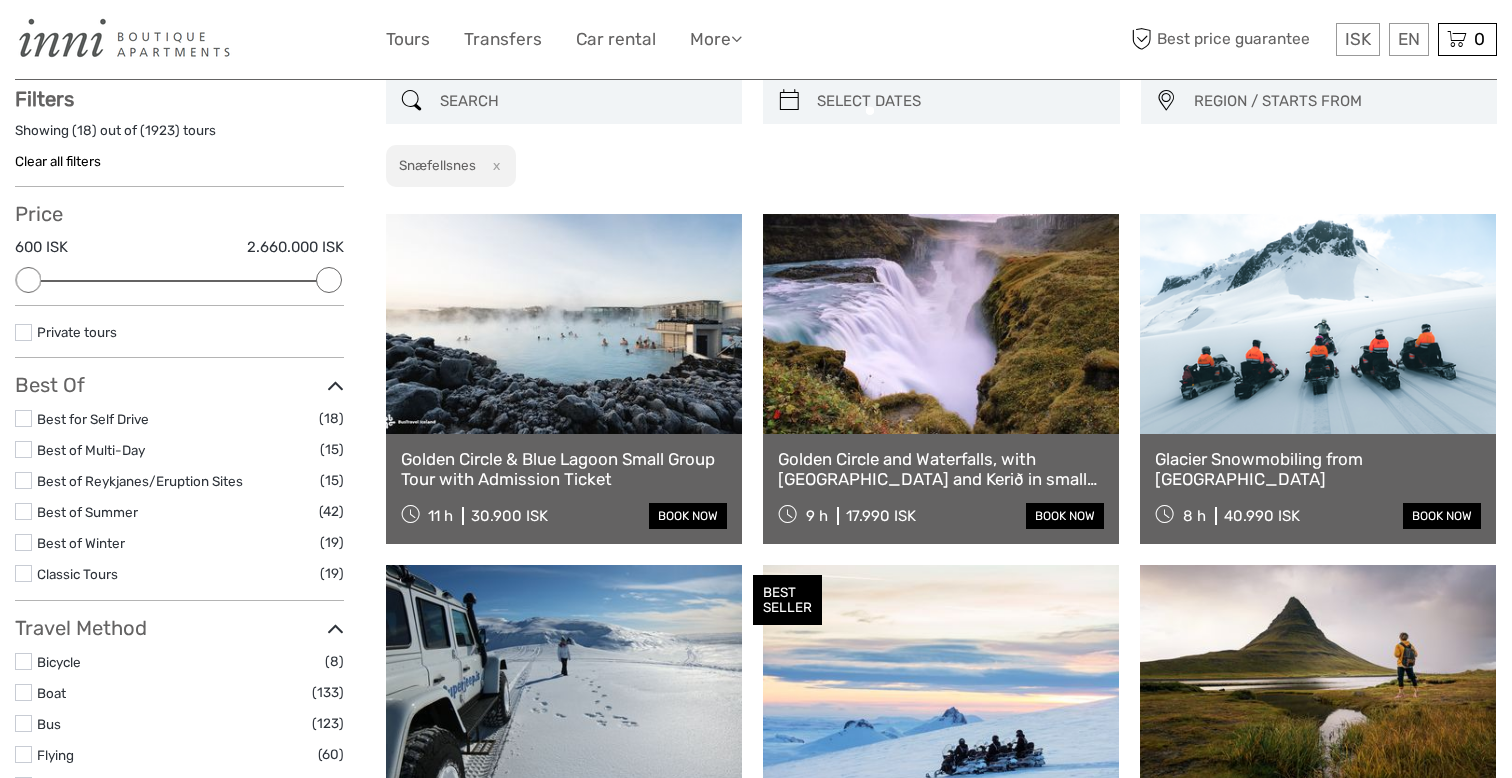 scroll, scrollTop: 113, scrollLeft: 0, axis: vertical 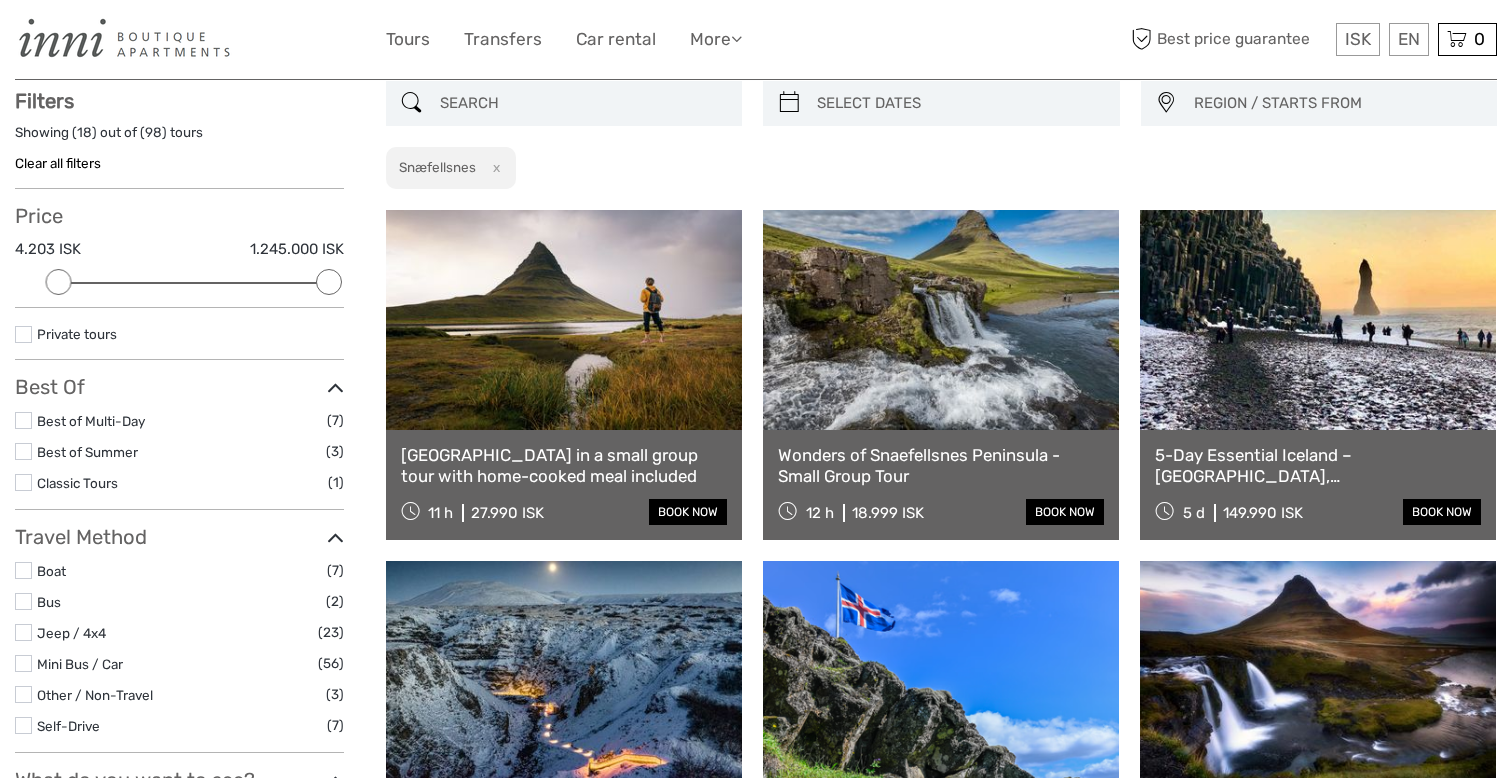 click on "REGION / STARTS FROM" at bounding box center (1336, 103) 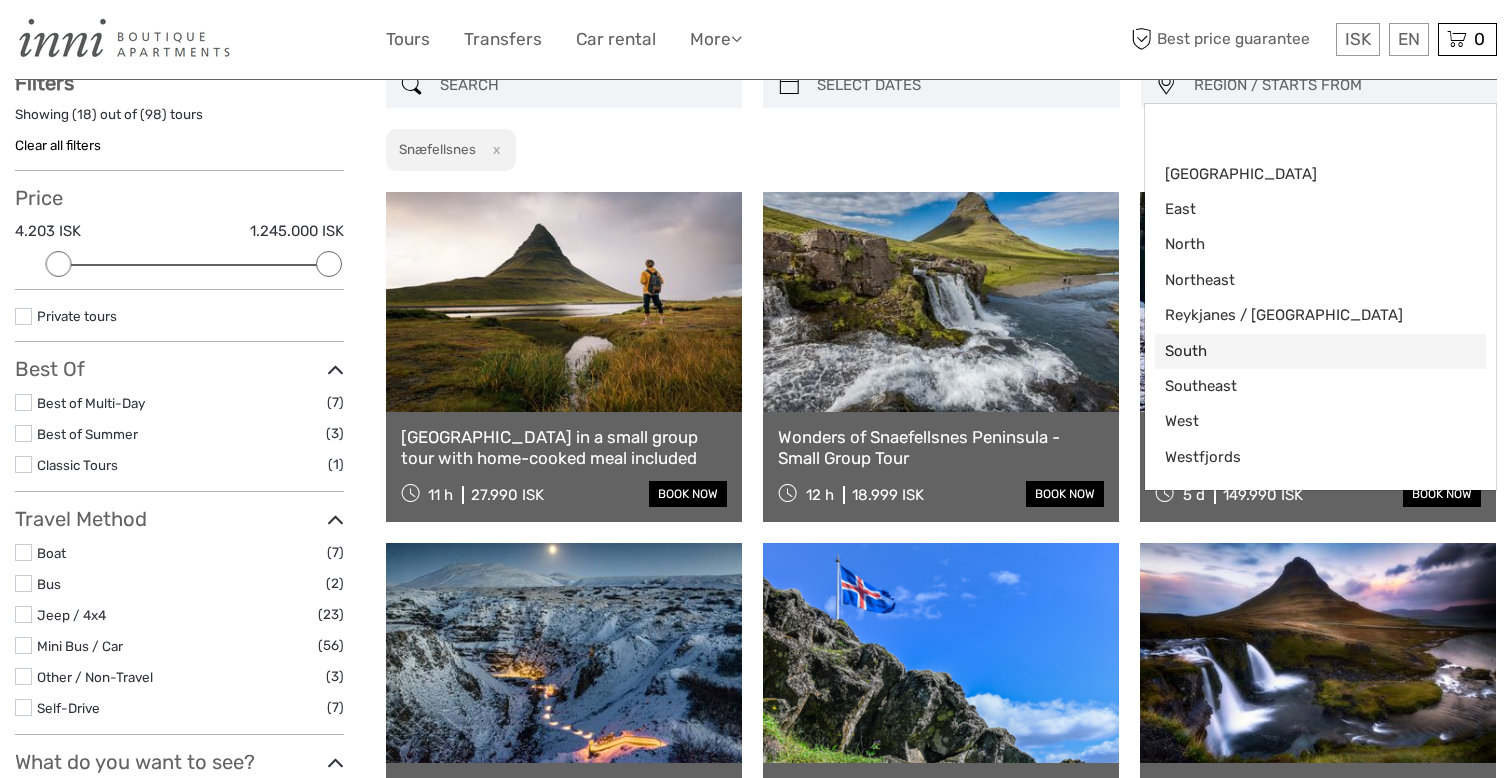 click on "South" at bounding box center (1304, 351) 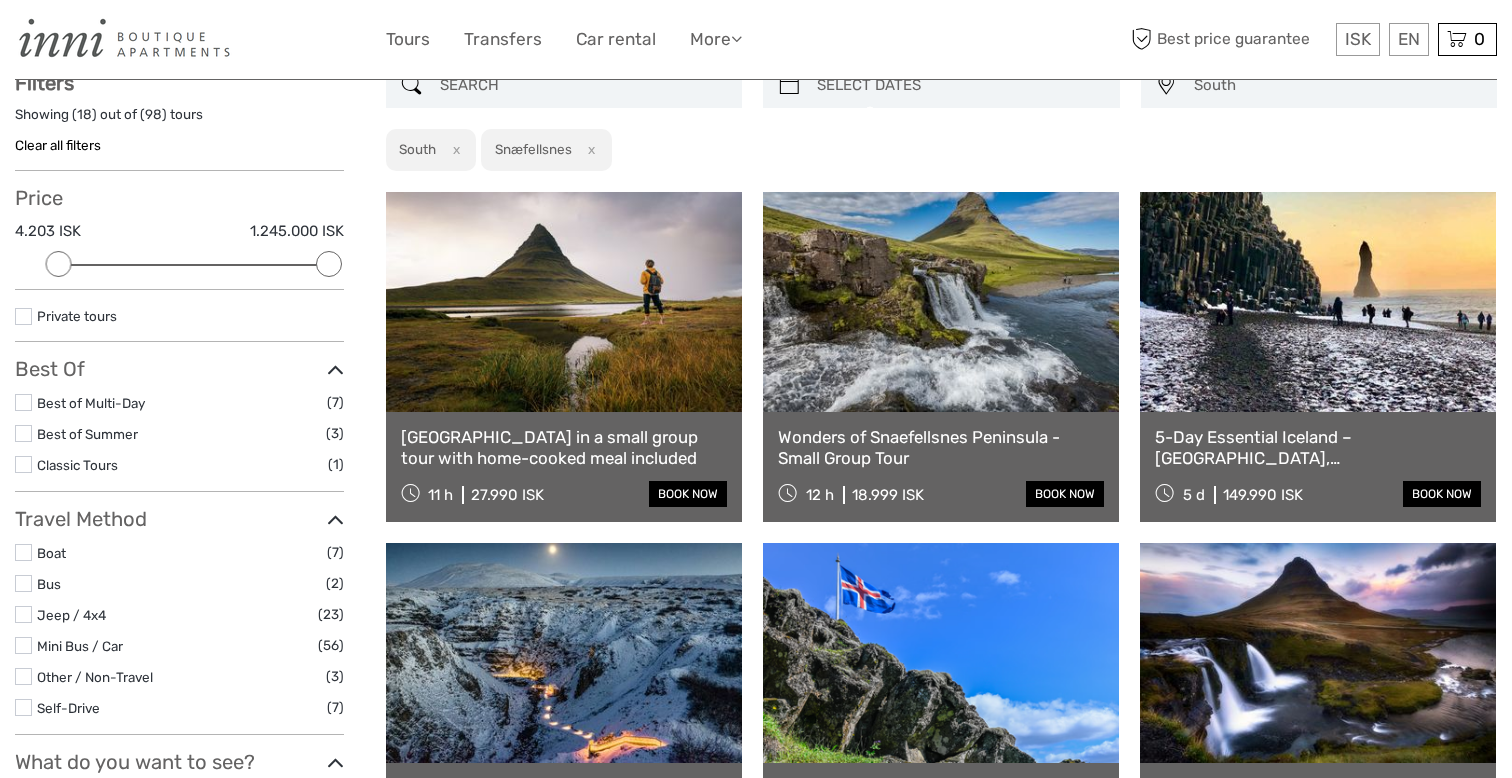 scroll, scrollTop: 120, scrollLeft: 0, axis: vertical 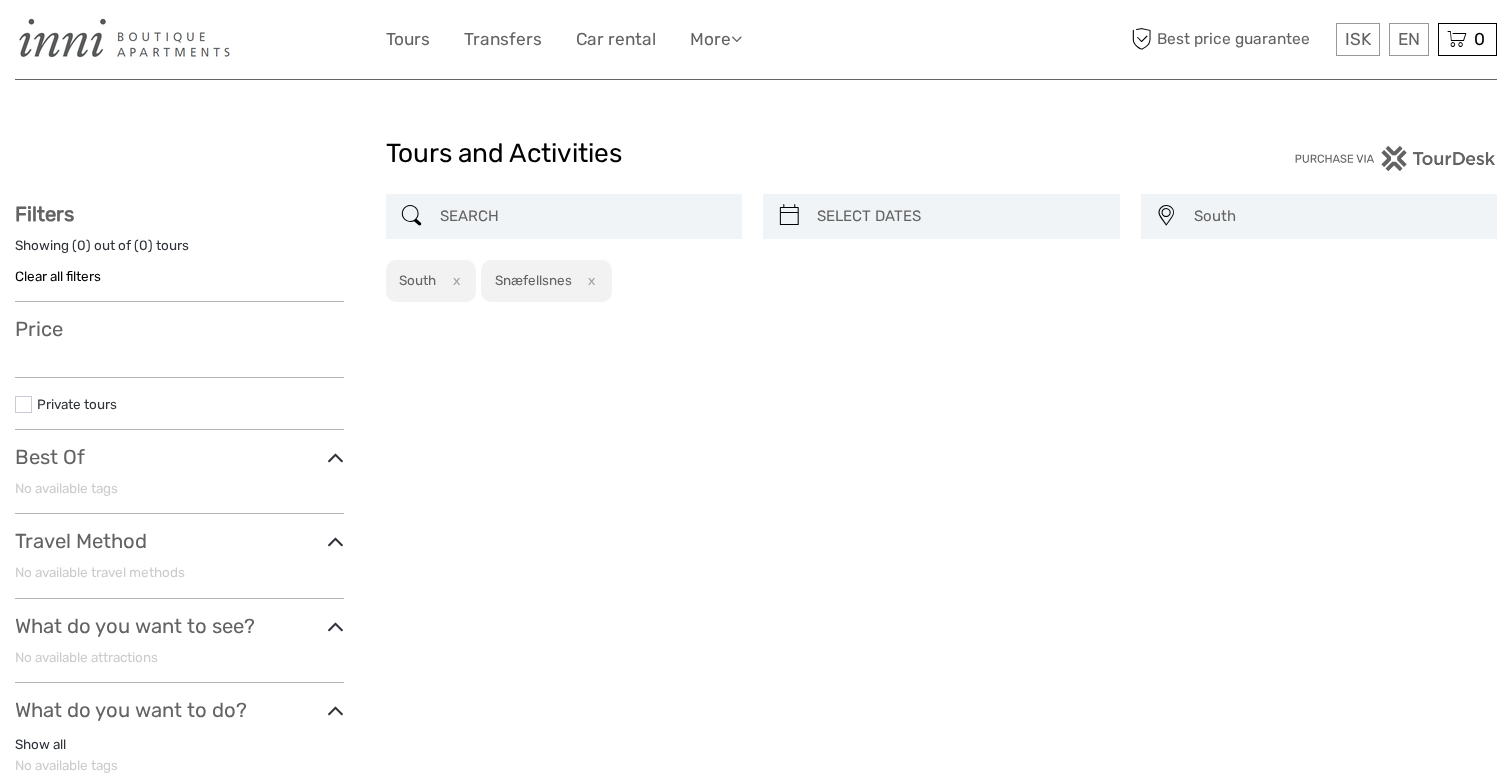 click on "South" at bounding box center [1336, 216] 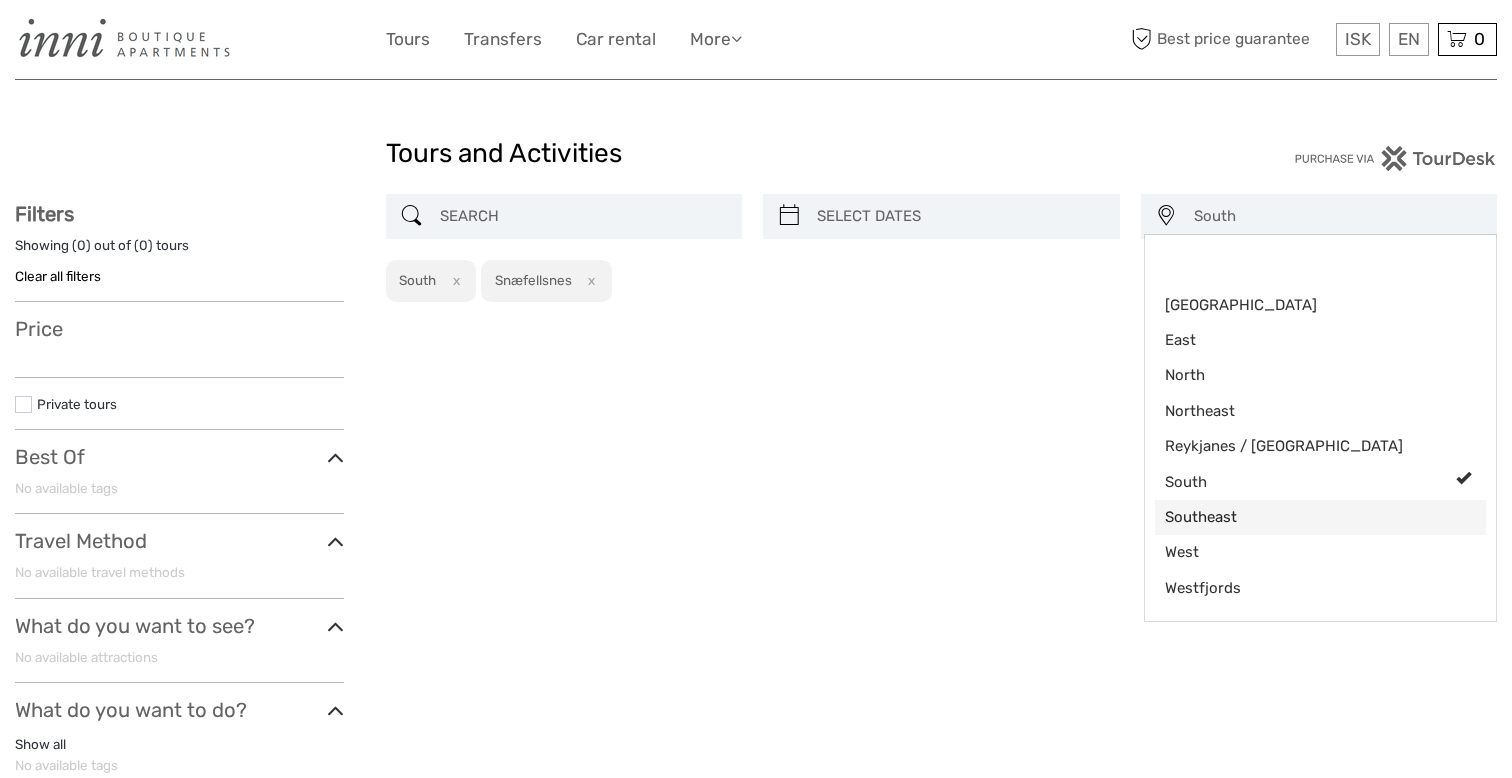 click on "Southeast" at bounding box center [1304, 517] 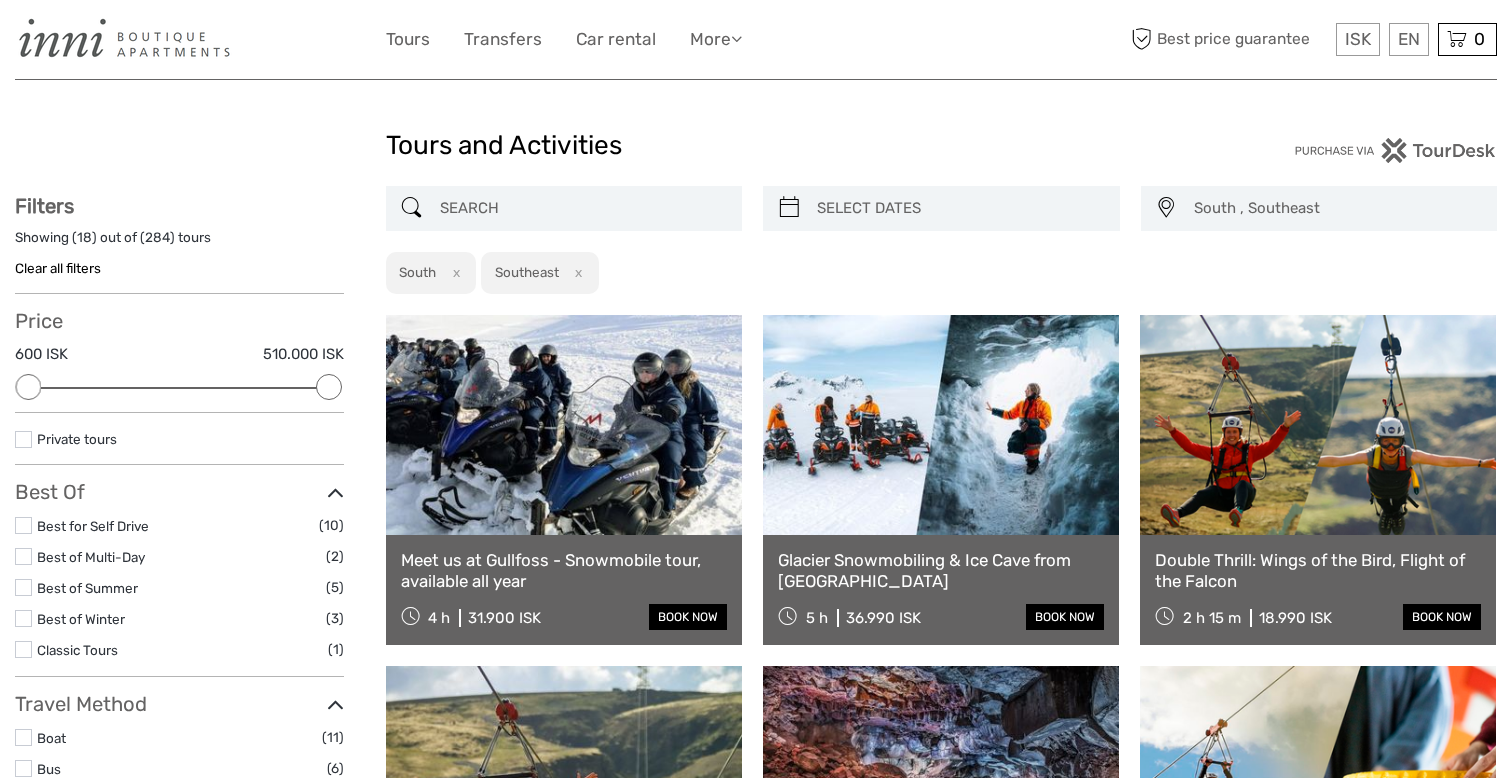 scroll, scrollTop: 0, scrollLeft: 0, axis: both 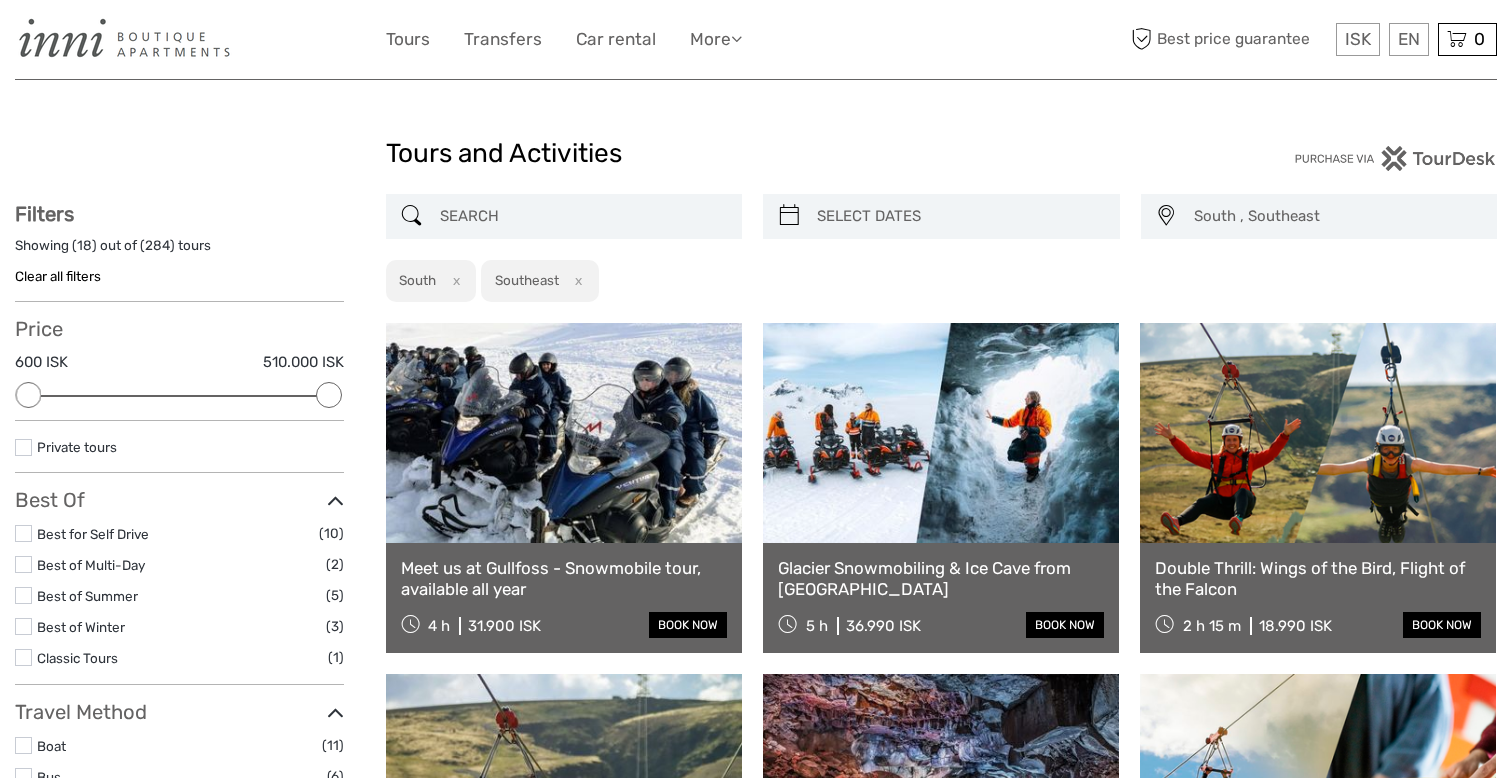 click on "South
,
Southeast" at bounding box center (1336, 216) 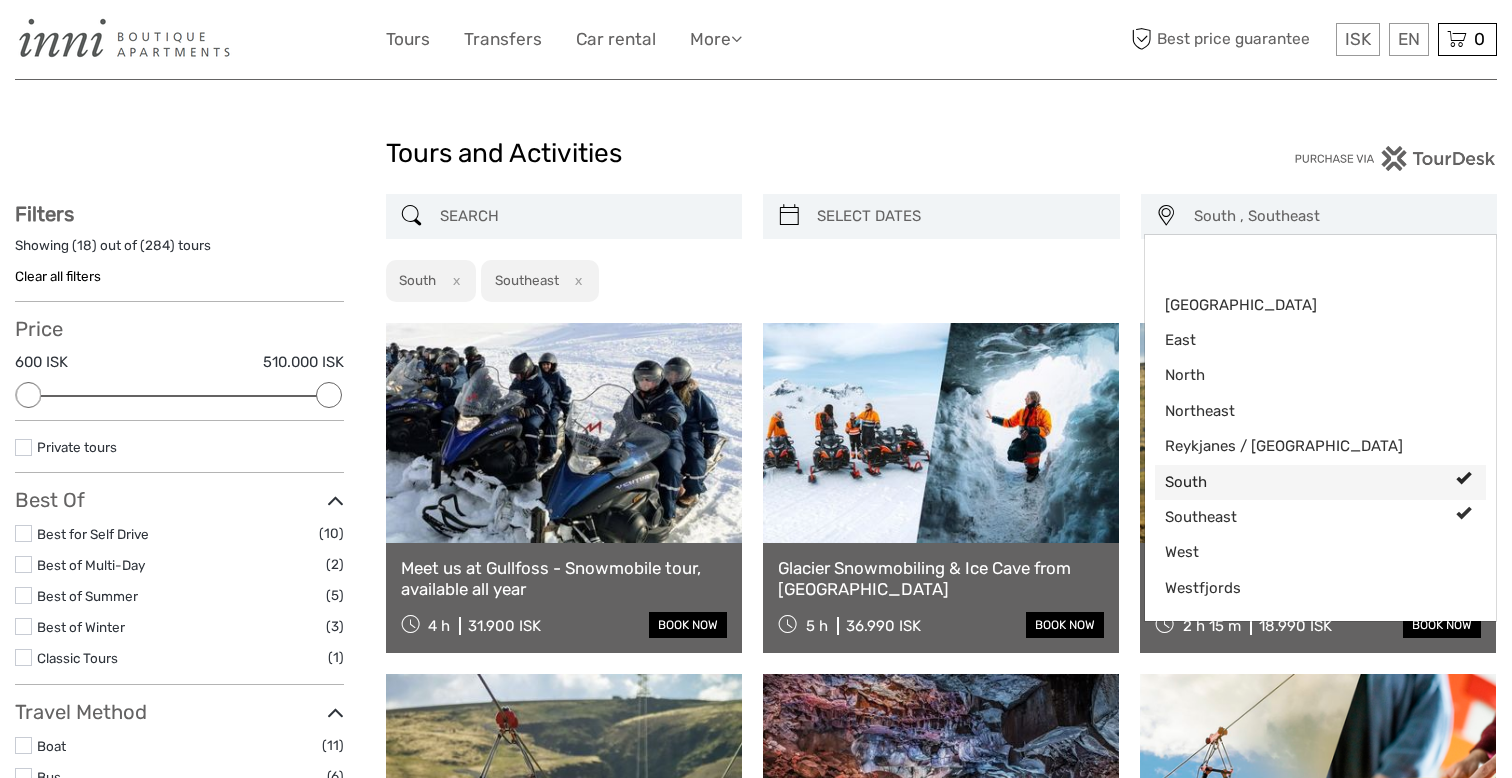 click on "South" at bounding box center [1304, 482] 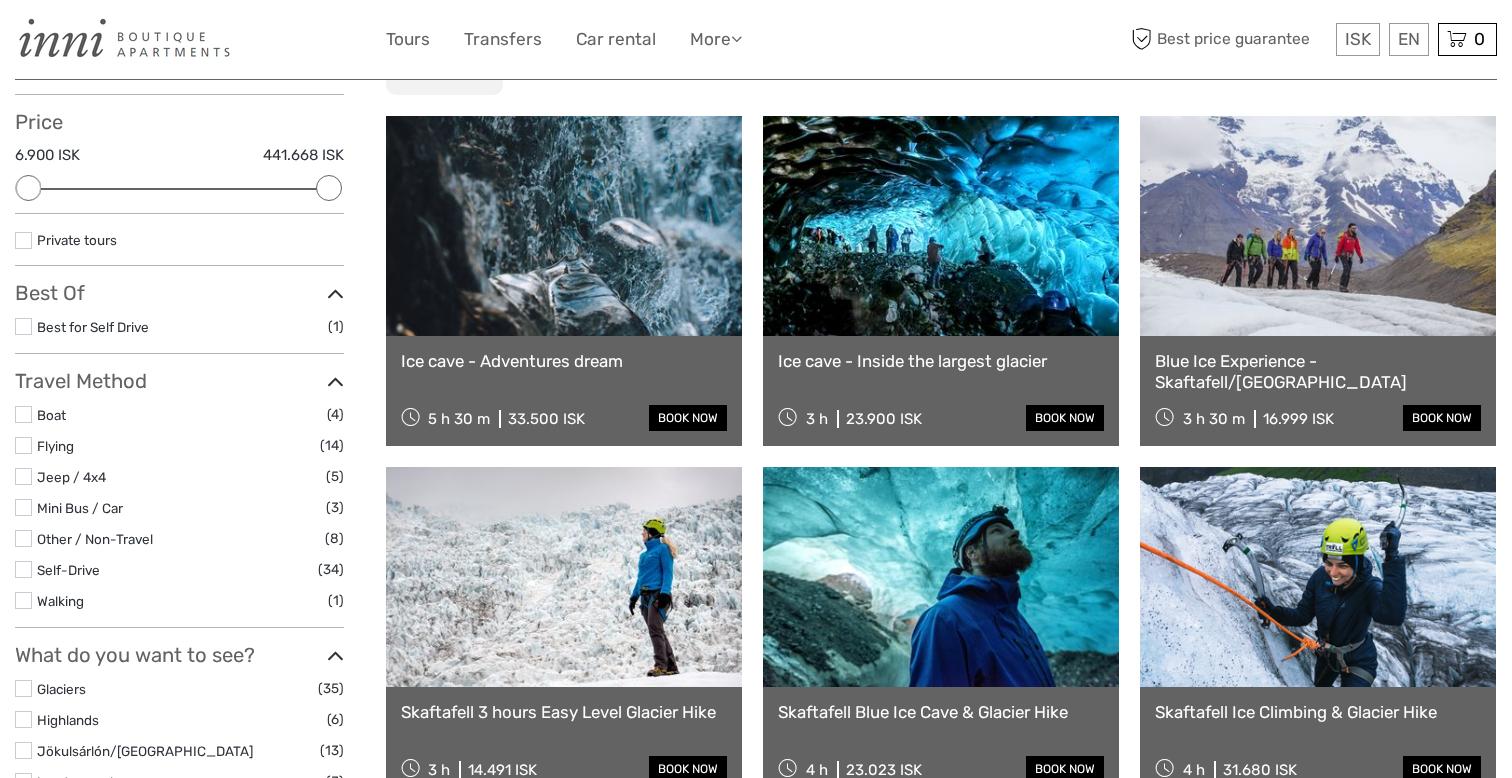 scroll, scrollTop: 0, scrollLeft: 0, axis: both 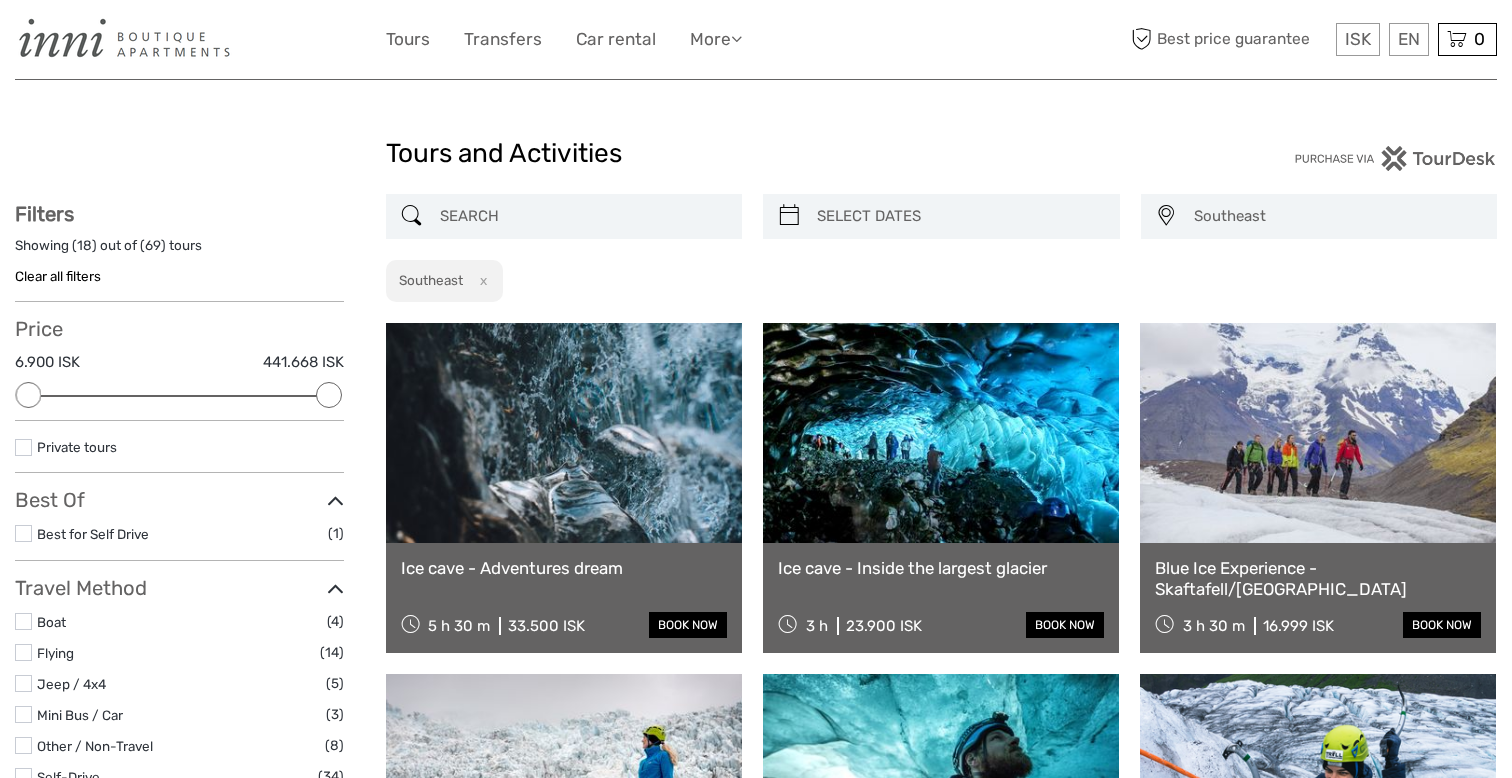 click on "Southeast" at bounding box center [1336, 216] 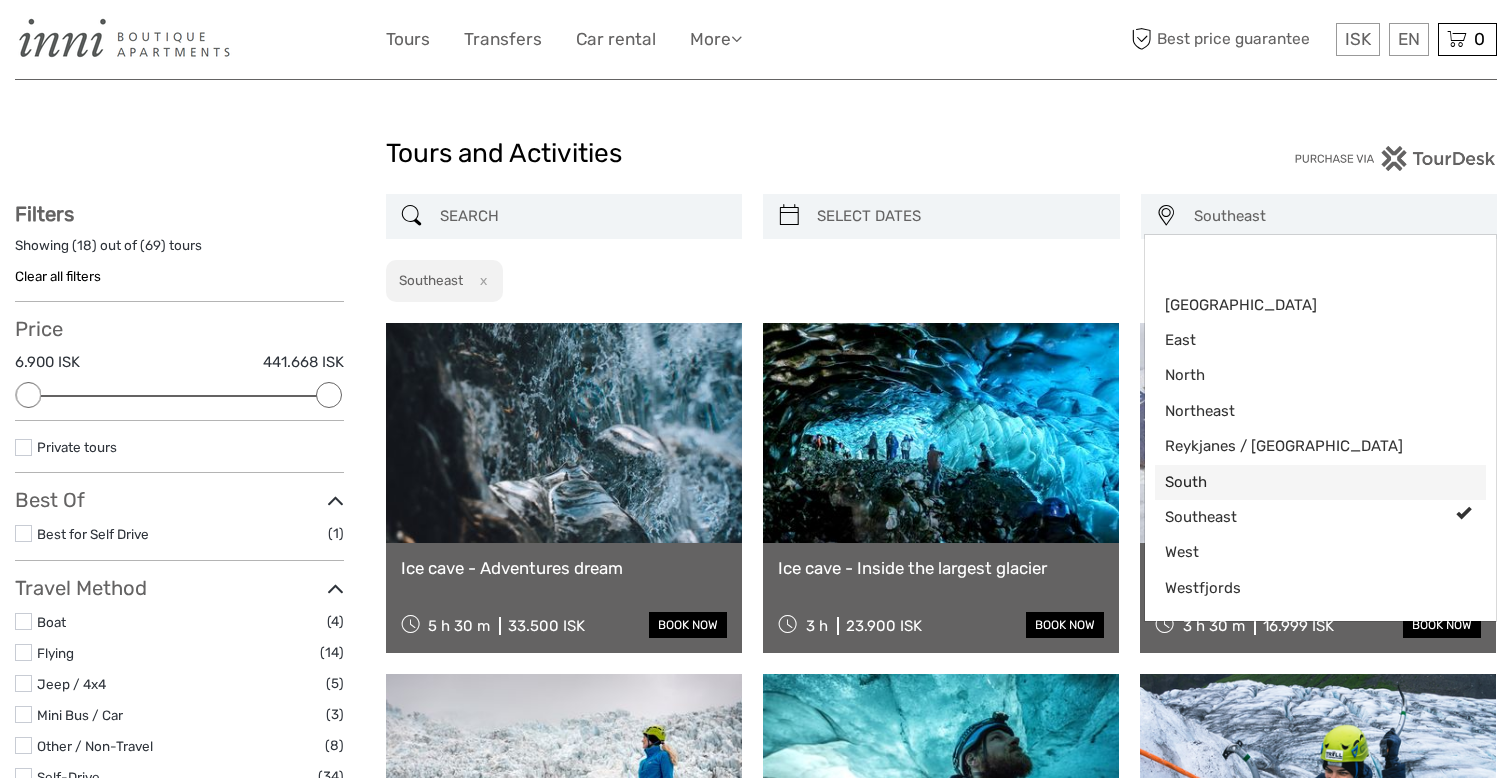 click on "South" at bounding box center [1304, 482] 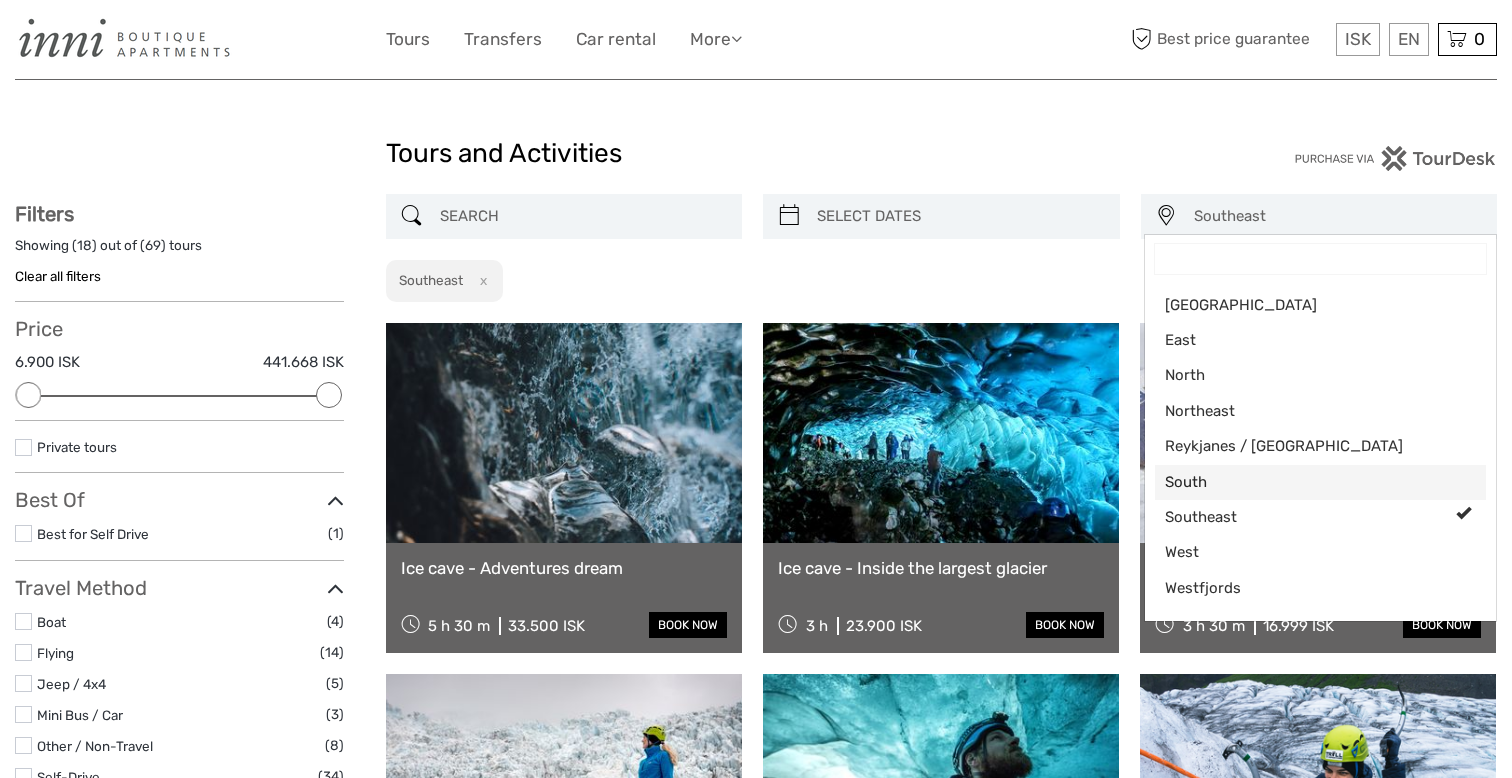 select on "South" 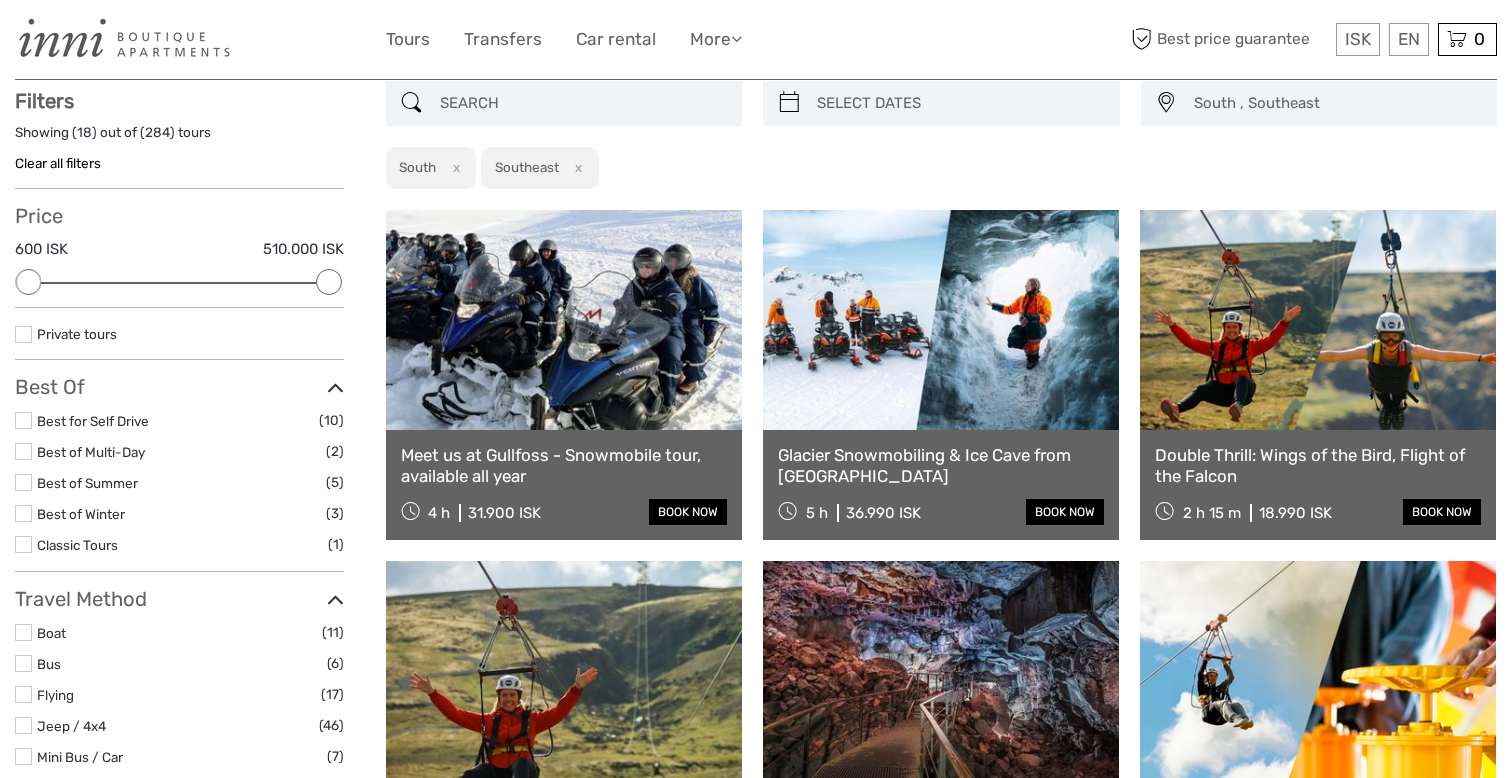 scroll, scrollTop: 113, scrollLeft: 0, axis: vertical 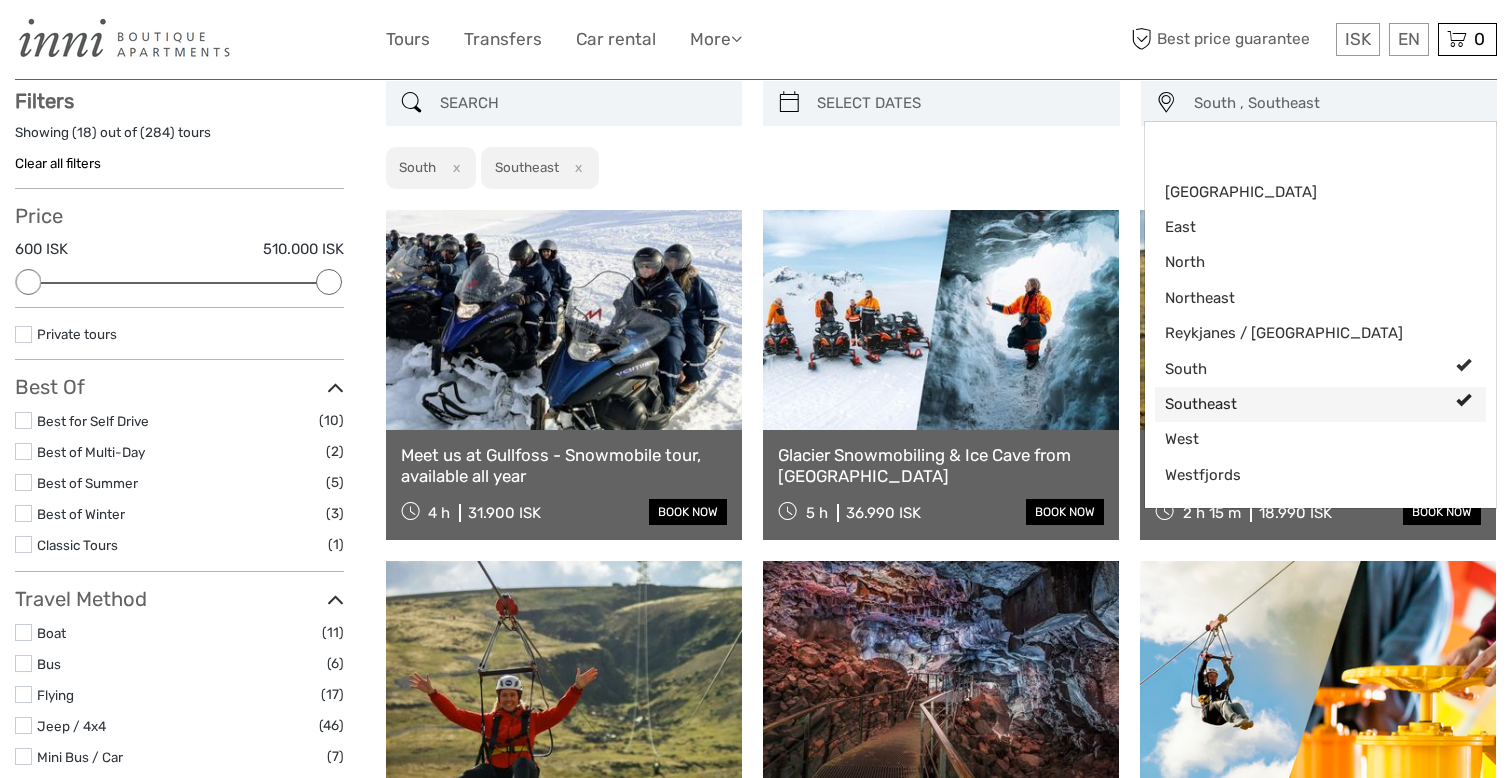 click on "Southeast" at bounding box center (1304, 404) 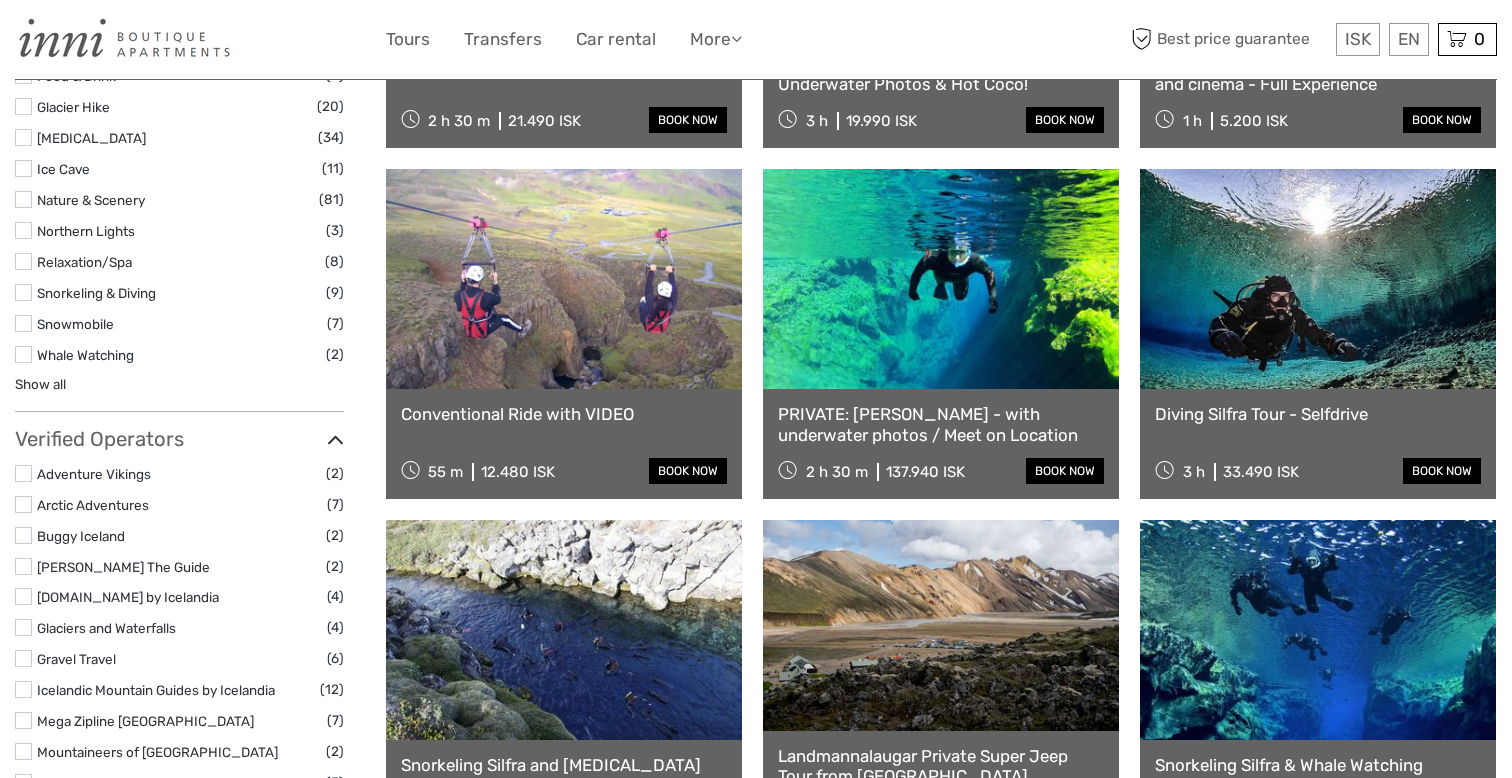 scroll, scrollTop: 1548, scrollLeft: 0, axis: vertical 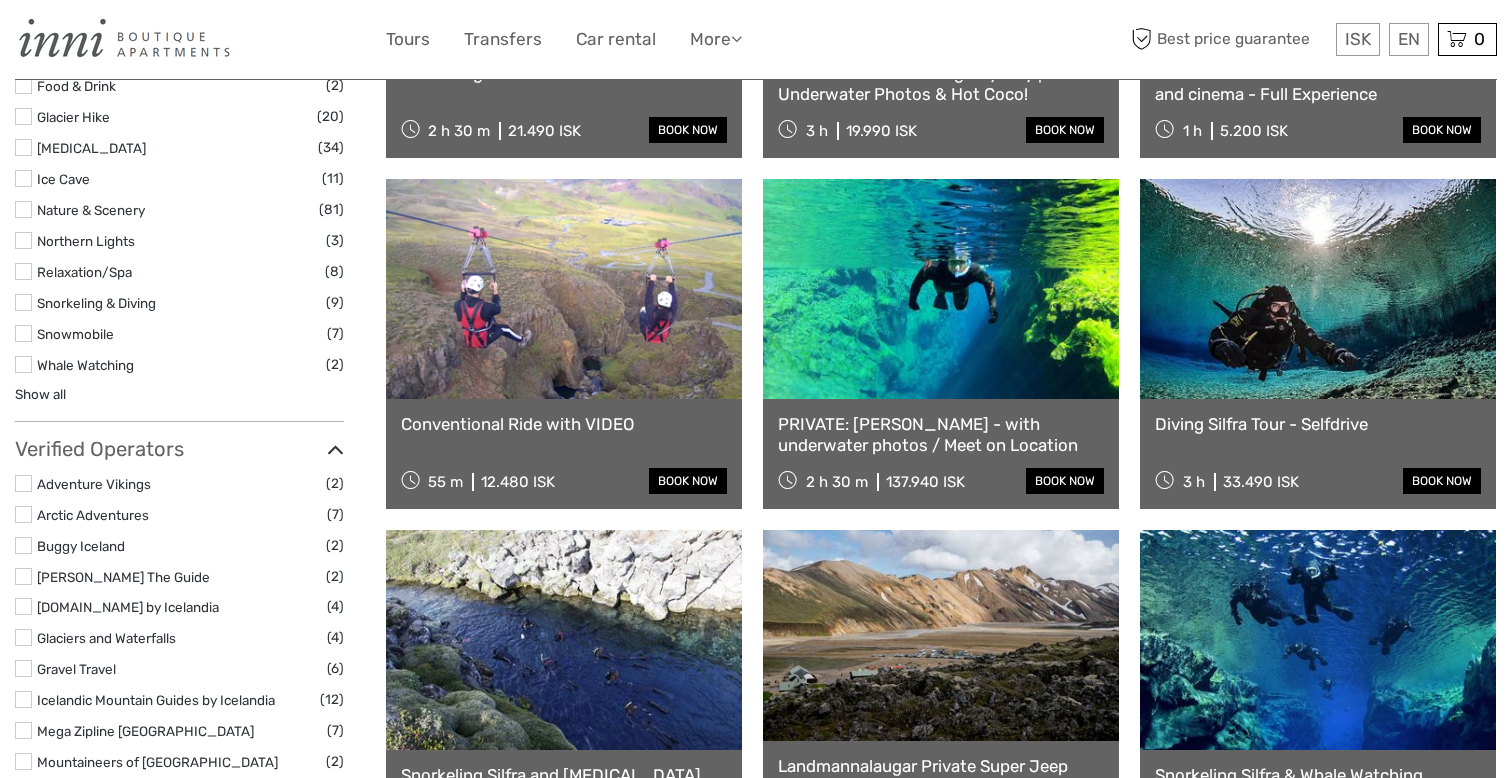 click at bounding box center [564, 289] 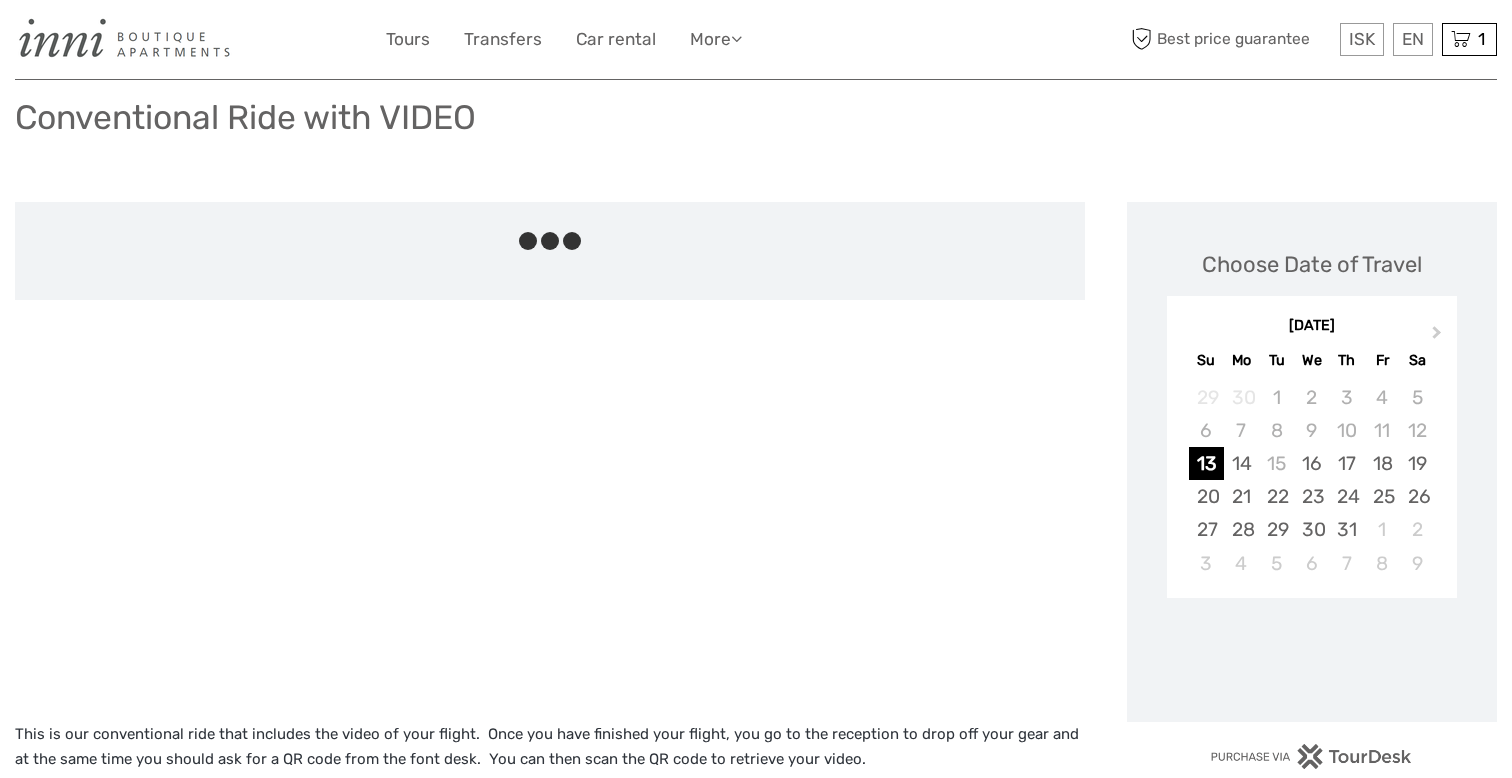 scroll, scrollTop: 154, scrollLeft: 0, axis: vertical 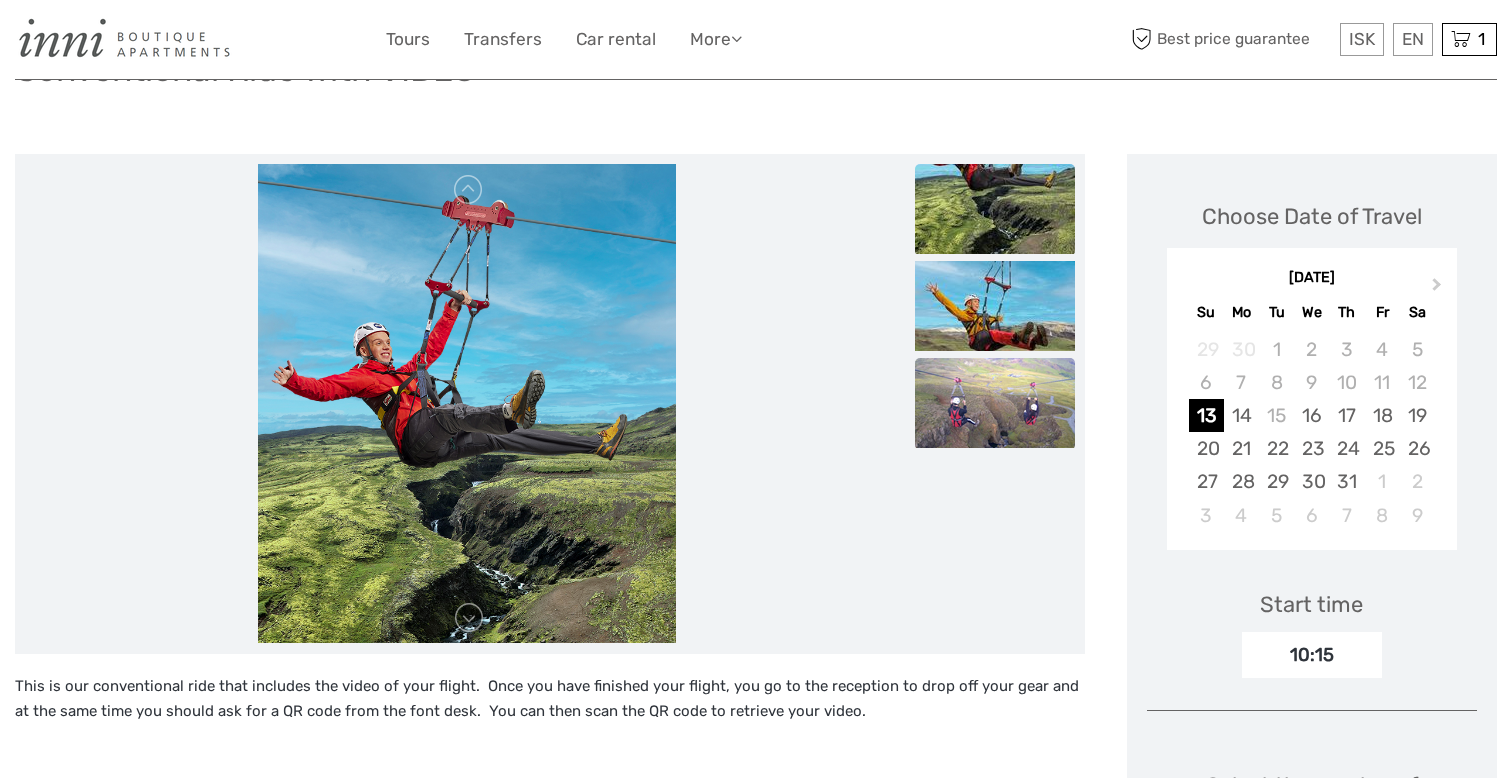 click at bounding box center (995, 403) 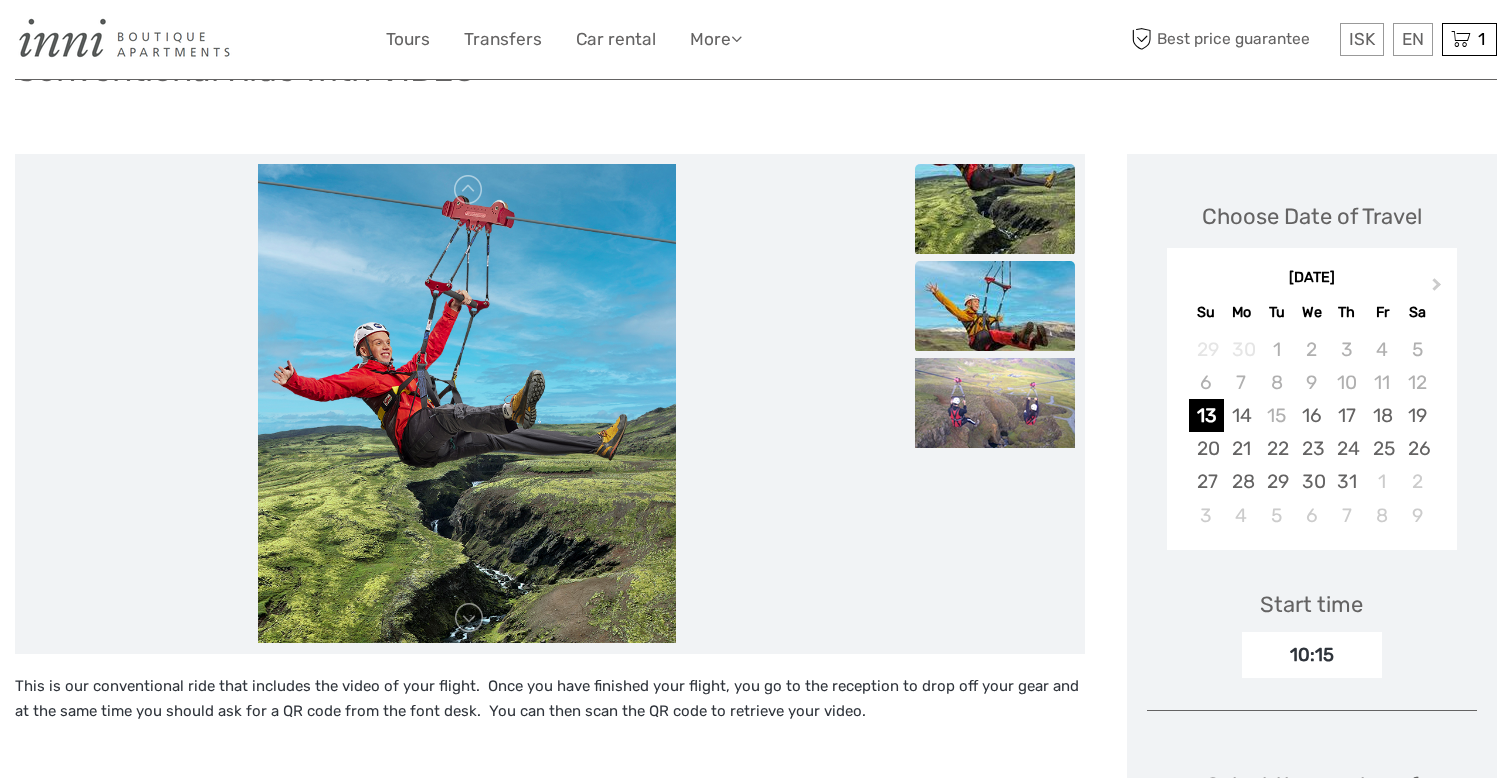 click at bounding box center [995, 306] 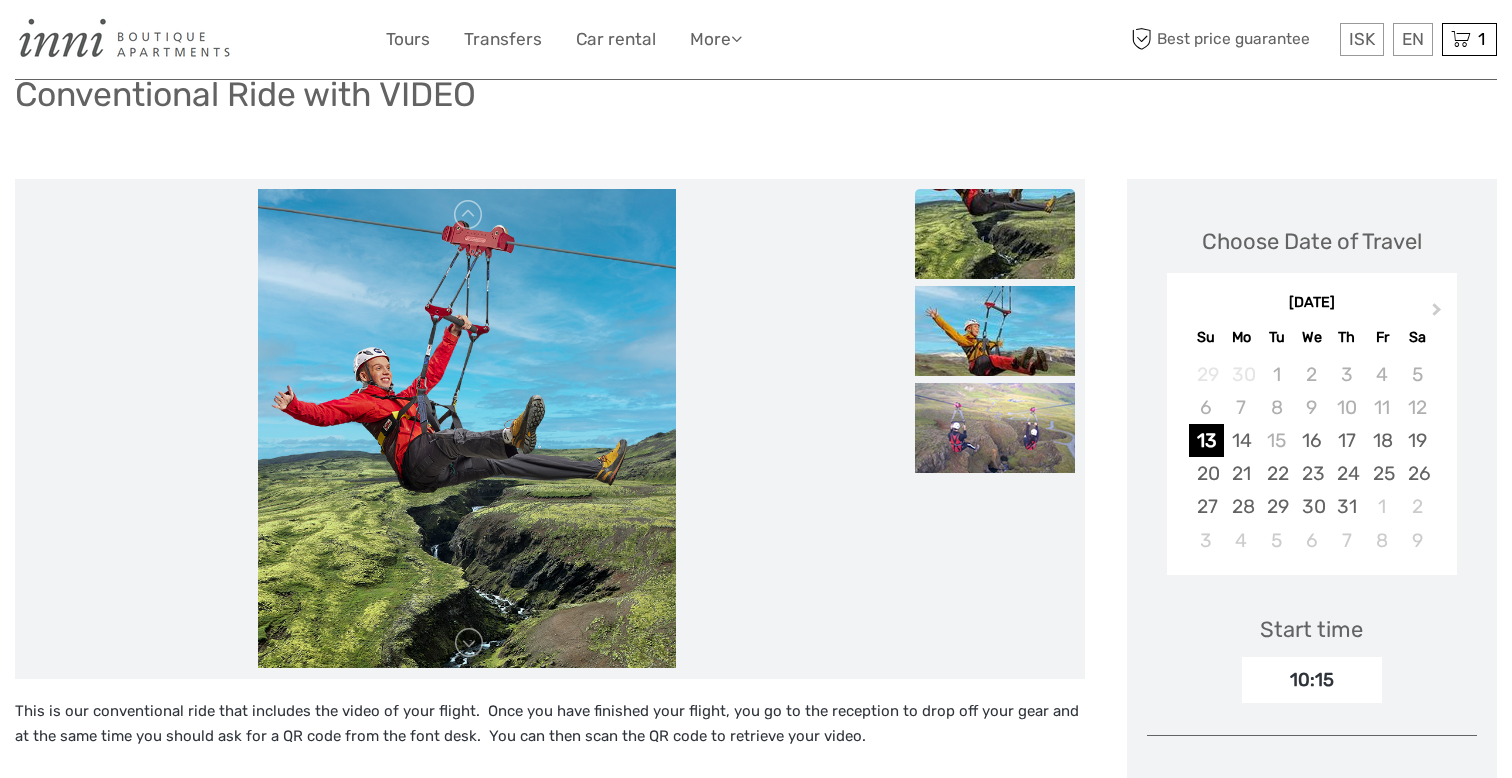 scroll, scrollTop: 162, scrollLeft: 0, axis: vertical 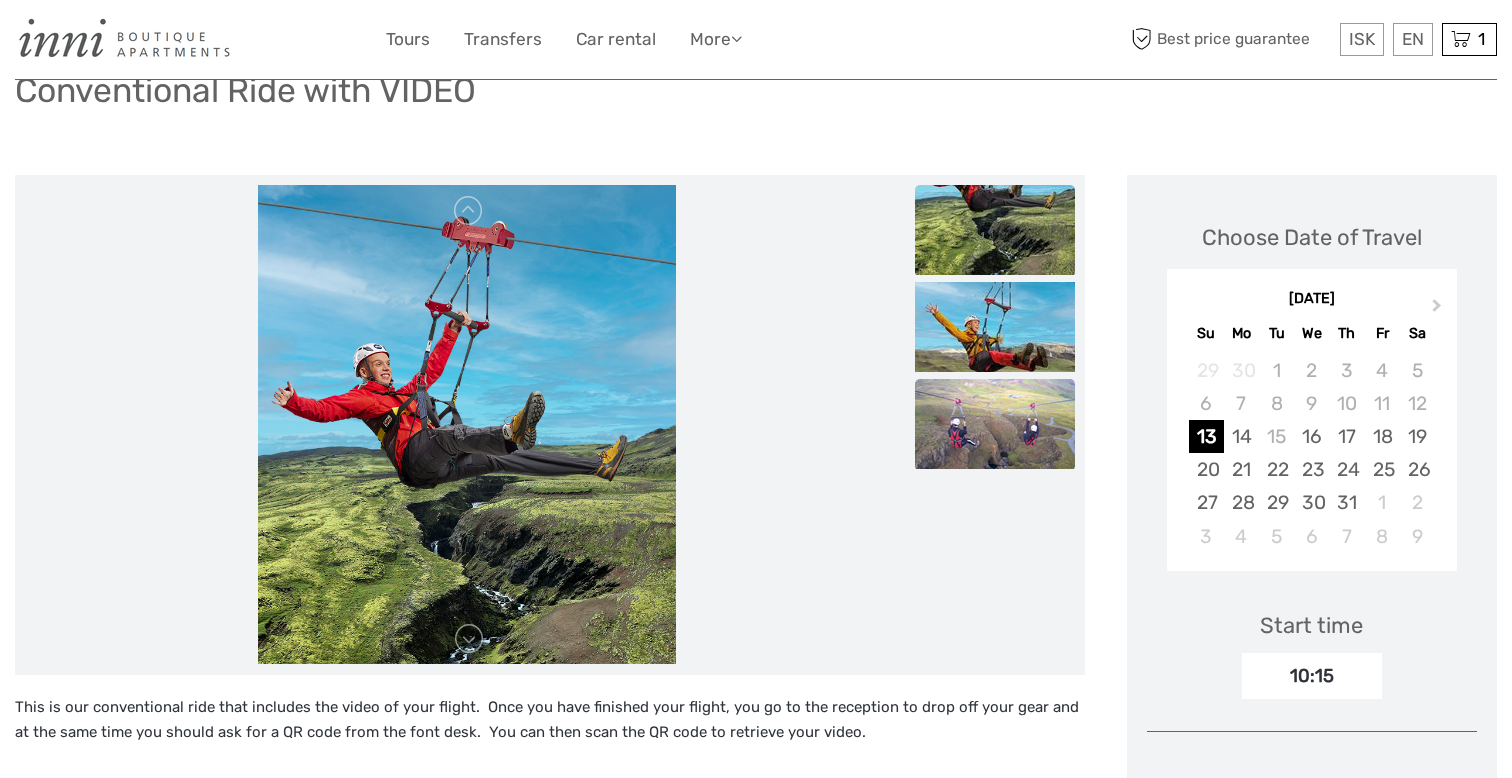 click at bounding box center [995, 424] 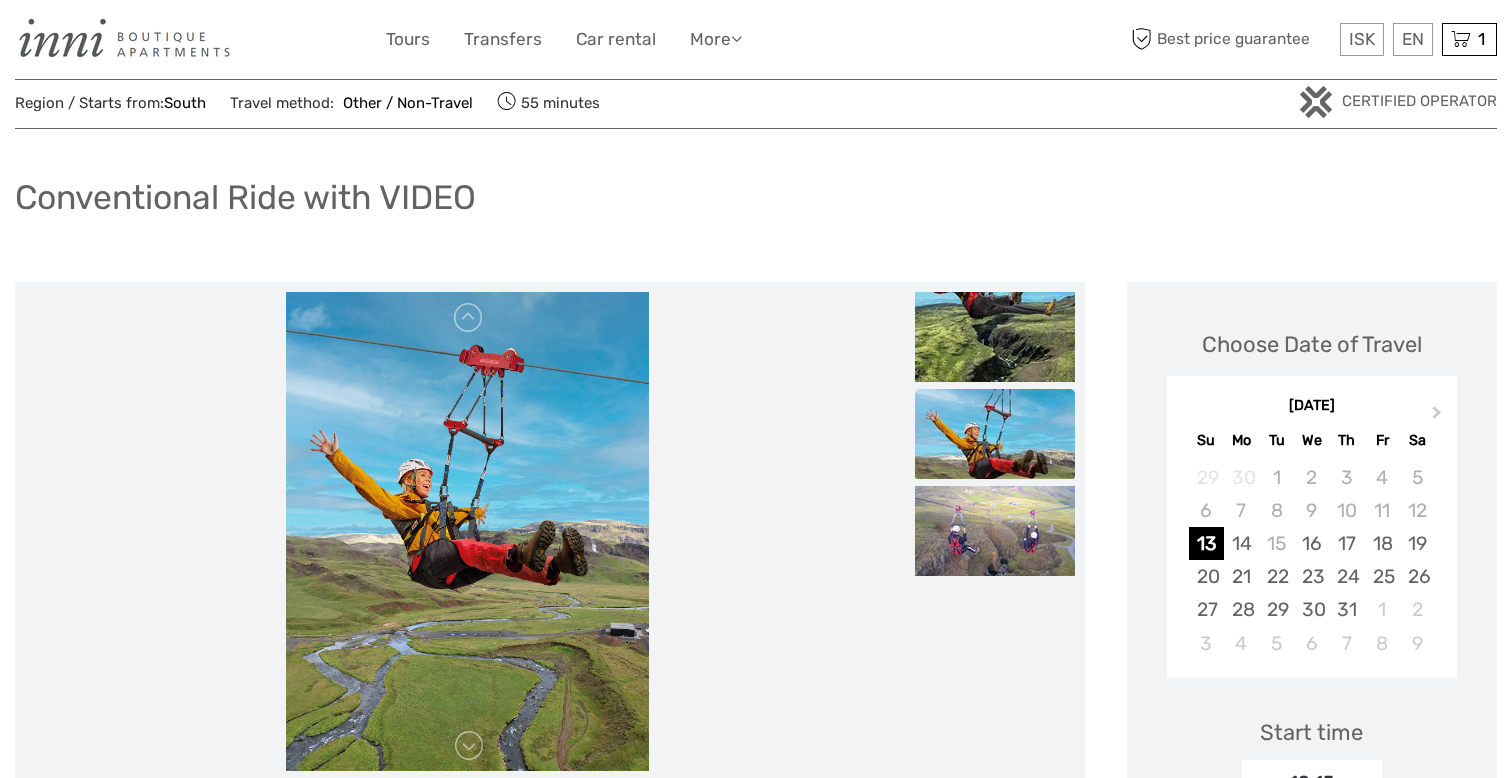 scroll, scrollTop: 0, scrollLeft: 0, axis: both 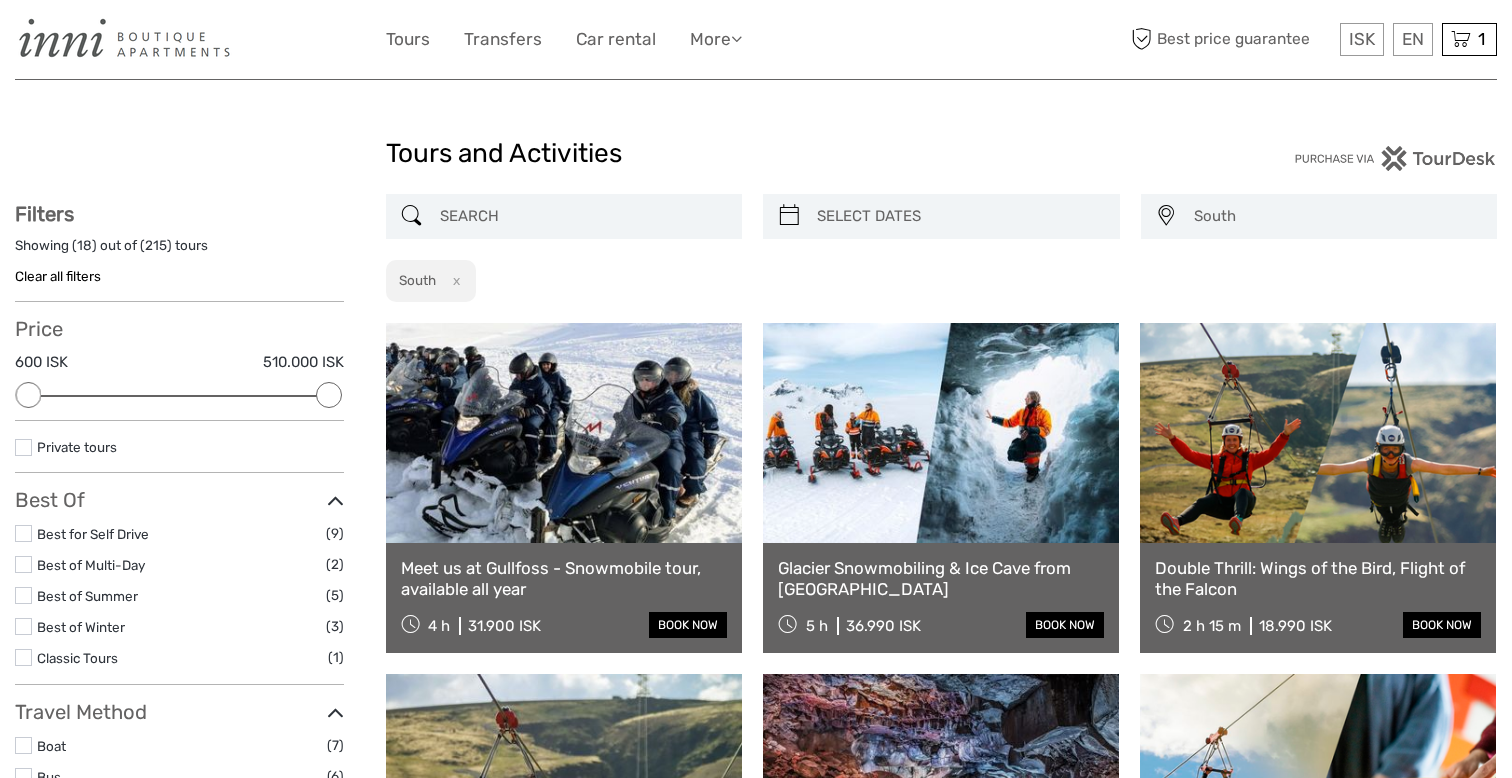 click on "South" at bounding box center [1336, 216] 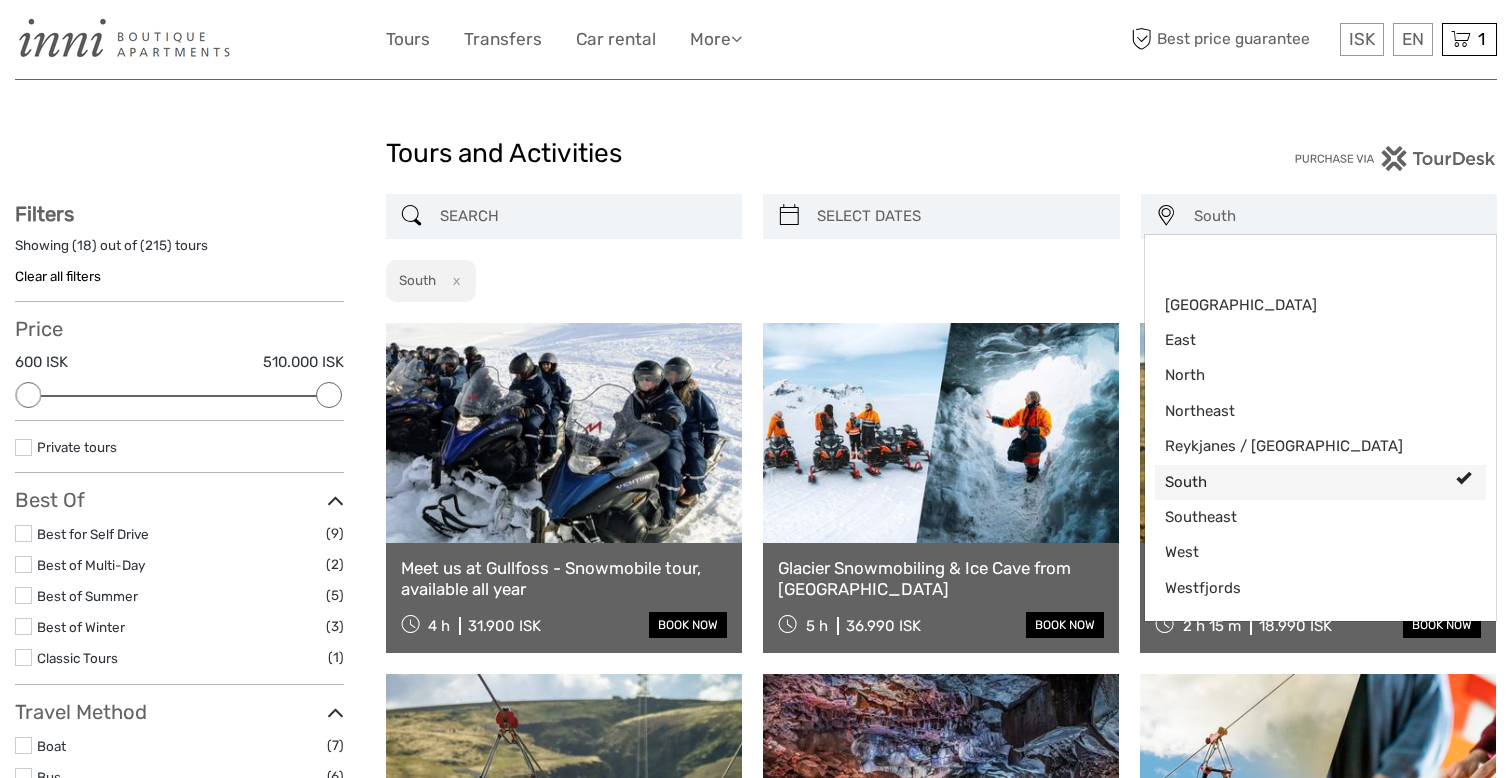 click on "South" at bounding box center [1304, 482] 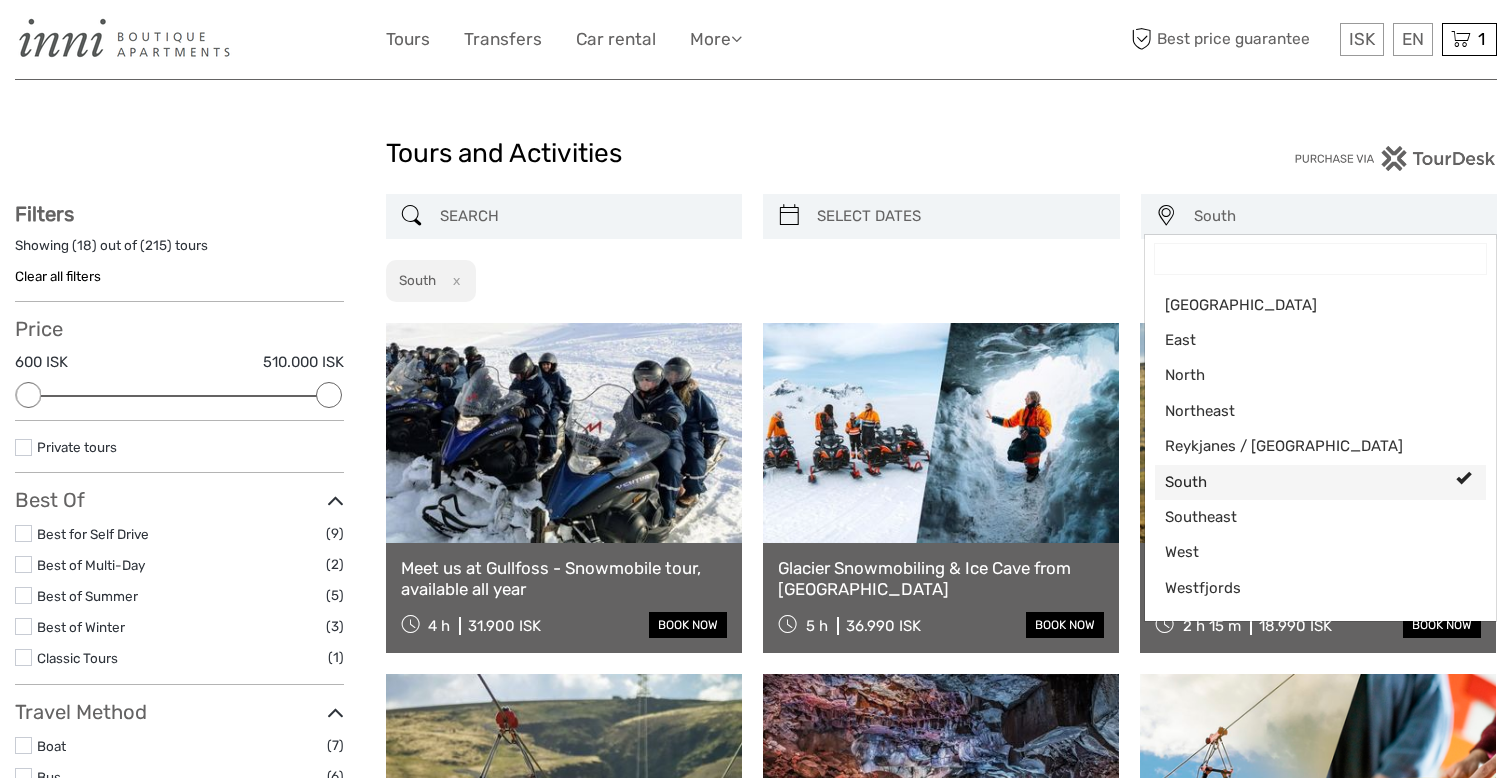 select 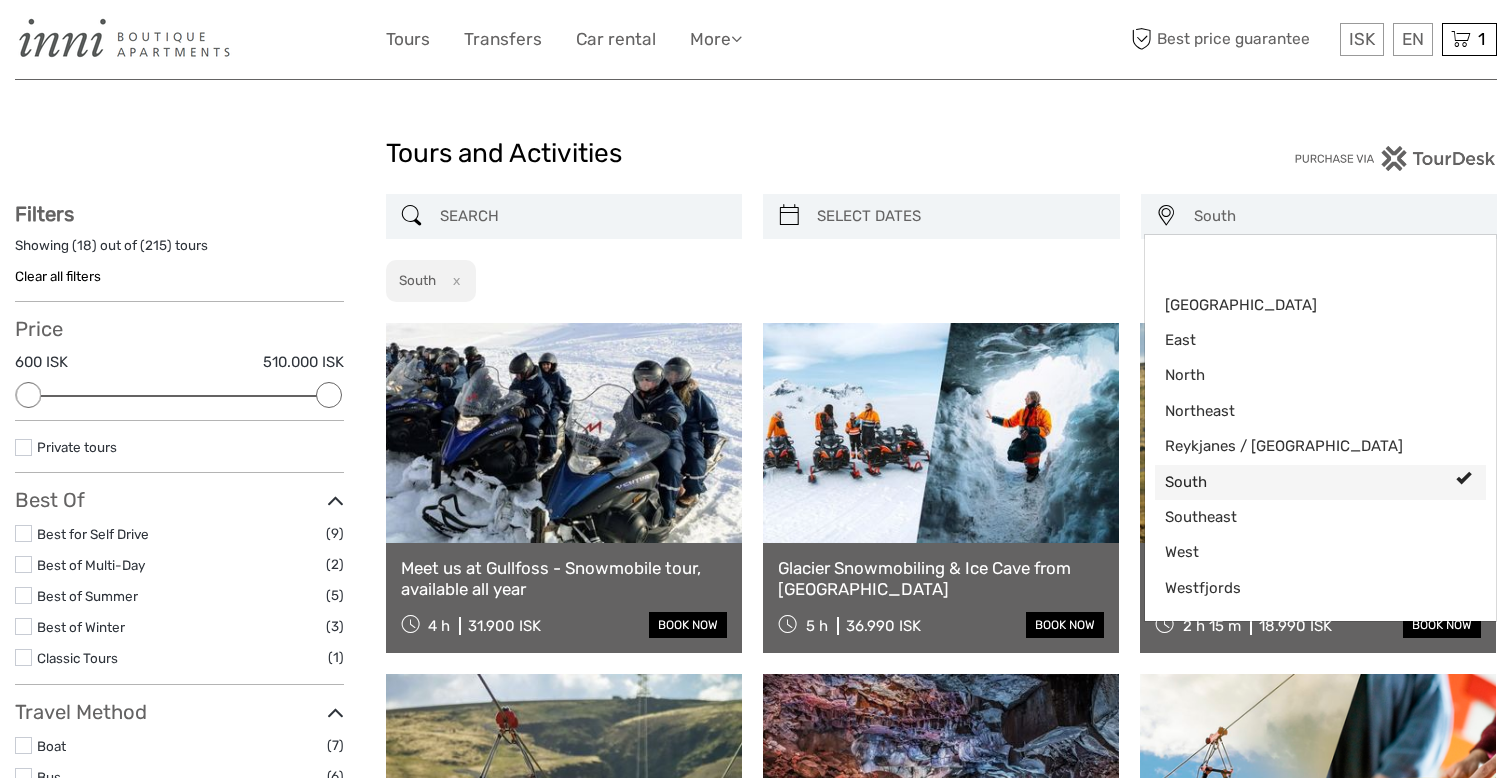 scroll, scrollTop: 68, scrollLeft: 0, axis: vertical 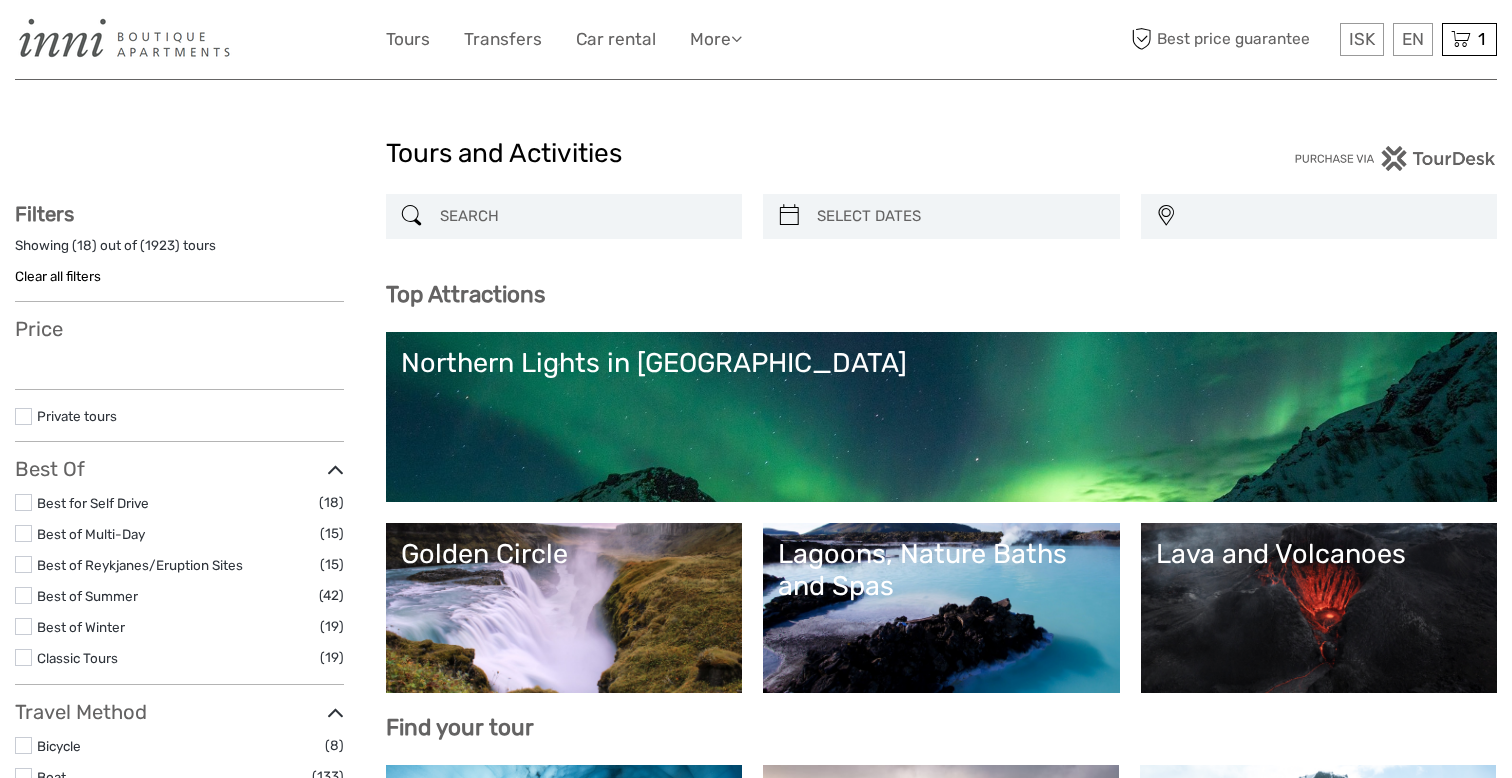 select 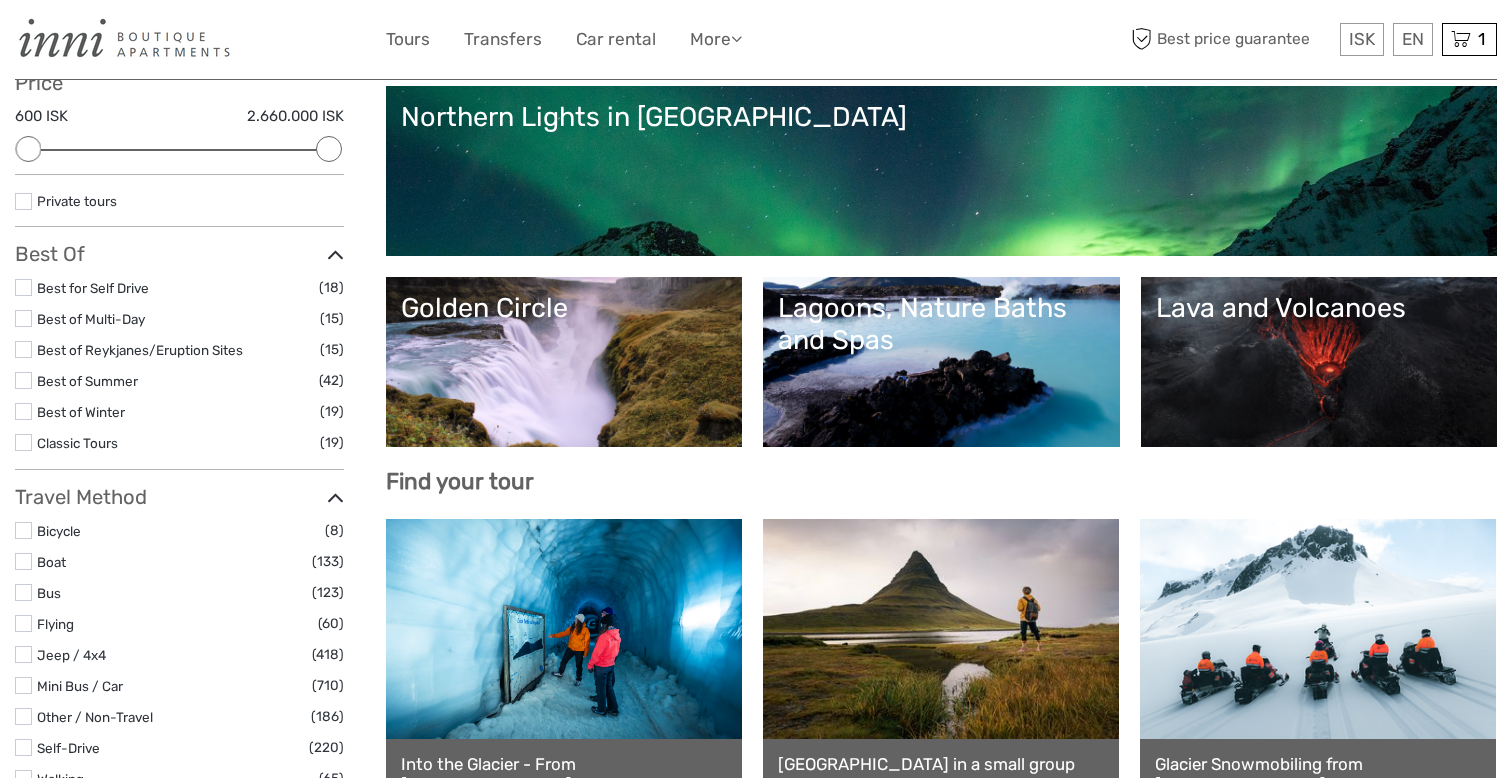 scroll, scrollTop: 311, scrollLeft: 0, axis: vertical 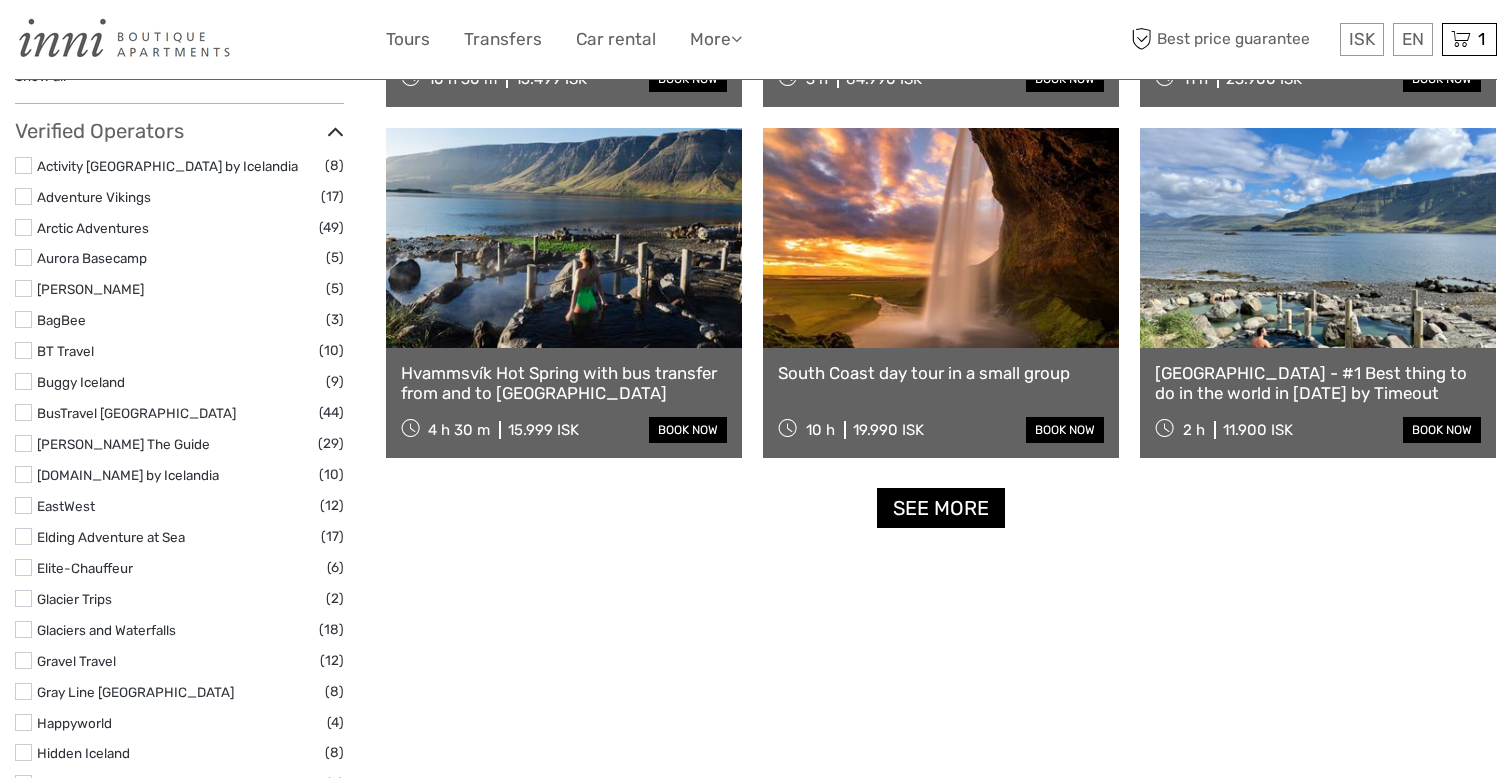 click at bounding box center (941, 238) 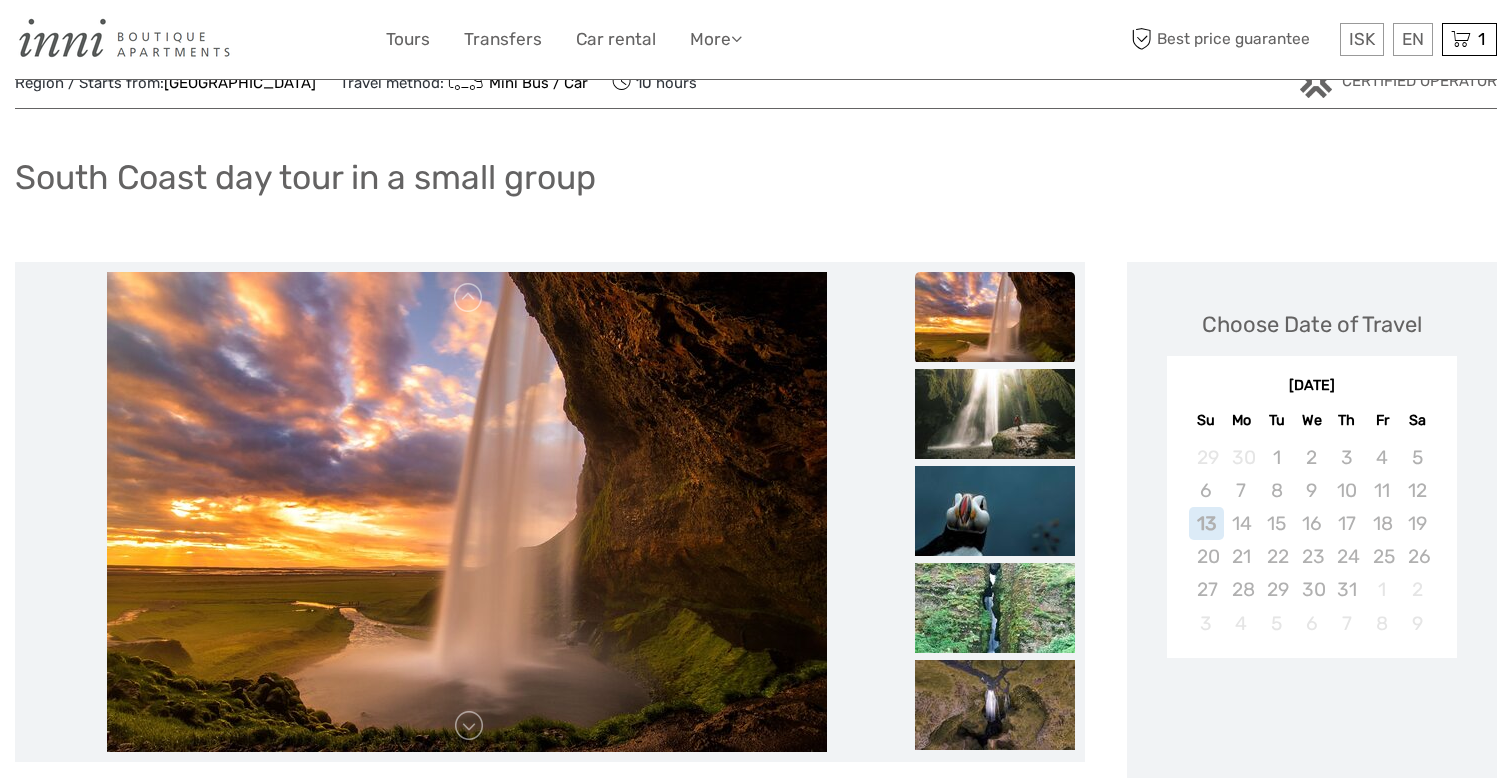 scroll, scrollTop: 151, scrollLeft: 0, axis: vertical 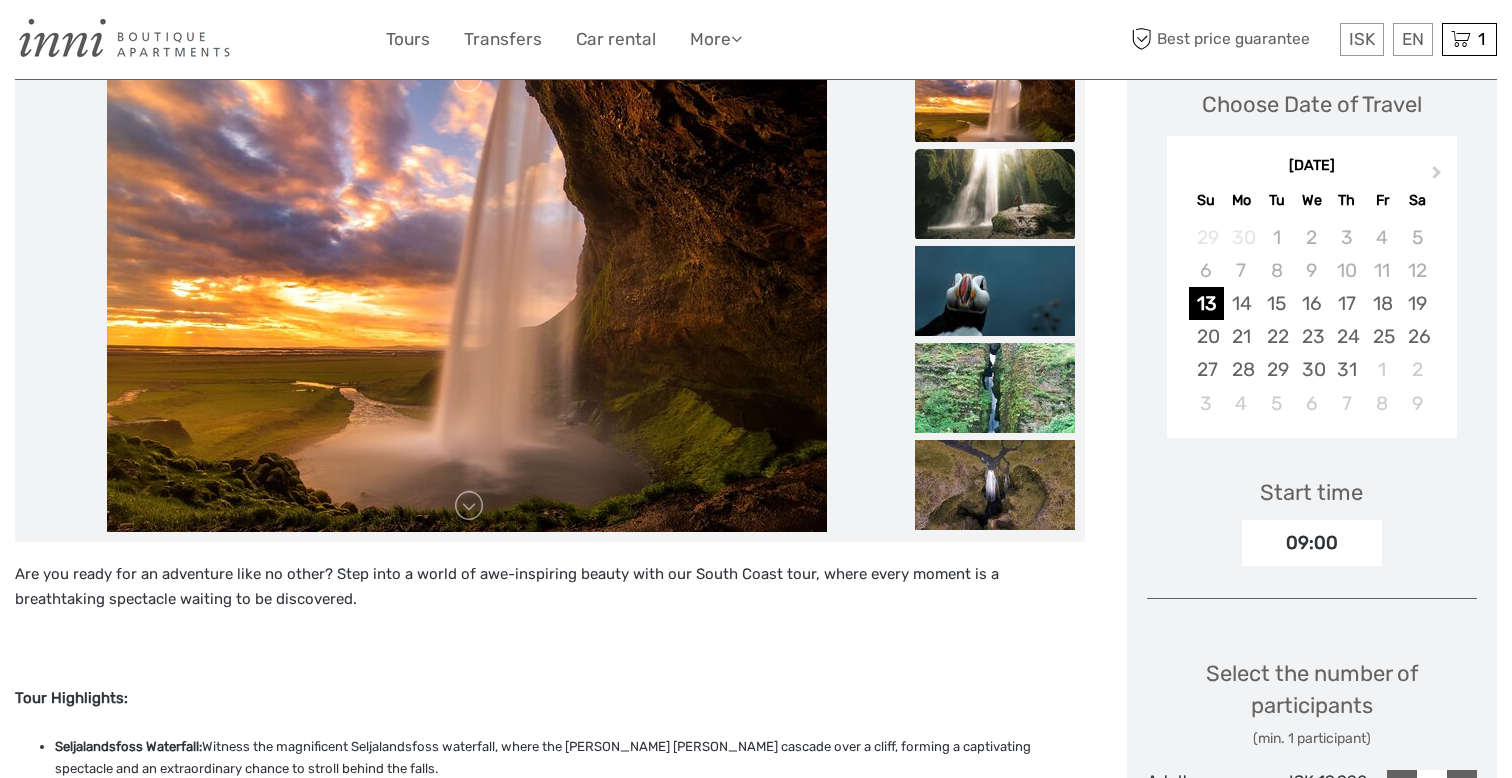 click at bounding box center [995, 194] 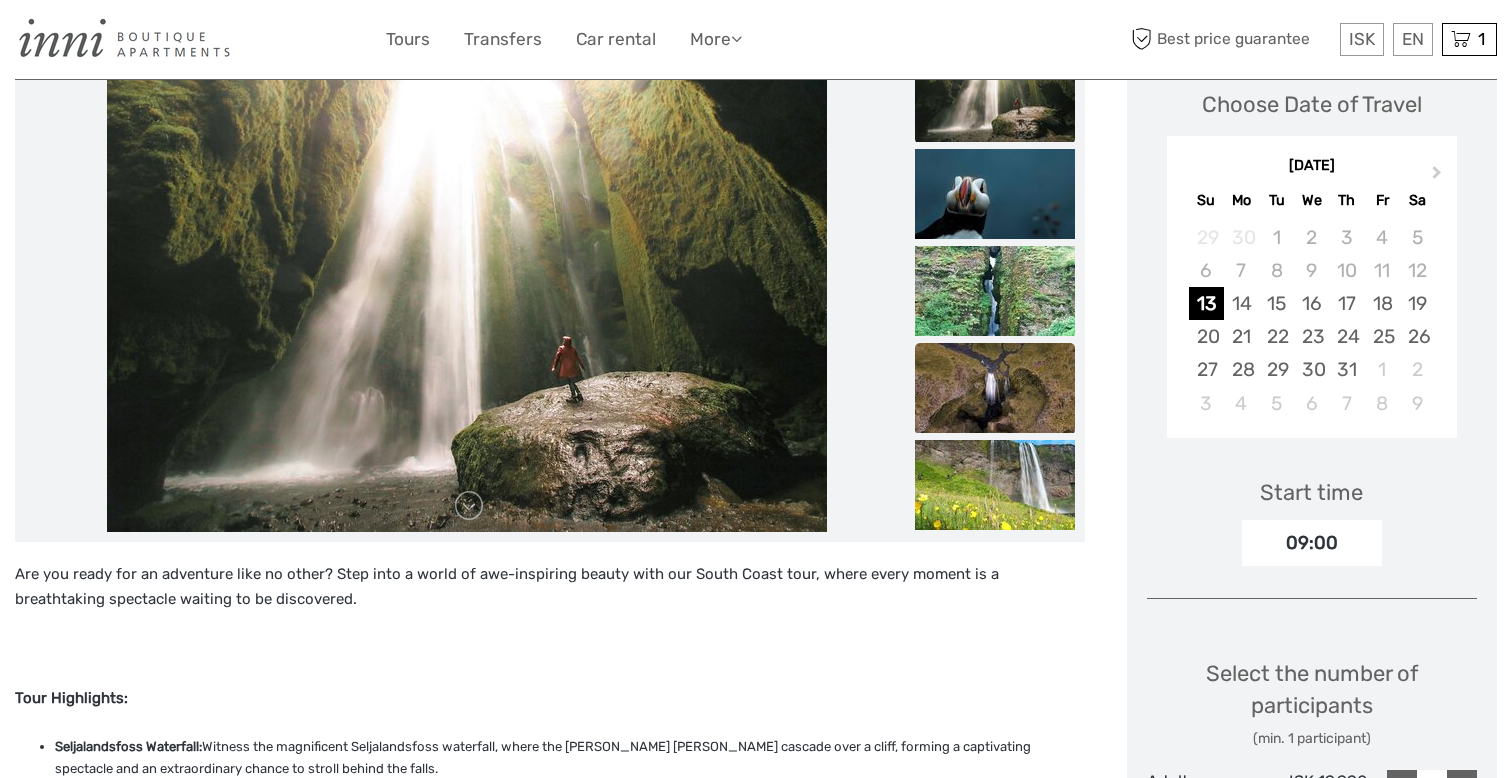click at bounding box center [995, 388] 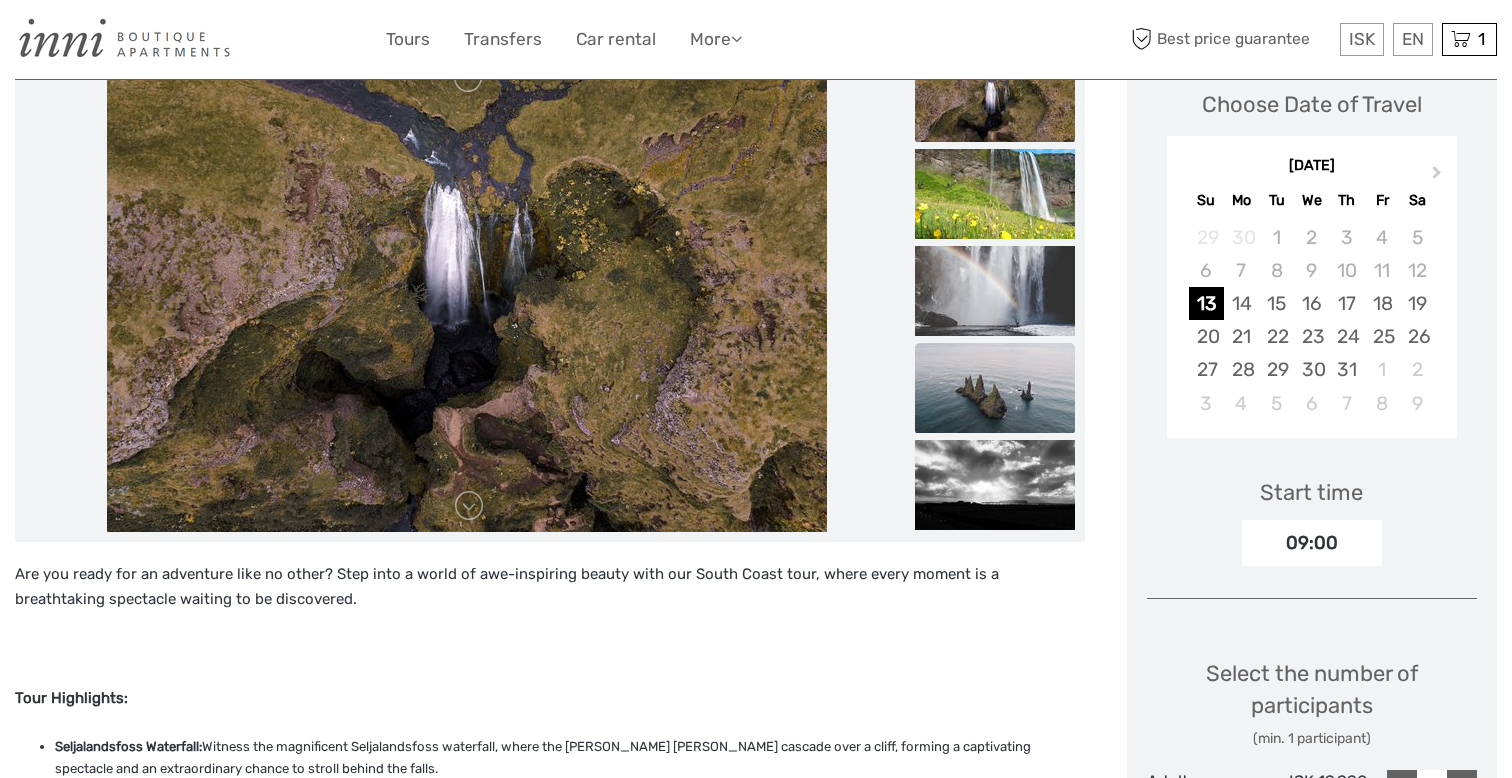 click at bounding box center [995, 388] 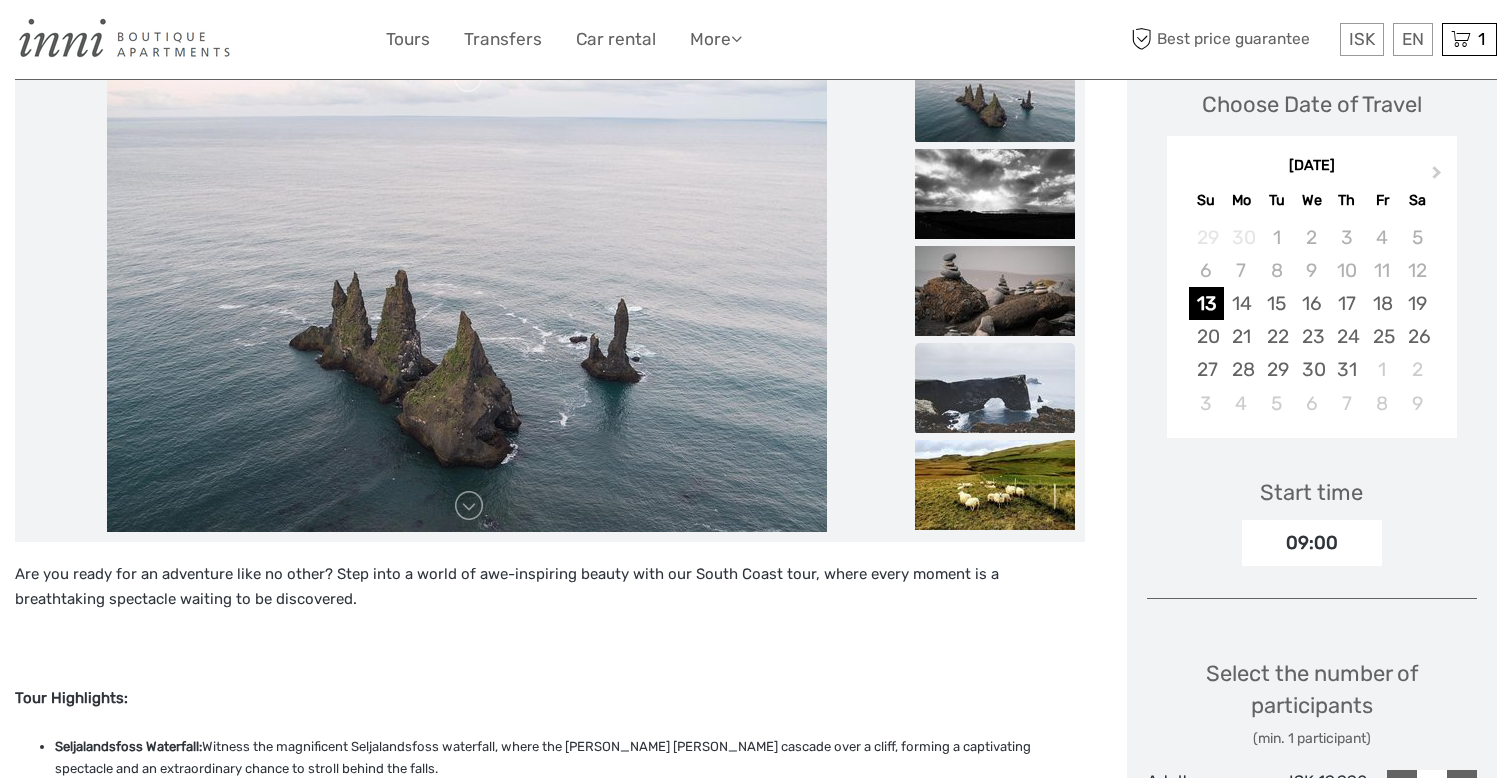 click at bounding box center [995, 388] 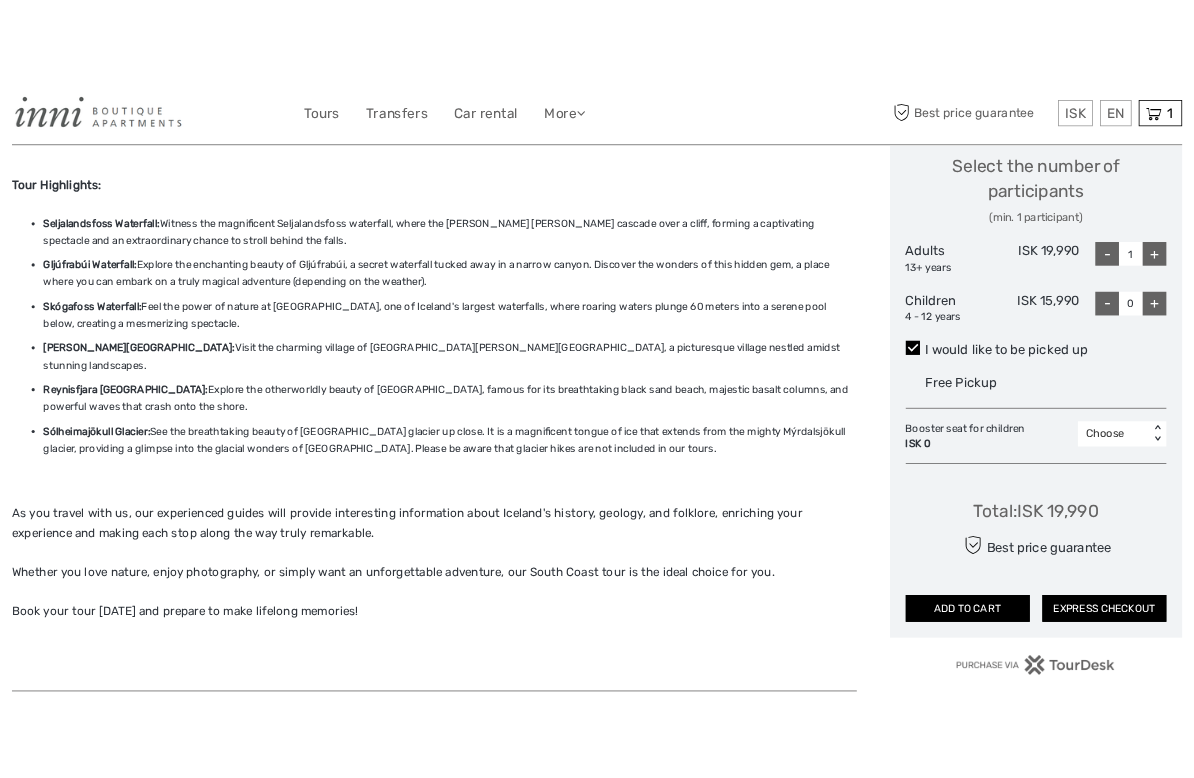 scroll, scrollTop: 861, scrollLeft: 0, axis: vertical 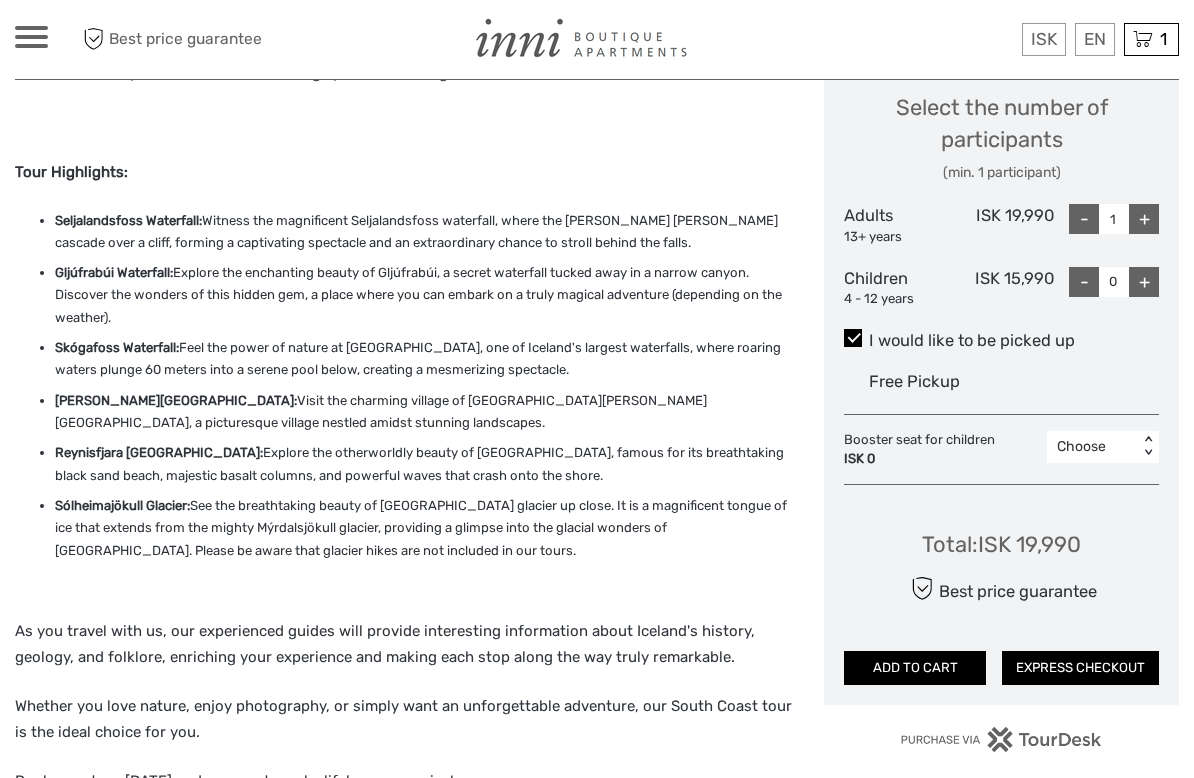 drag, startPoint x: 54, startPoint y: 482, endPoint x: 195, endPoint y: 486, distance: 141.05673 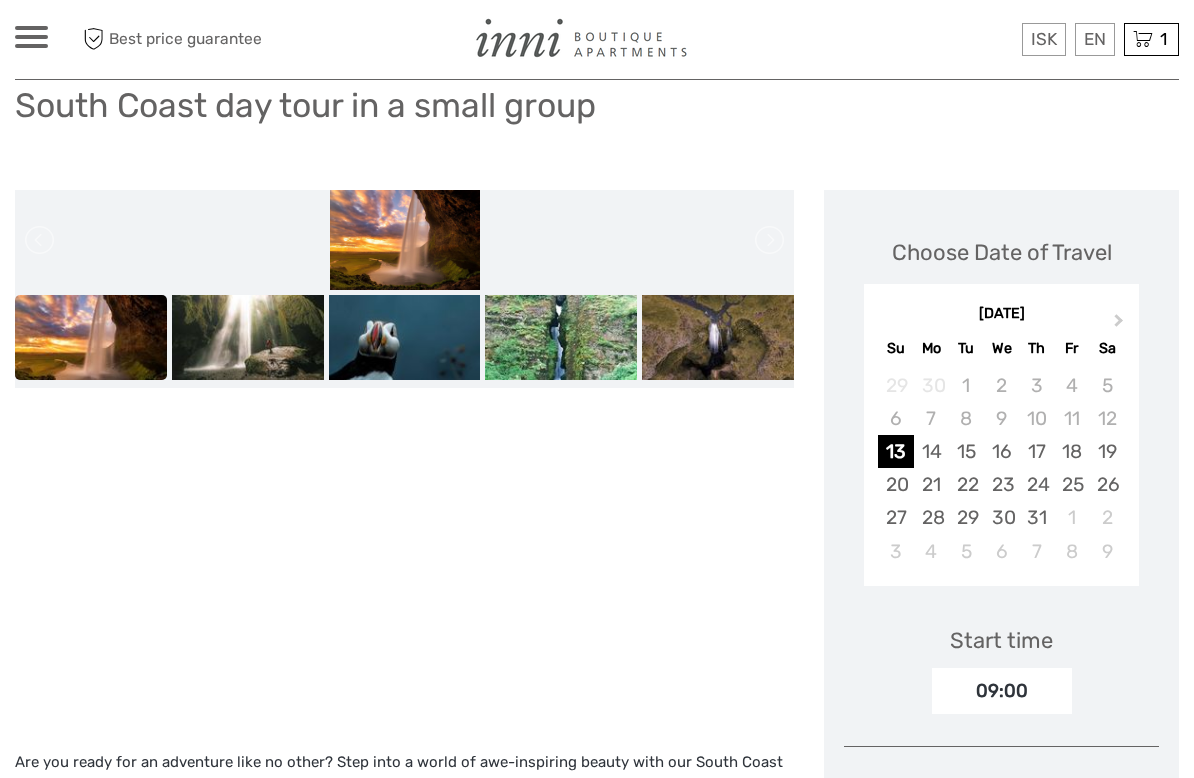 scroll, scrollTop: 81, scrollLeft: 0, axis: vertical 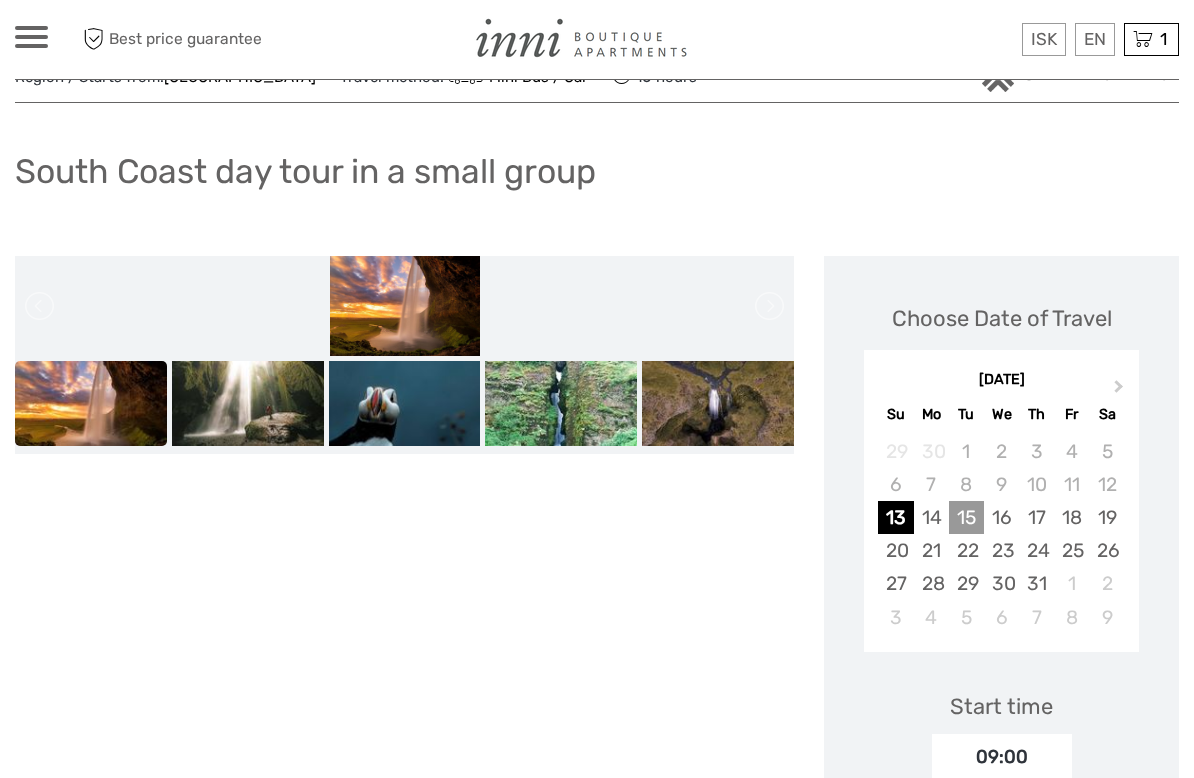 click on "15" at bounding box center [966, 517] 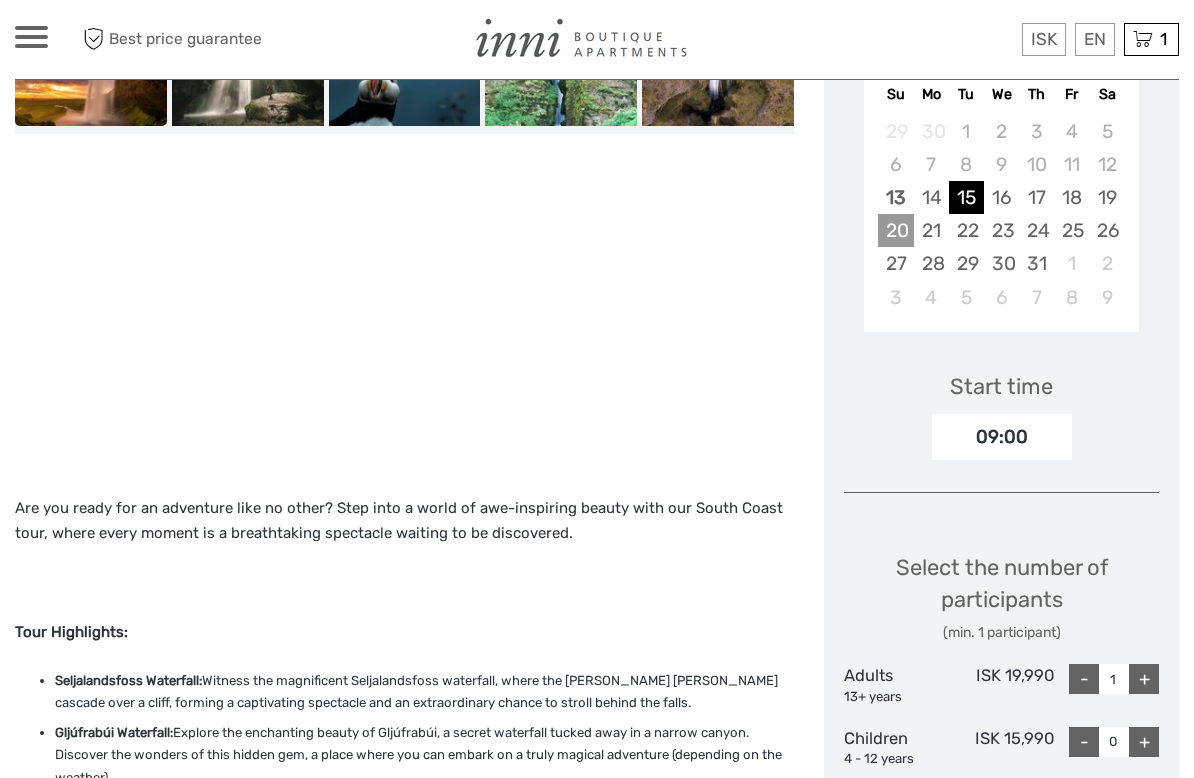 scroll, scrollTop: 534, scrollLeft: 0, axis: vertical 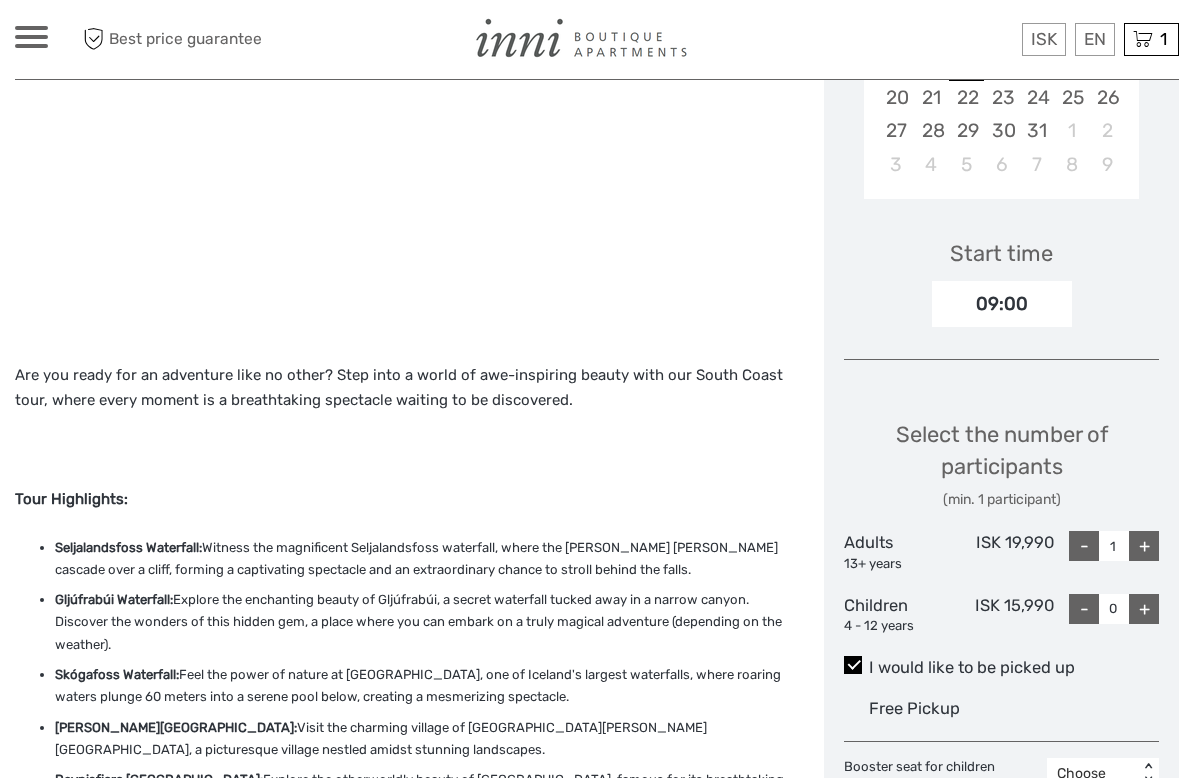 click on "09:00" at bounding box center (1002, 304) 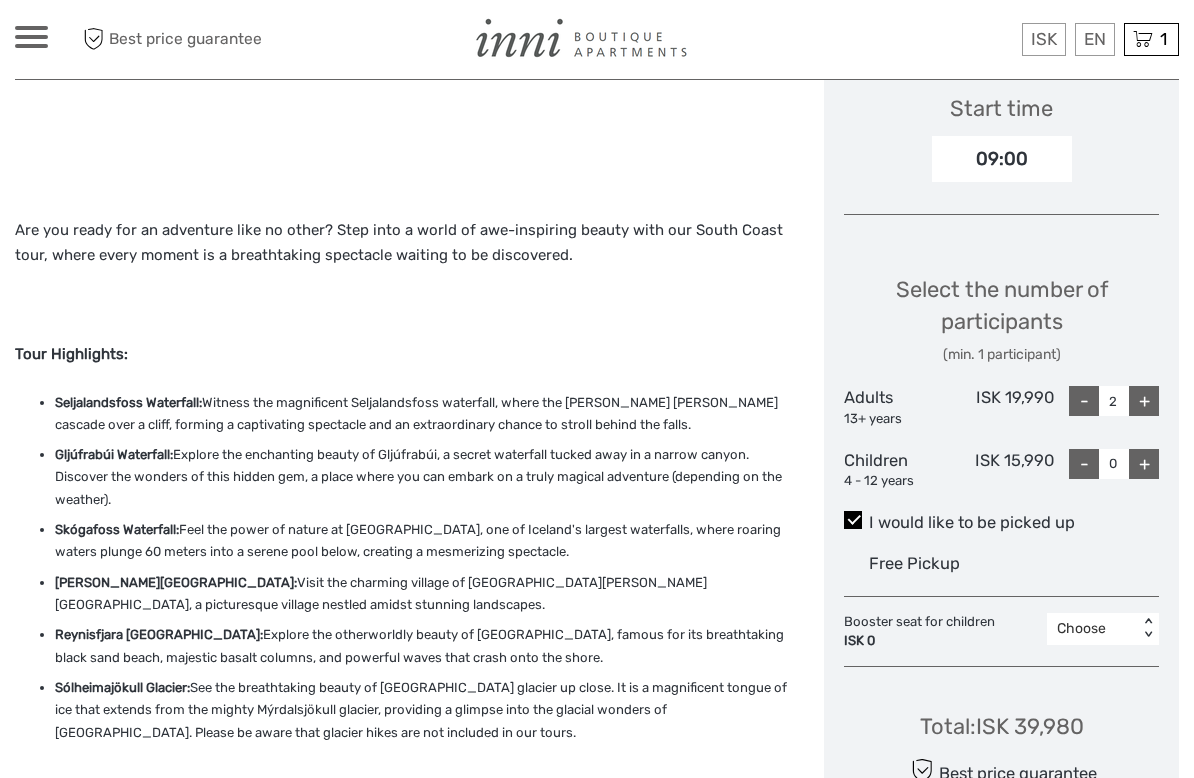 scroll, scrollTop: 690, scrollLeft: 0, axis: vertical 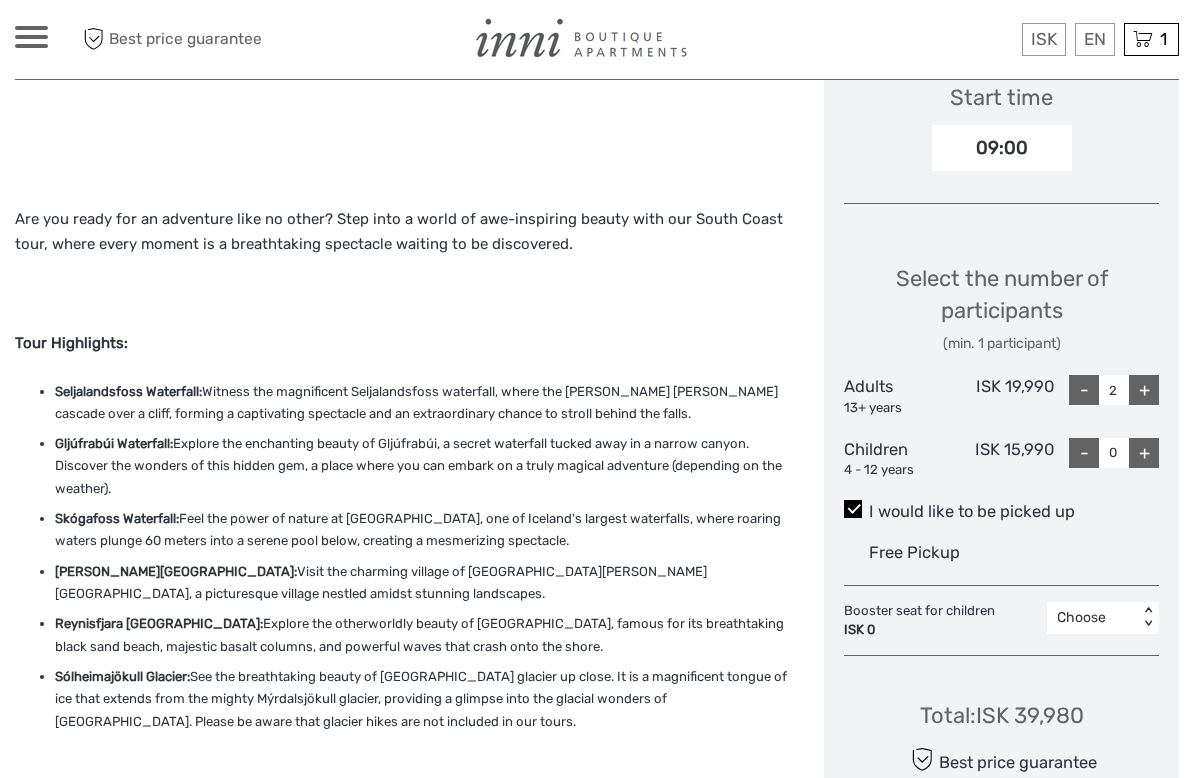 click on "+" at bounding box center [1144, 390] 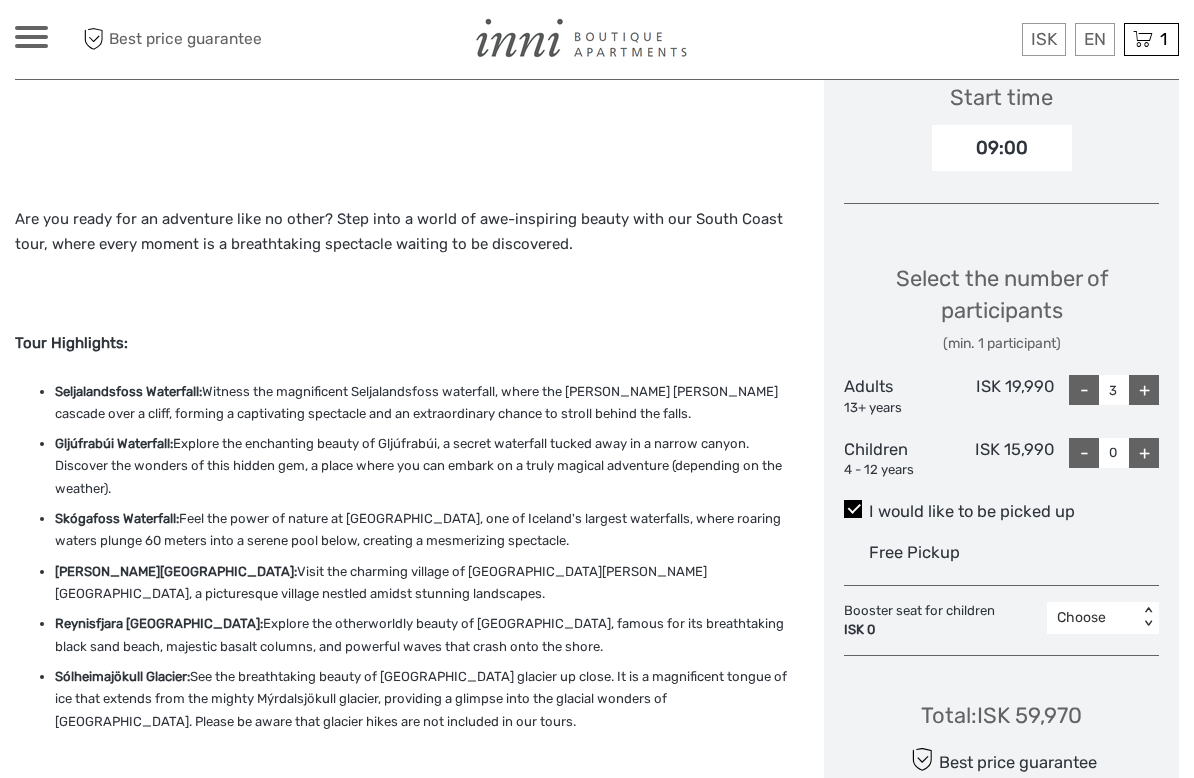 click on "+" at bounding box center (1144, 390) 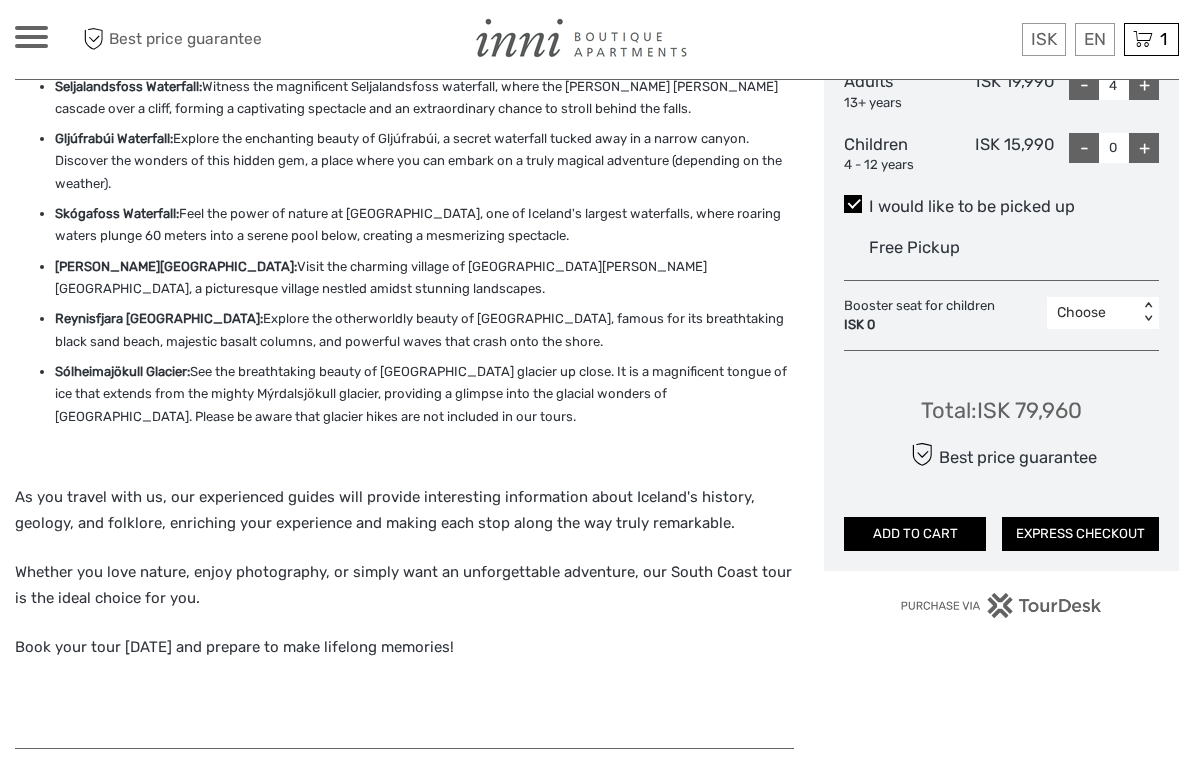 scroll, scrollTop: 1048, scrollLeft: 0, axis: vertical 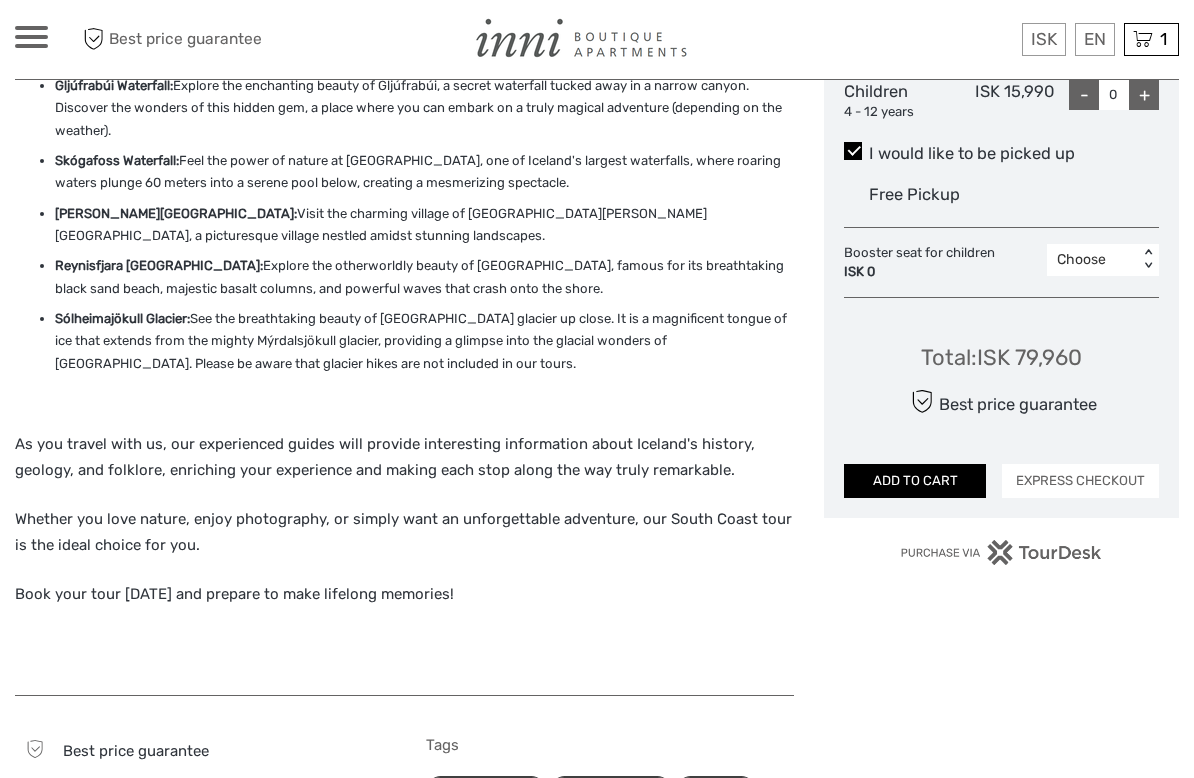 click on "EXPRESS CHECKOUT" at bounding box center [1080, 481] 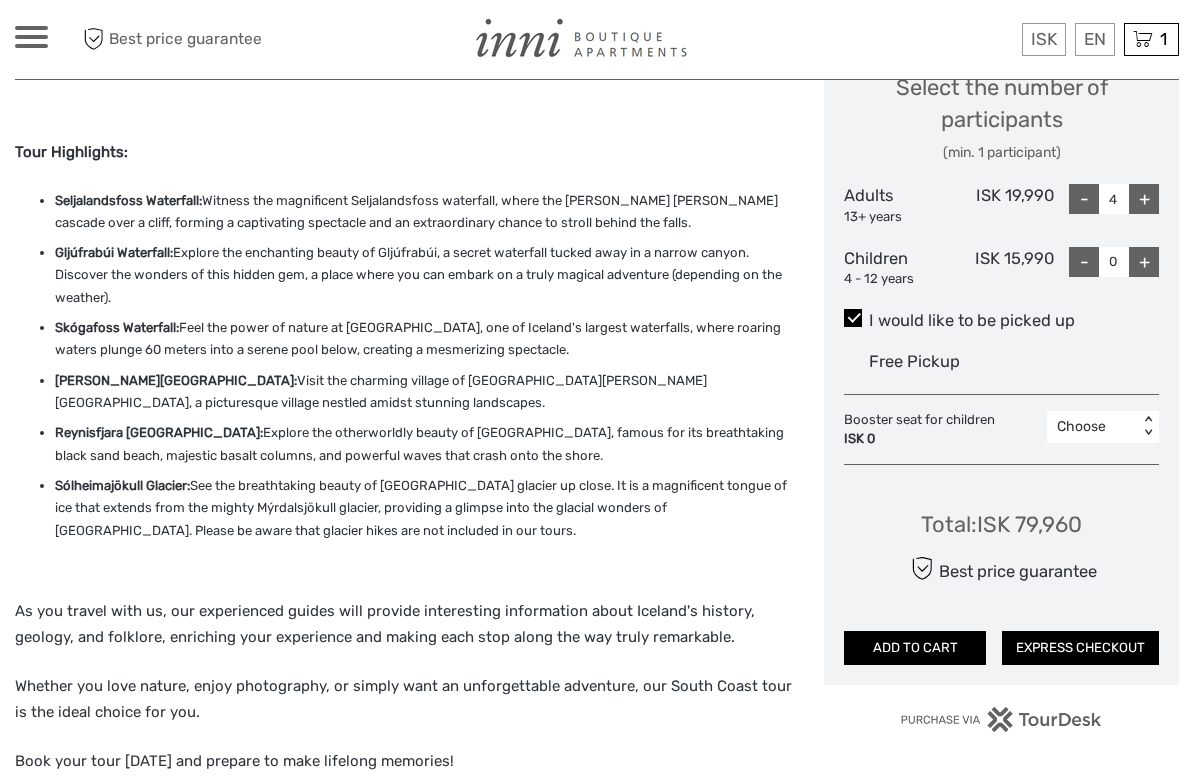scroll, scrollTop: 882, scrollLeft: 0, axis: vertical 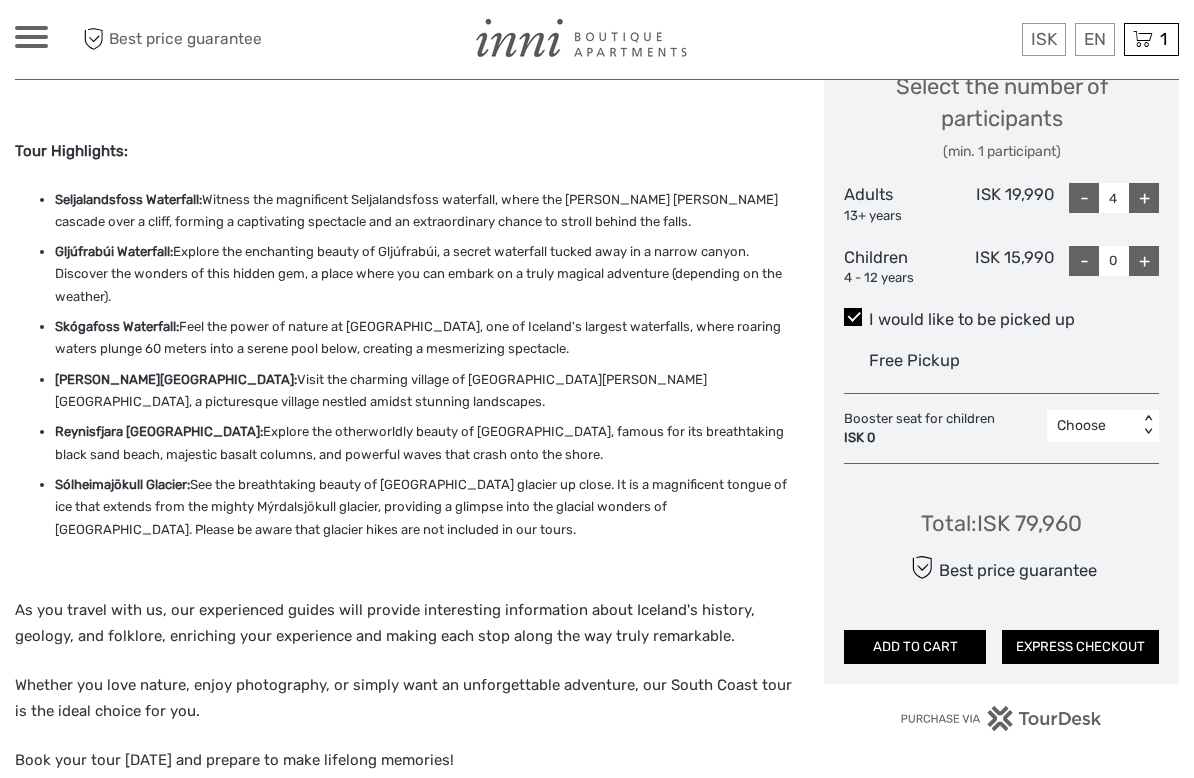 click on "Choose" at bounding box center [1092, 426] 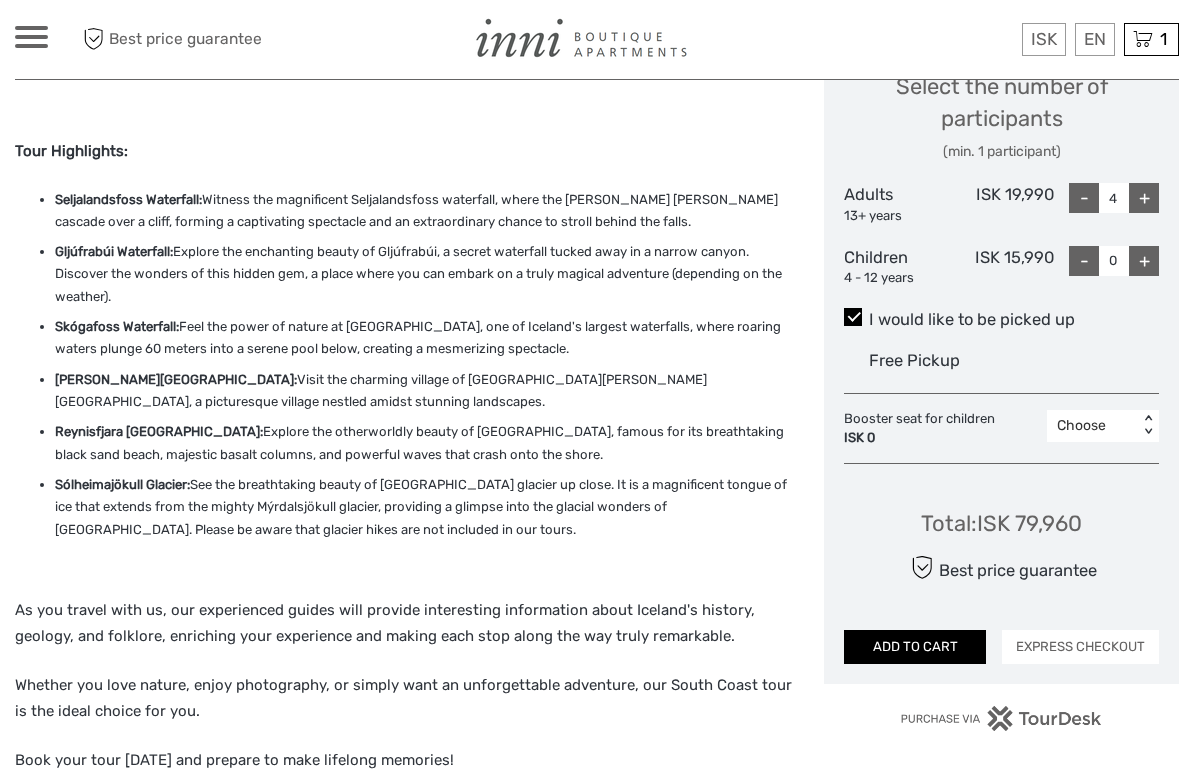click on "EXPRESS CHECKOUT" at bounding box center [1080, 647] 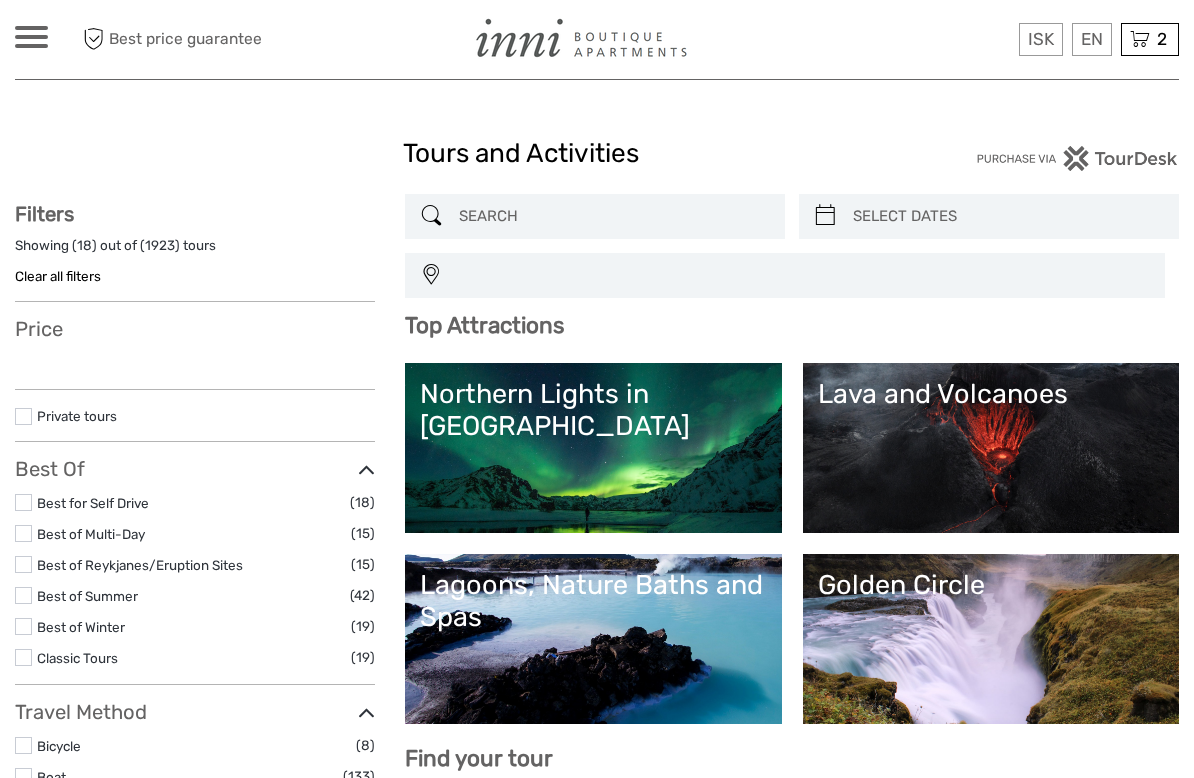 select 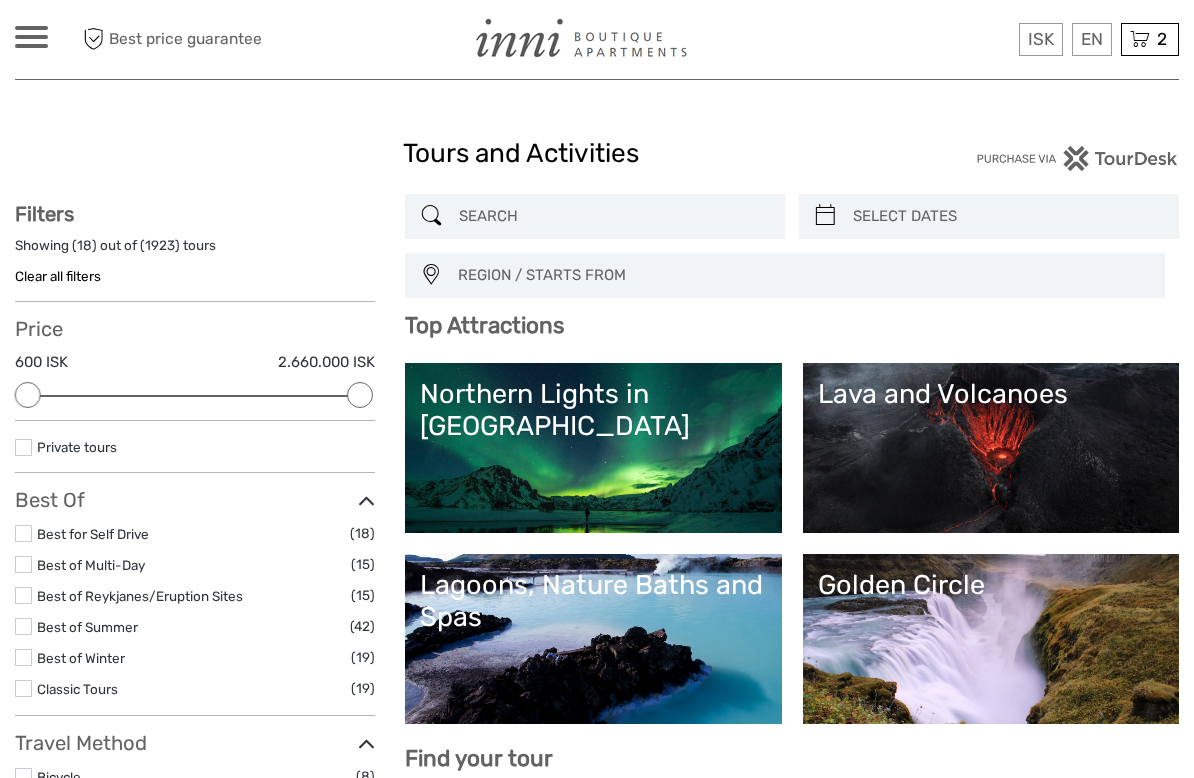 scroll, scrollTop: 0, scrollLeft: 0, axis: both 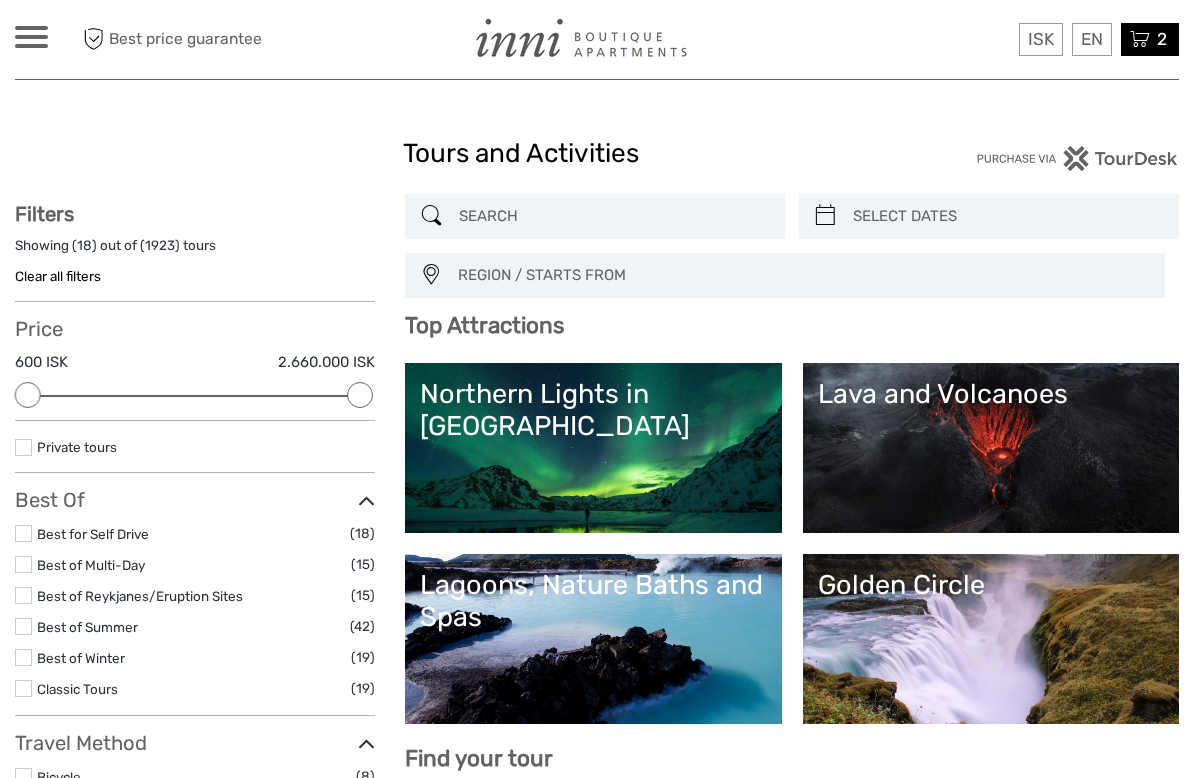 click on "2" at bounding box center [1162, 39] 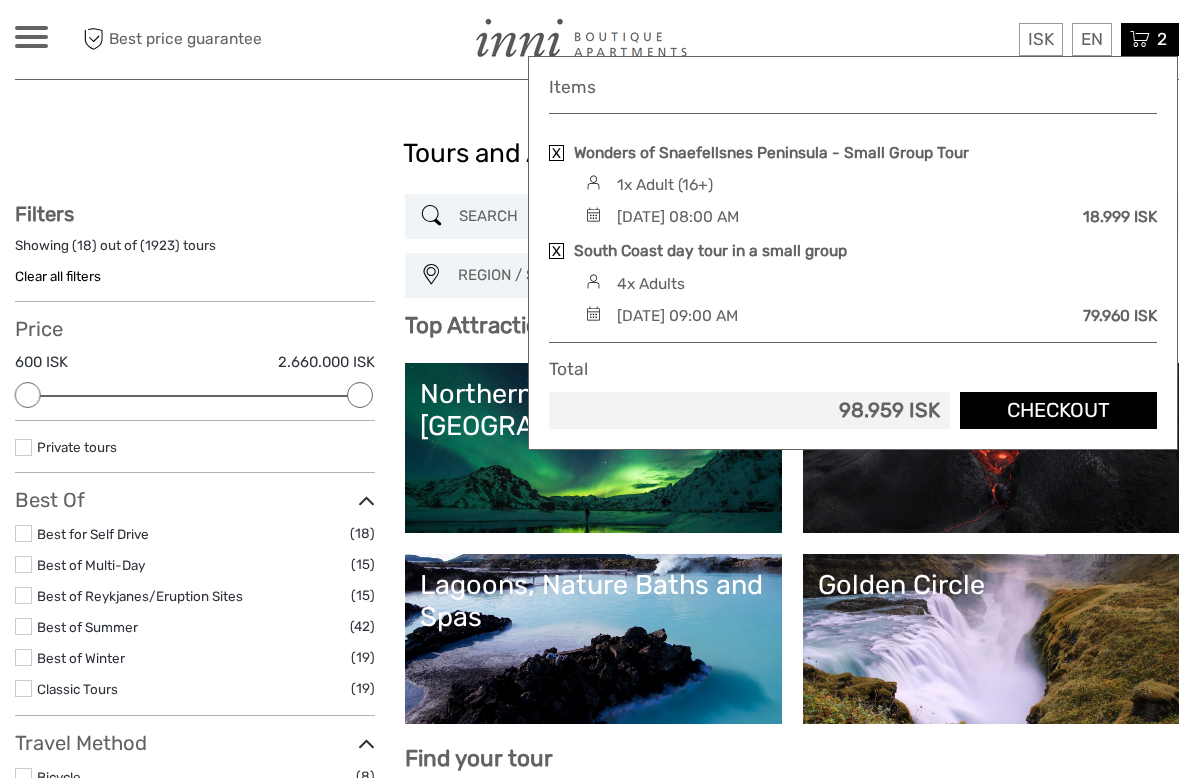click at bounding box center [556, 153] 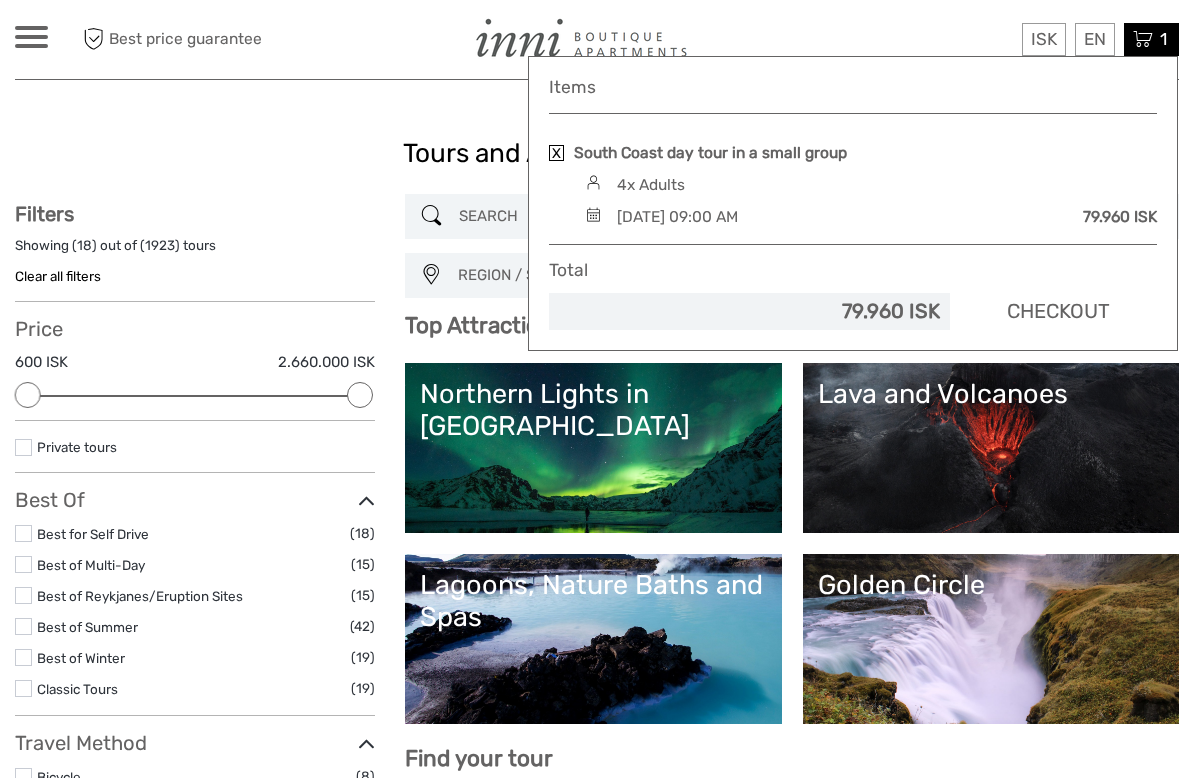 click on "Checkout" at bounding box center [1058, 311] 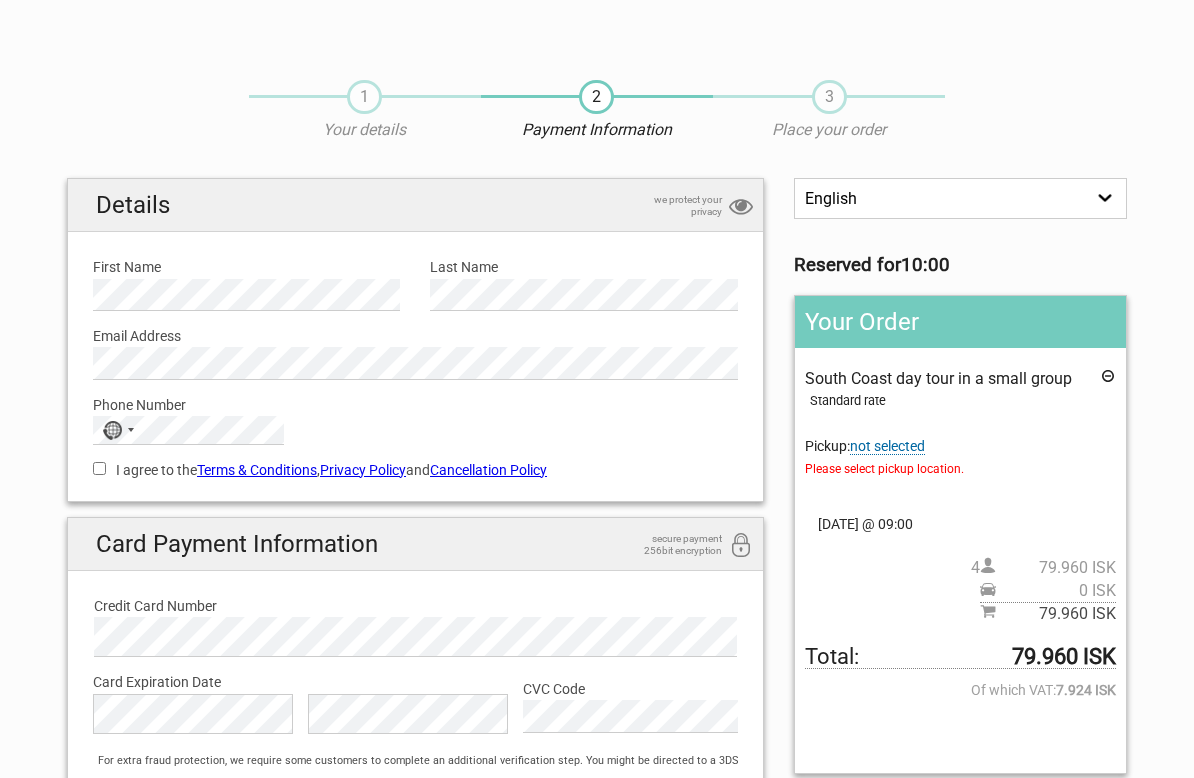 scroll, scrollTop: 0, scrollLeft: 0, axis: both 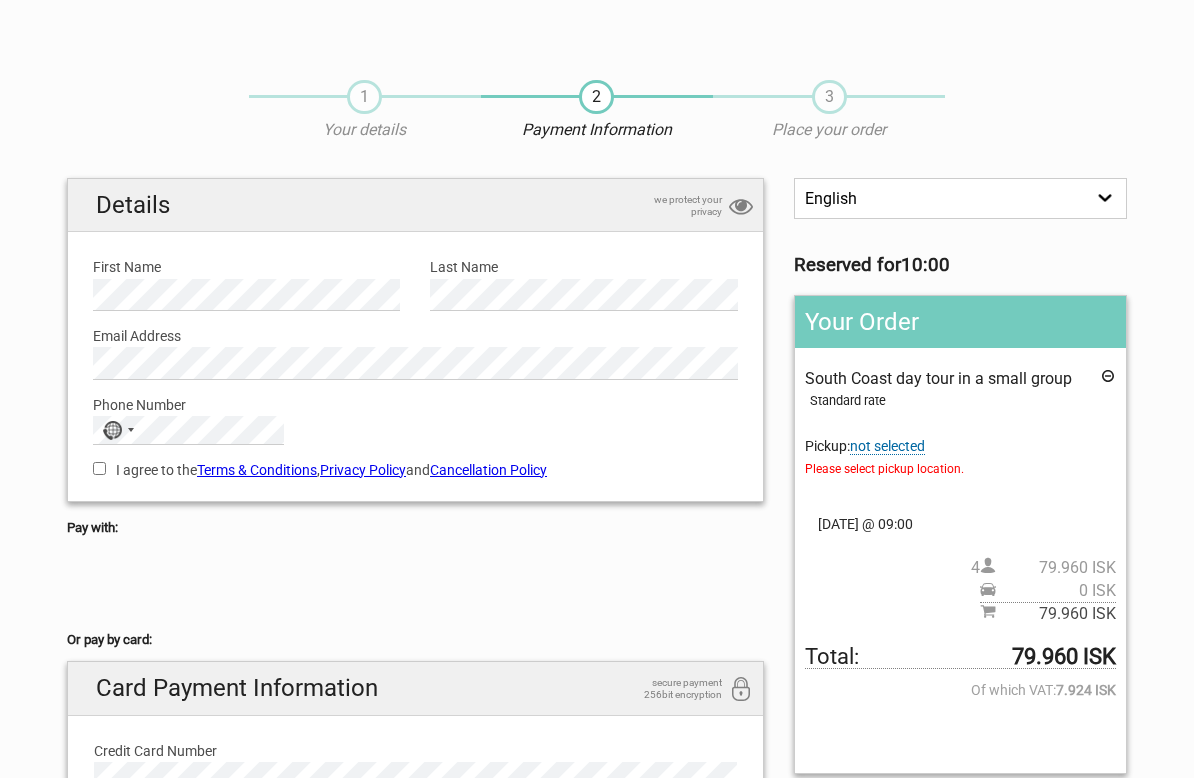 click on "not selected" at bounding box center [887, 446] 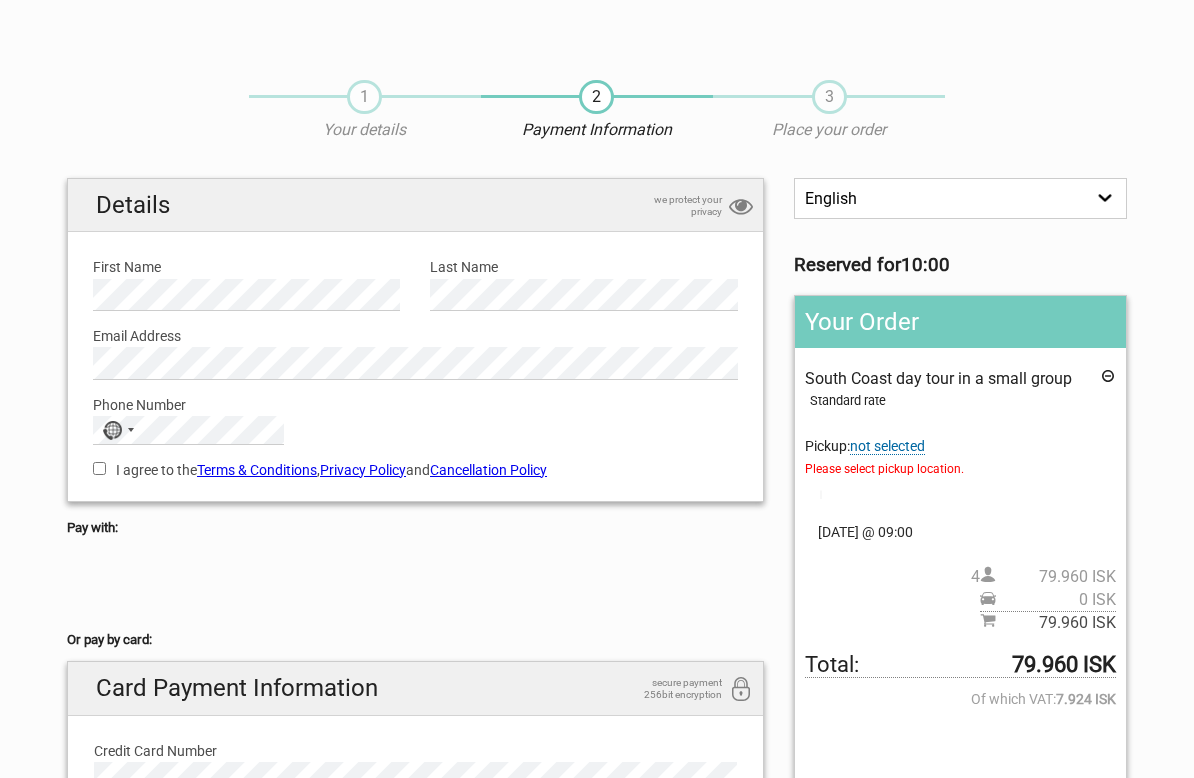 scroll, scrollTop: 0, scrollLeft: 0, axis: both 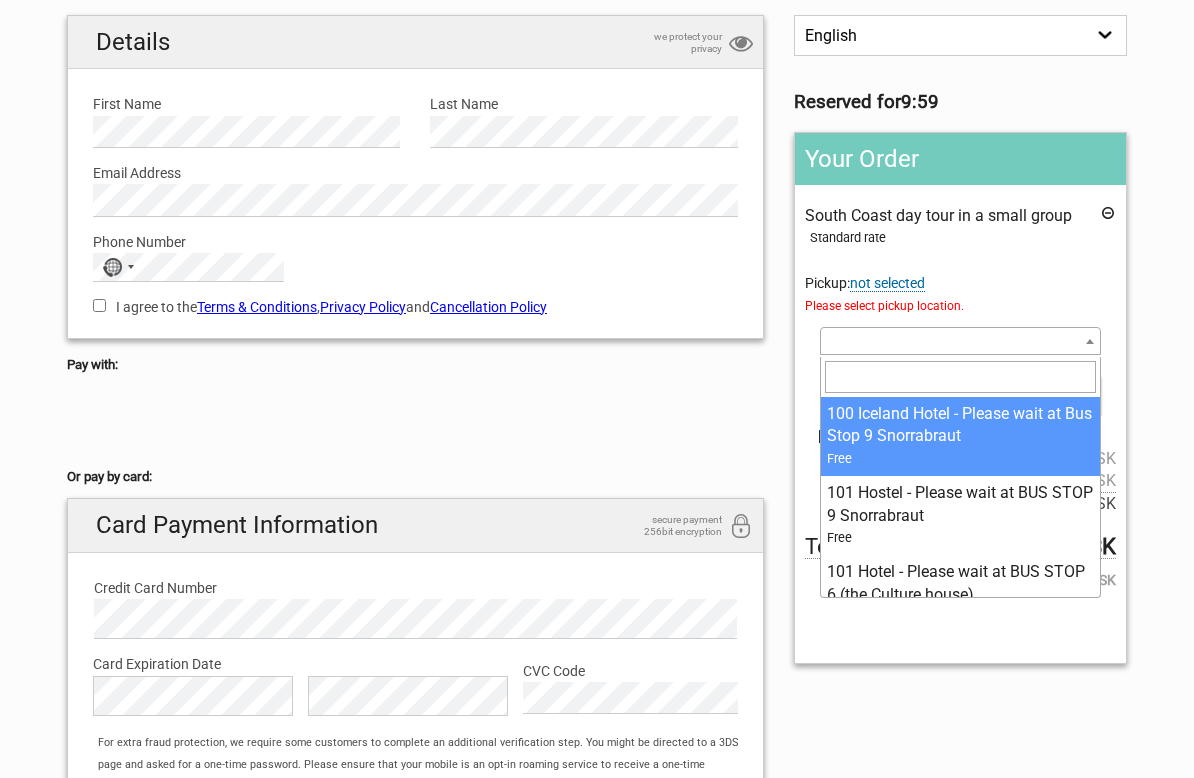click at bounding box center [960, 341] 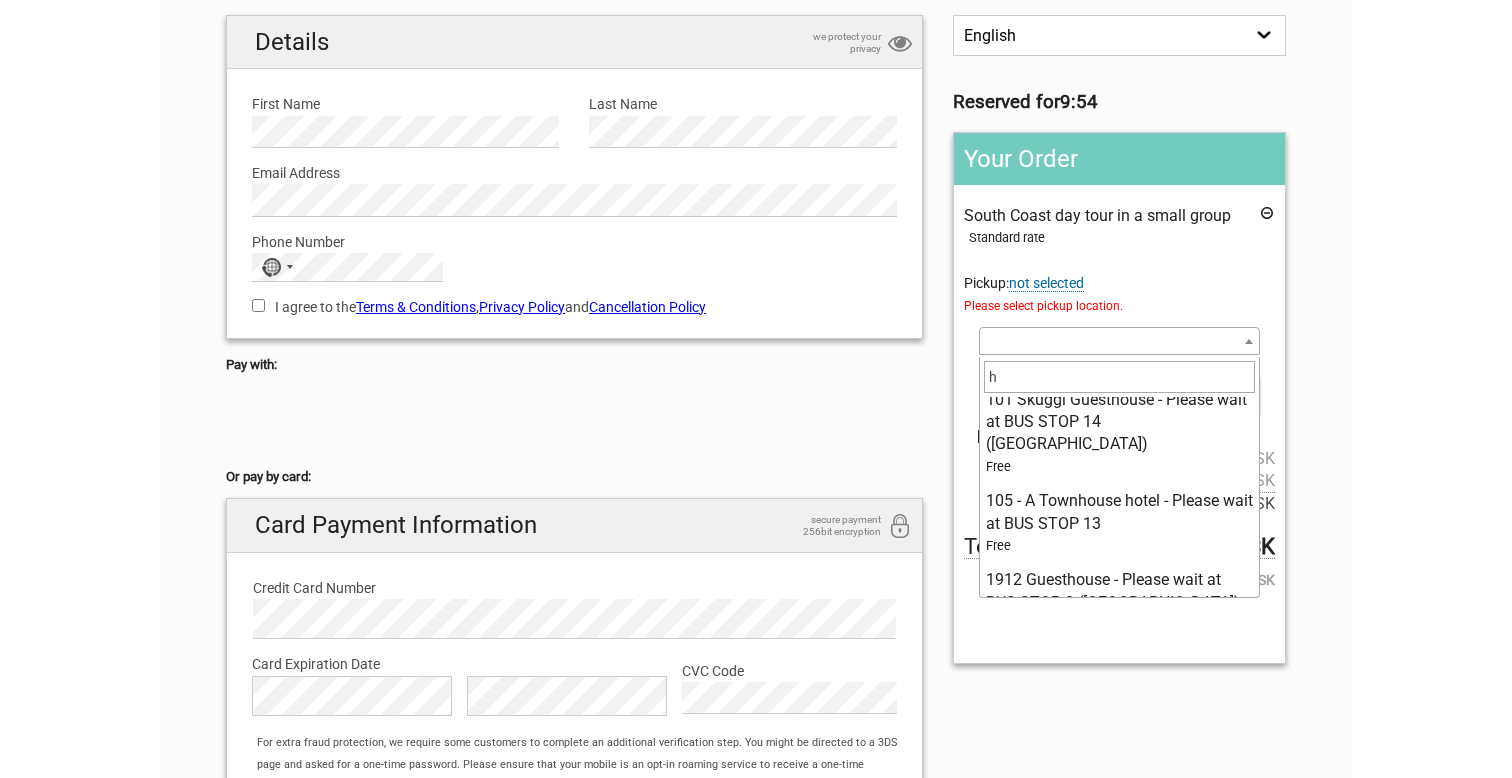 scroll, scrollTop: 0, scrollLeft: 0, axis: both 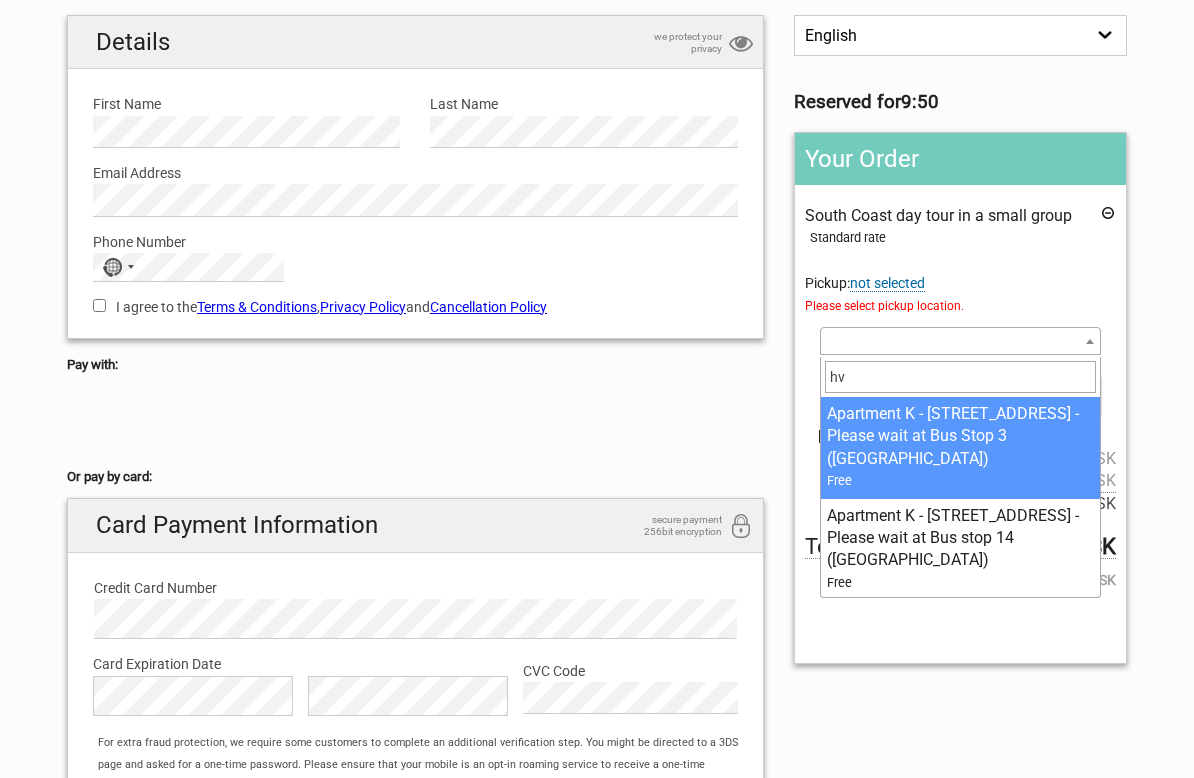 type on "h" 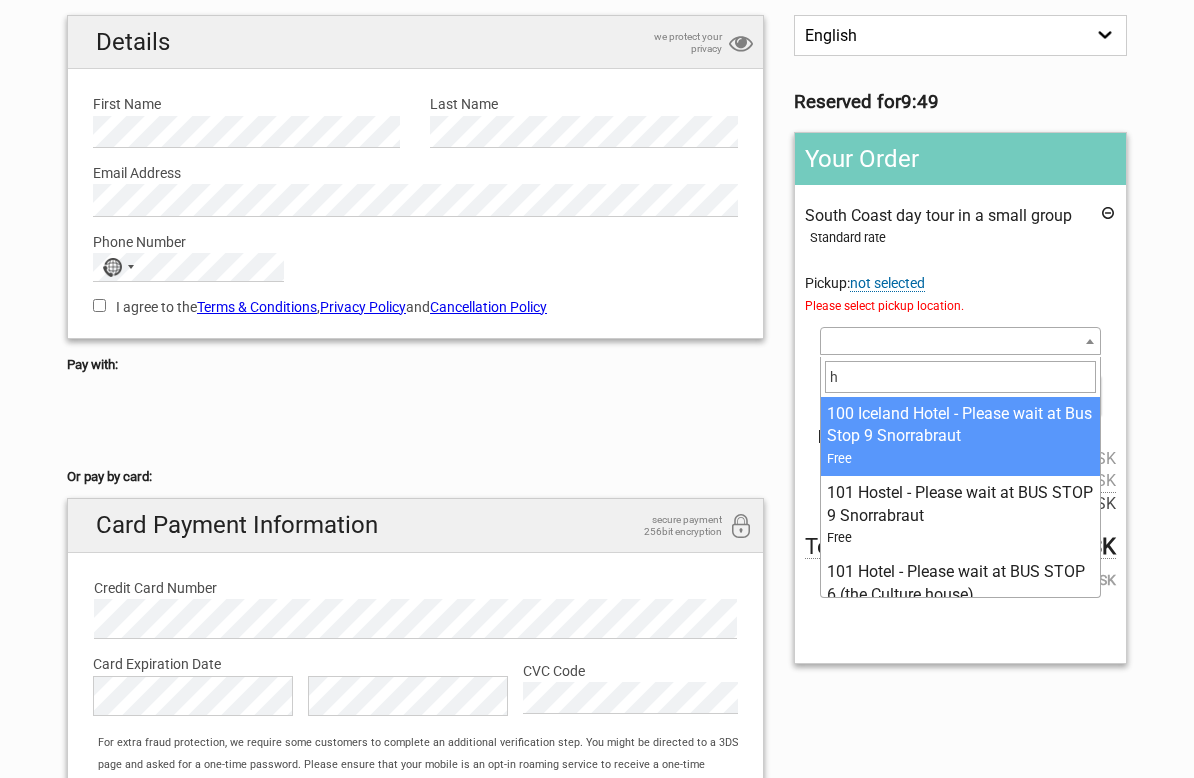 type 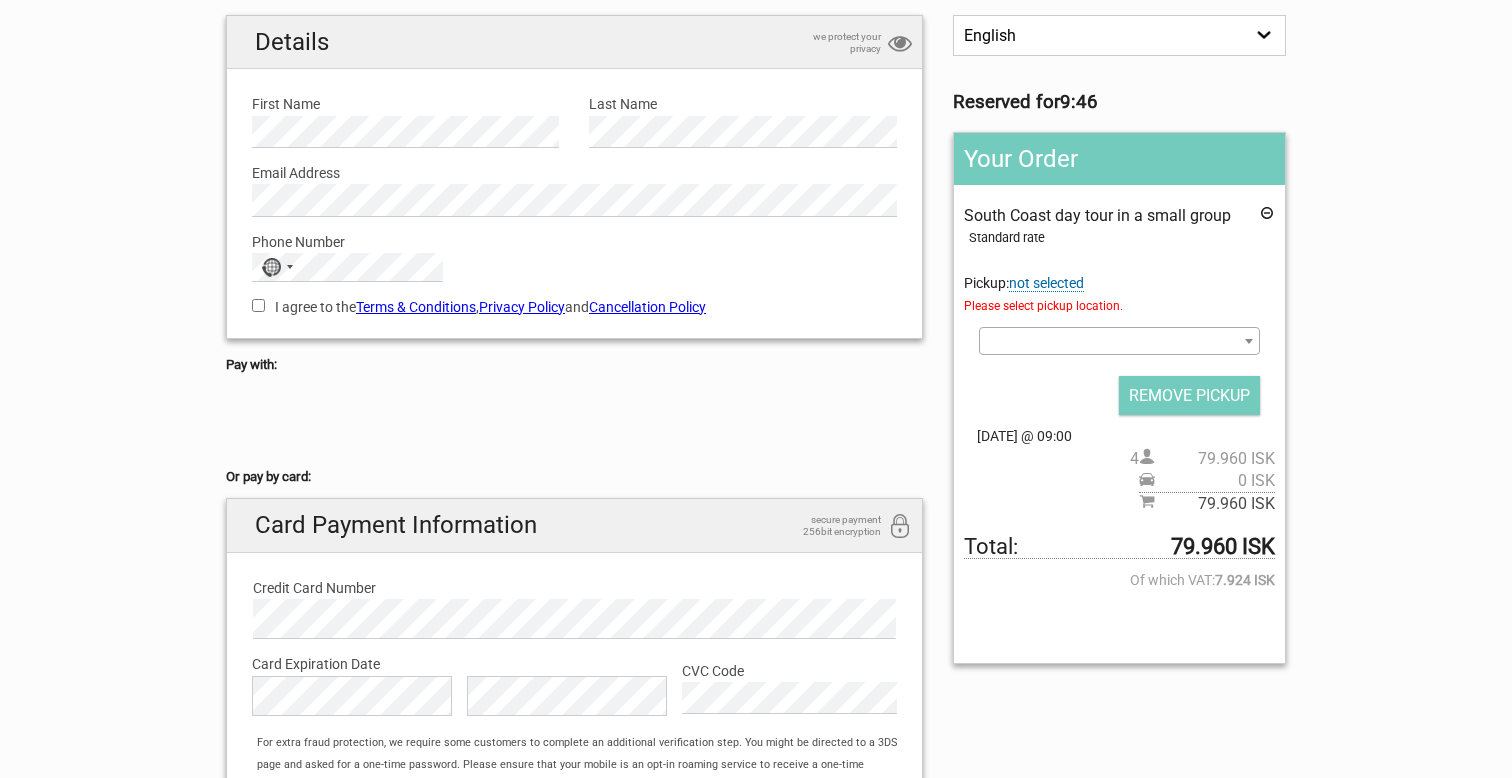 click on "1
Your details
2
Payment Information
3
Place your order
English
Español
Deutsch
Reserved for  9:46
Your Order
South Coast day tour in a small group
Standard rate
Pickup:
not selected
Please select pickup location.
Select an option
100 Iceland Hotel - Please wait at Bus Stop 9 Snorrabraut
101 Hostel - Please wait at BUS STOP [GEOGRAPHIC_DATA] - Please wait at BUS STOP 6  (the Culture house)
4
+1" at bounding box center [756, 399] 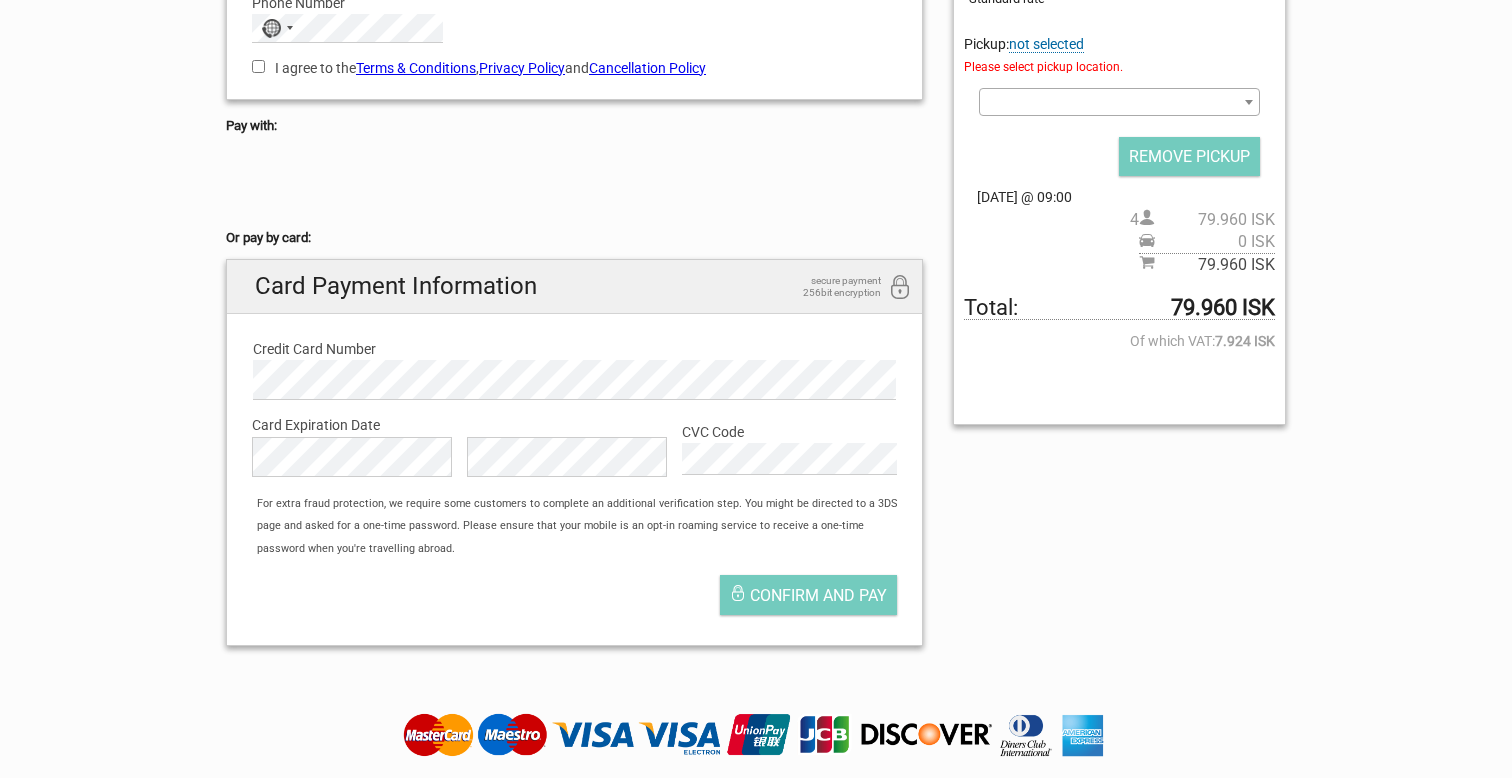 scroll, scrollTop: 52, scrollLeft: 0, axis: vertical 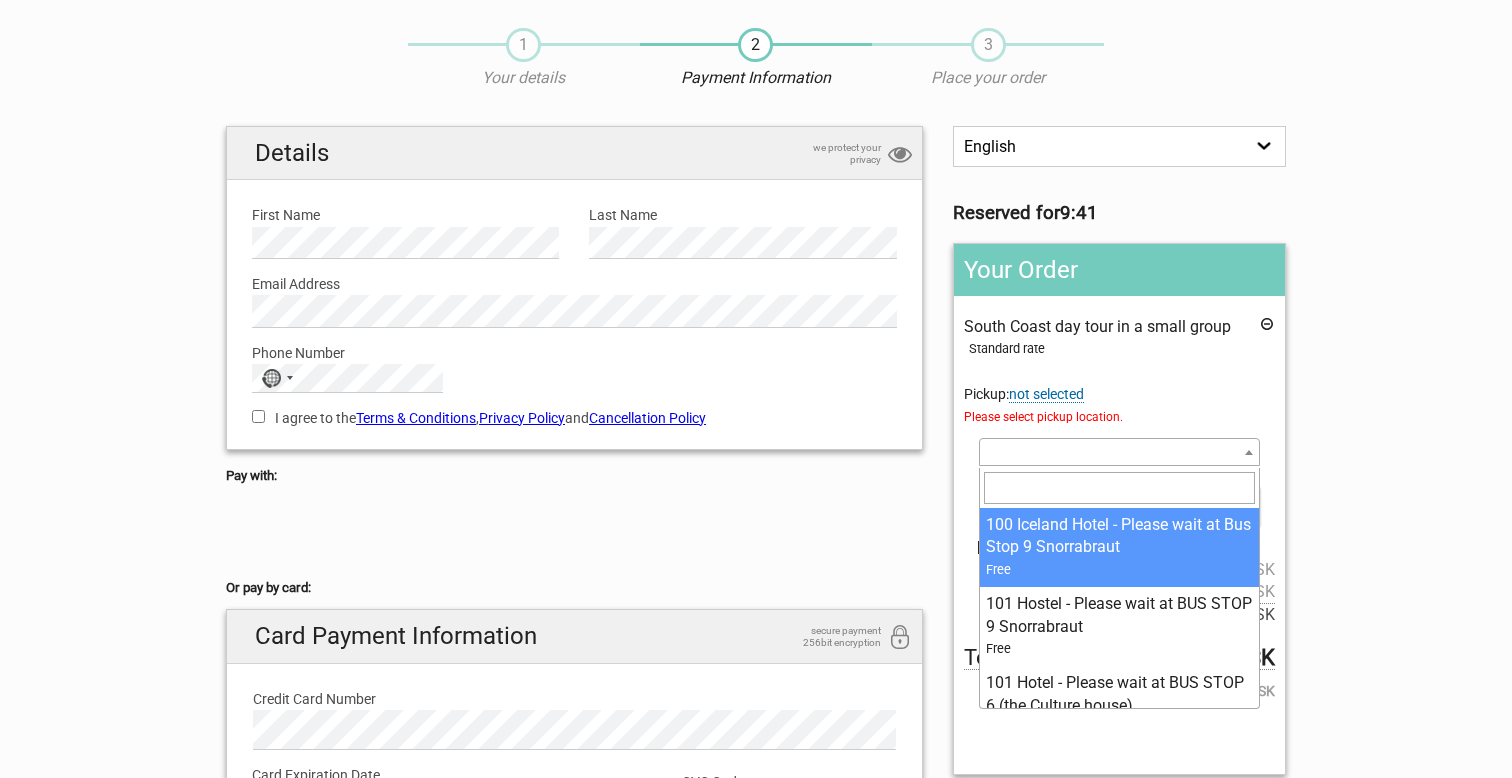 click at bounding box center [1119, 452] 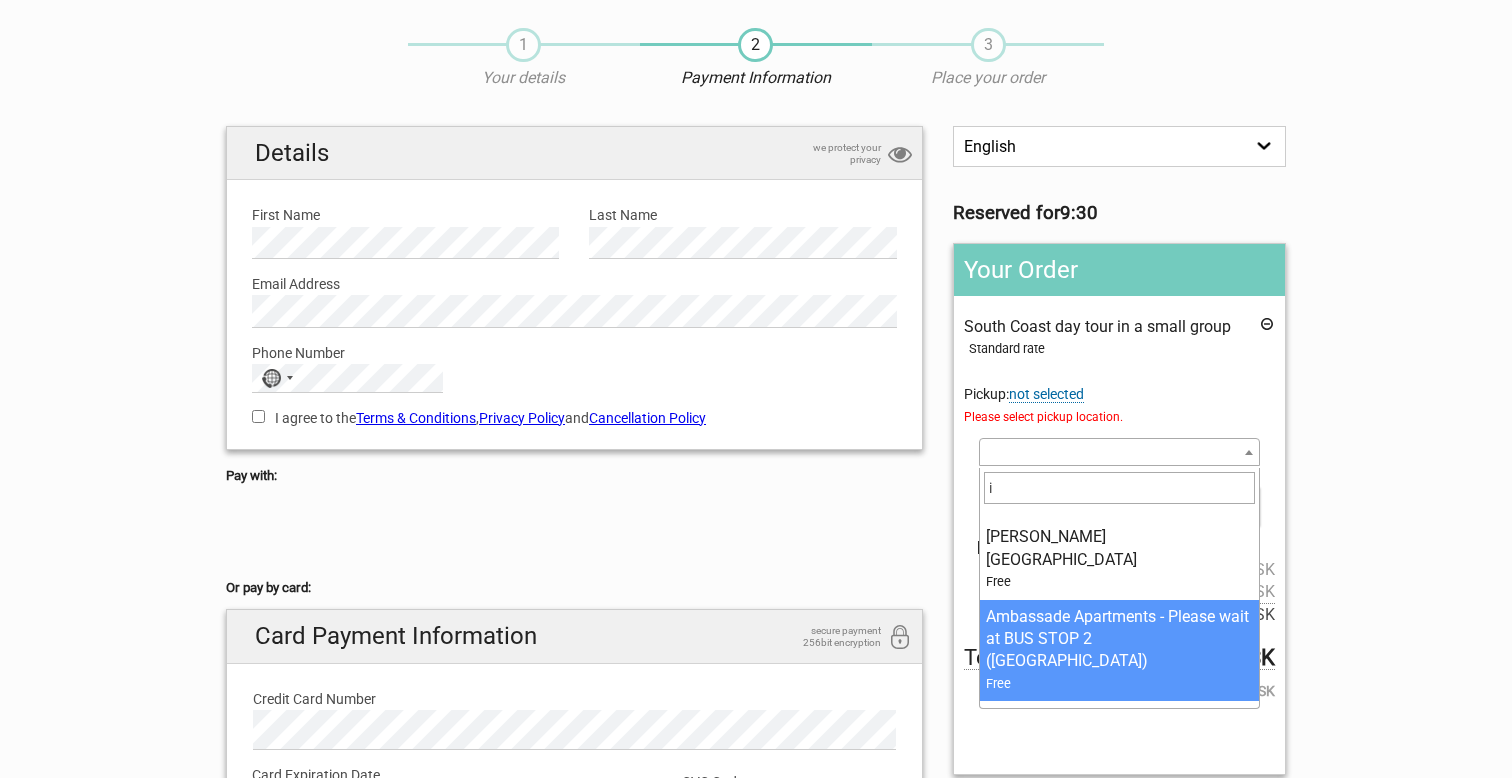scroll, scrollTop: 0, scrollLeft: 0, axis: both 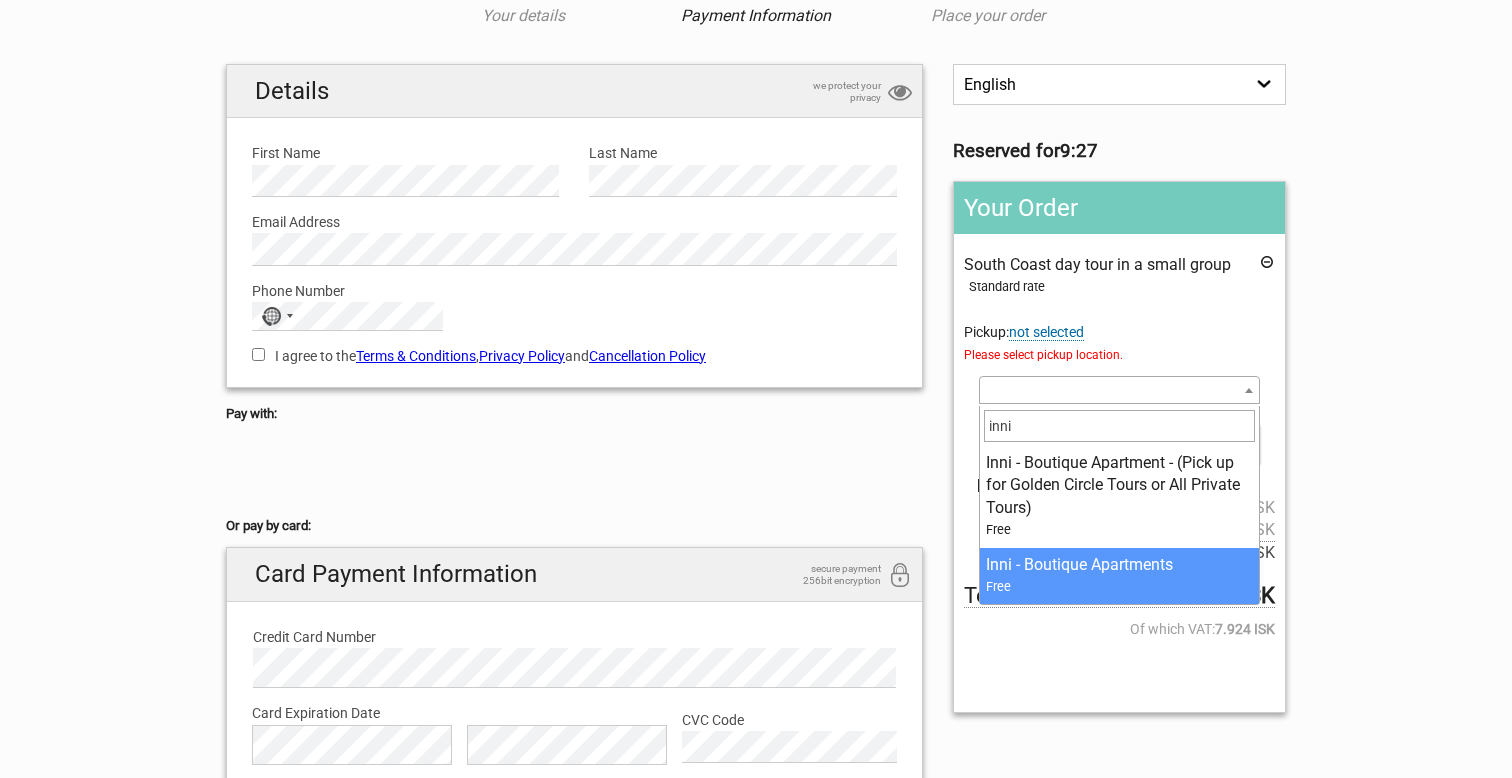 type on "inni" 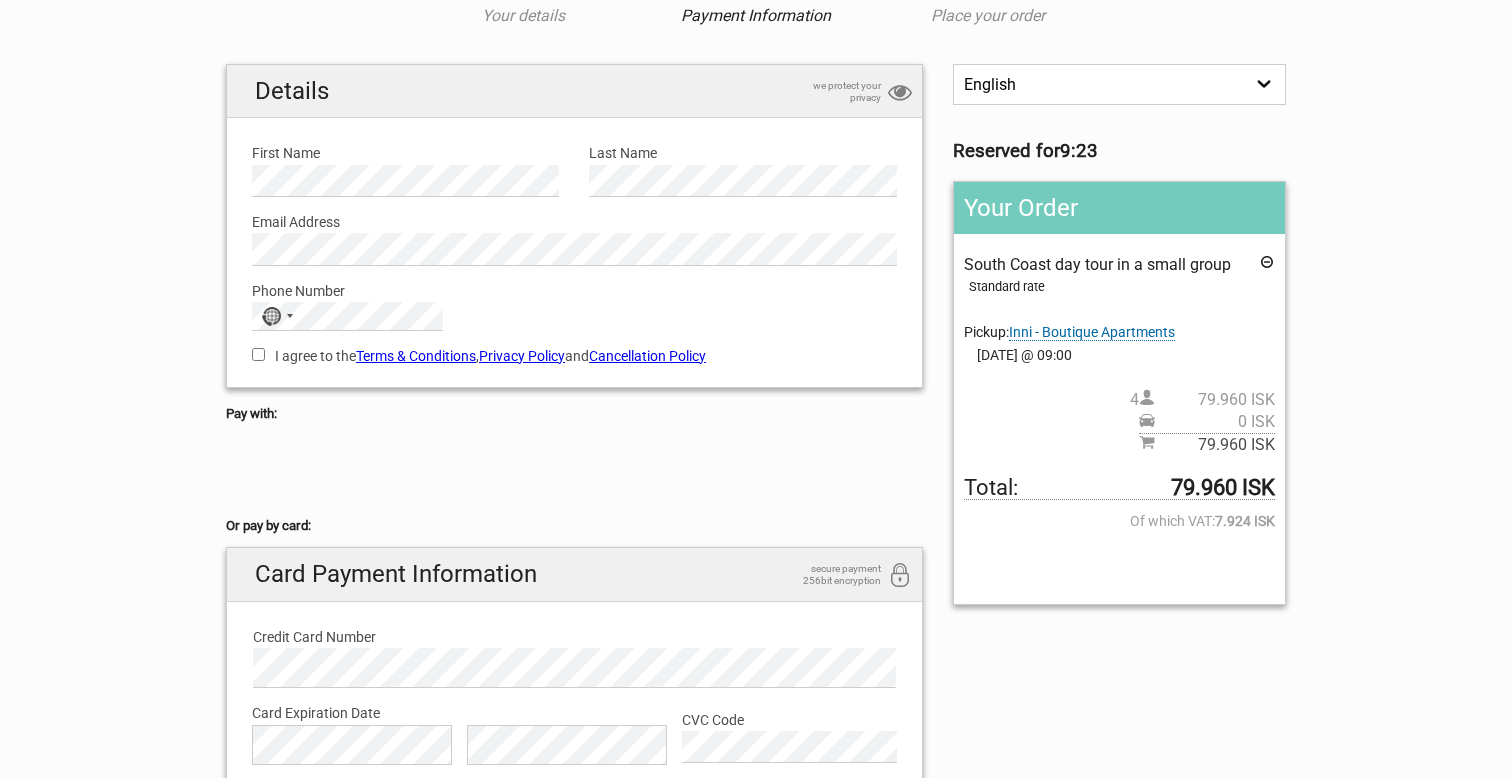 click on "Inni - Boutique Apartments" at bounding box center (1092, 332) 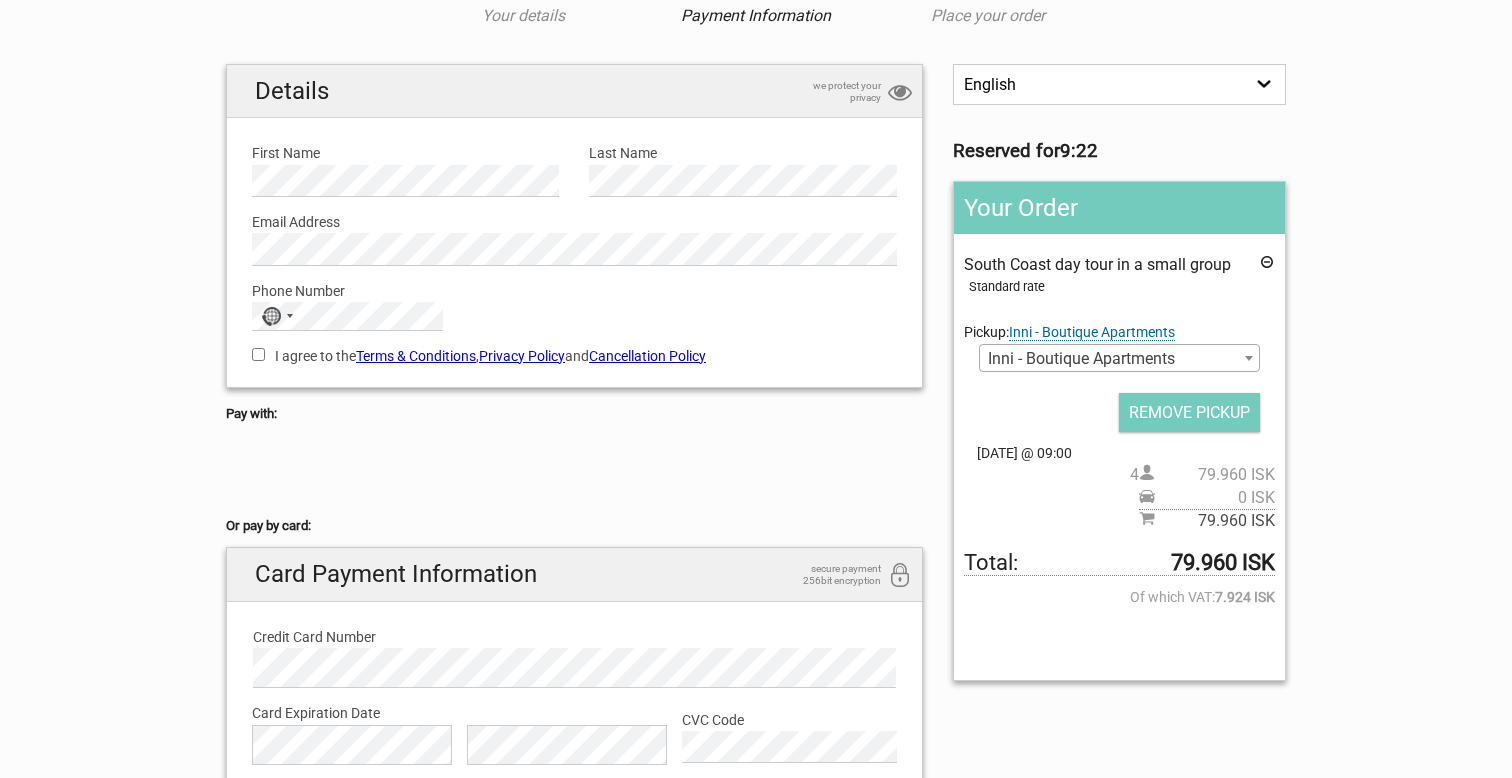 click on "1
Your details
2
Payment Information
3
Place your order
English
Español
Deutsch
Reserved for  9:22
Your Order
South Coast day tour in a small group
Standard rate
Pickup:
Inni - Boutique Apartments
Please select pickup location.
Select an option
100 Iceland Hotel - Please wait at Bus Stop 9 Snorrabraut
101 Hostel - Please wait at BUS STOP [GEOGRAPHIC_DATA] - Please wait at BUS STOP 6  (the Culture house)
4" at bounding box center (756, 448) 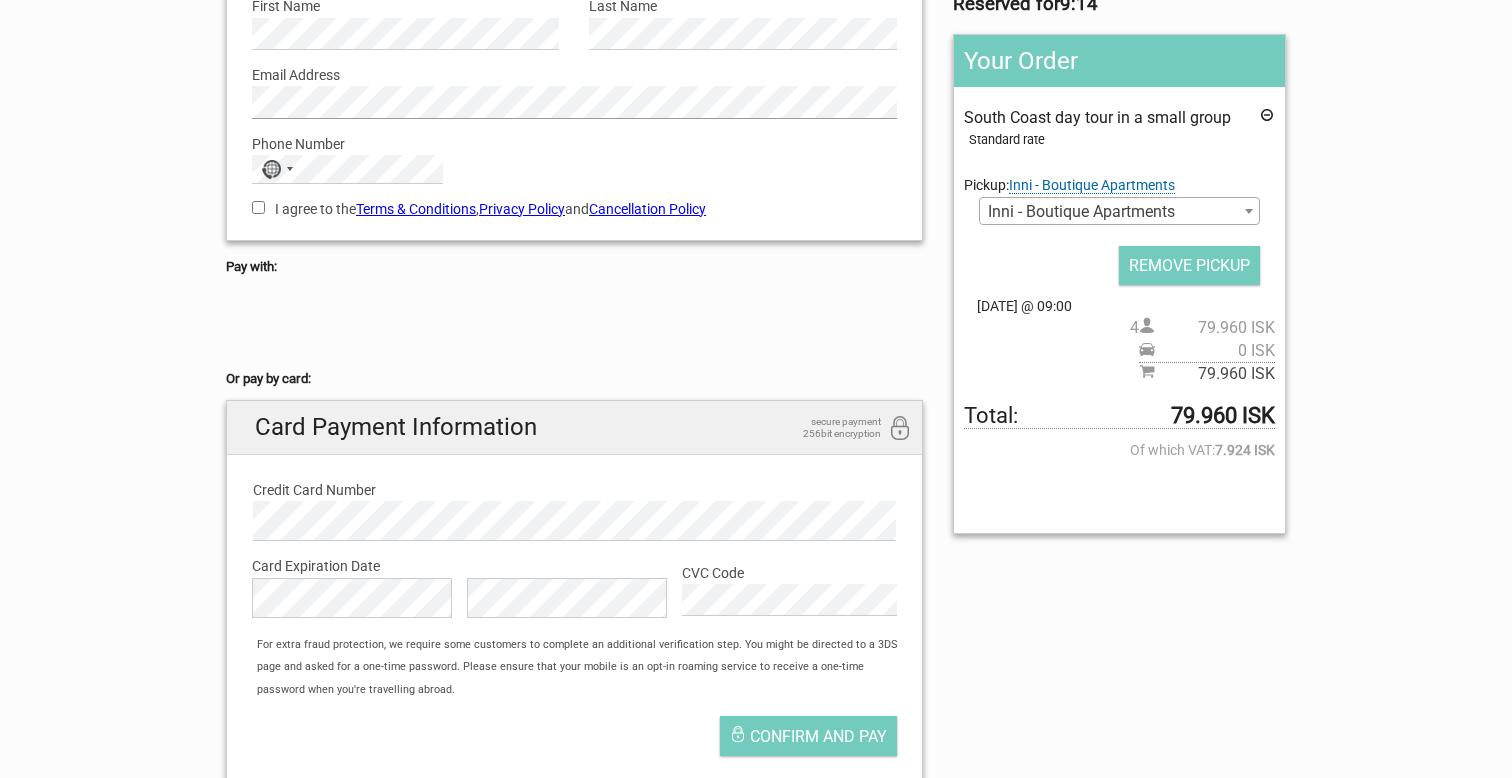 scroll, scrollTop: 267, scrollLeft: 0, axis: vertical 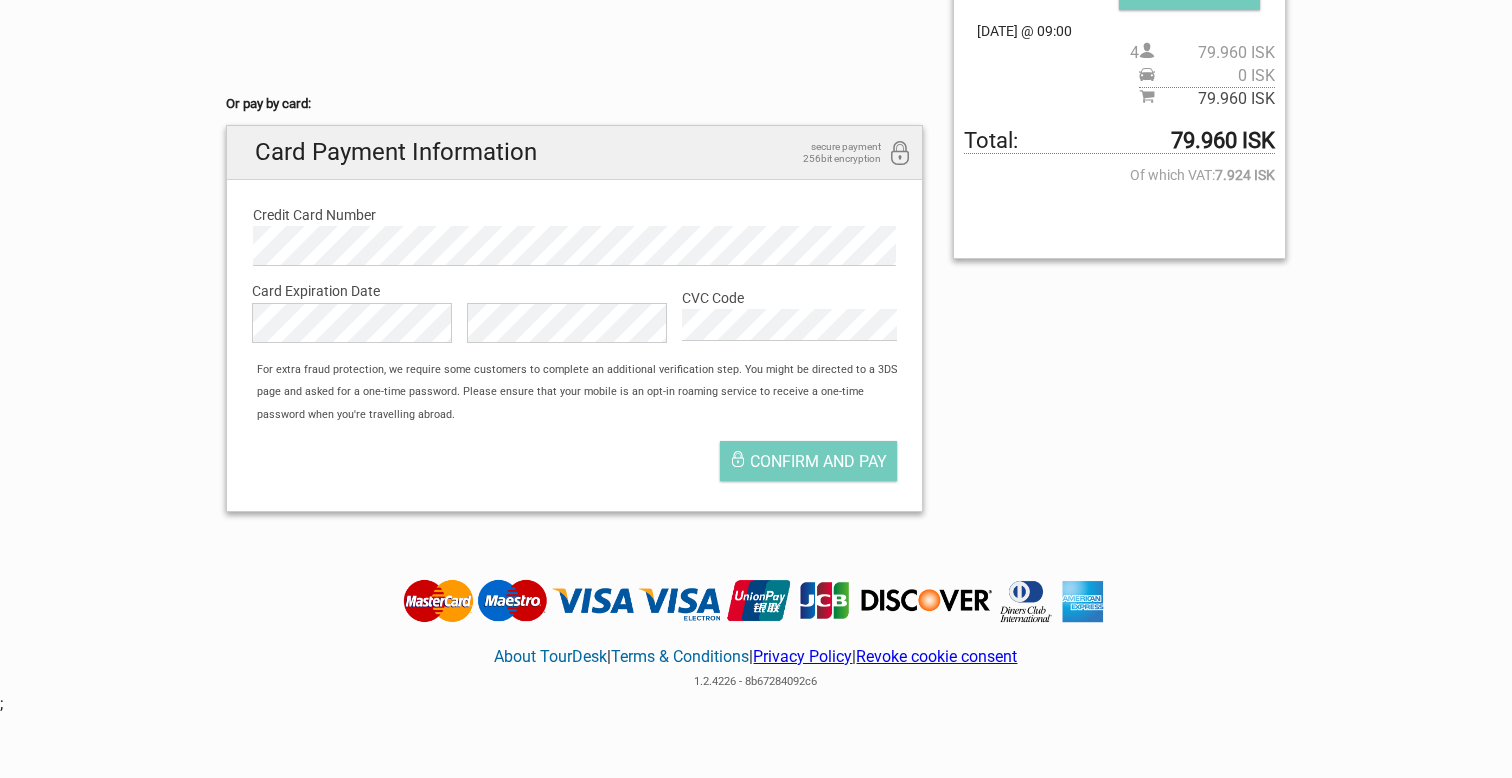 click on "English
Español
Deutsch
Reserved for  8:00
Your Order
South Coast day tour in a small group
Standard rate
Pickup:
Inni - Boutique Apartments
Please select pickup location.
Select an option
100 Iceland Hotel - Please wait at Bus Stop 9 Snorrabraut
101 Hostel - Please wait at BUS STOP 9 Snorrabraut
101 Hotel - Please wait at BUS STOP 6  (the Culture house)
101 Skuggi Guesthouse - Please wait at BUS STOP 14 (Skúlagata)
105 - A Townhouse hotel - Please wait at BUS STOP 13
1912 Guesthouse - Please wait at BUS STOP 3 (Lækjargata)
201 Hotel -  (Please wait at N1 Ártún)
4" at bounding box center (756, 85) 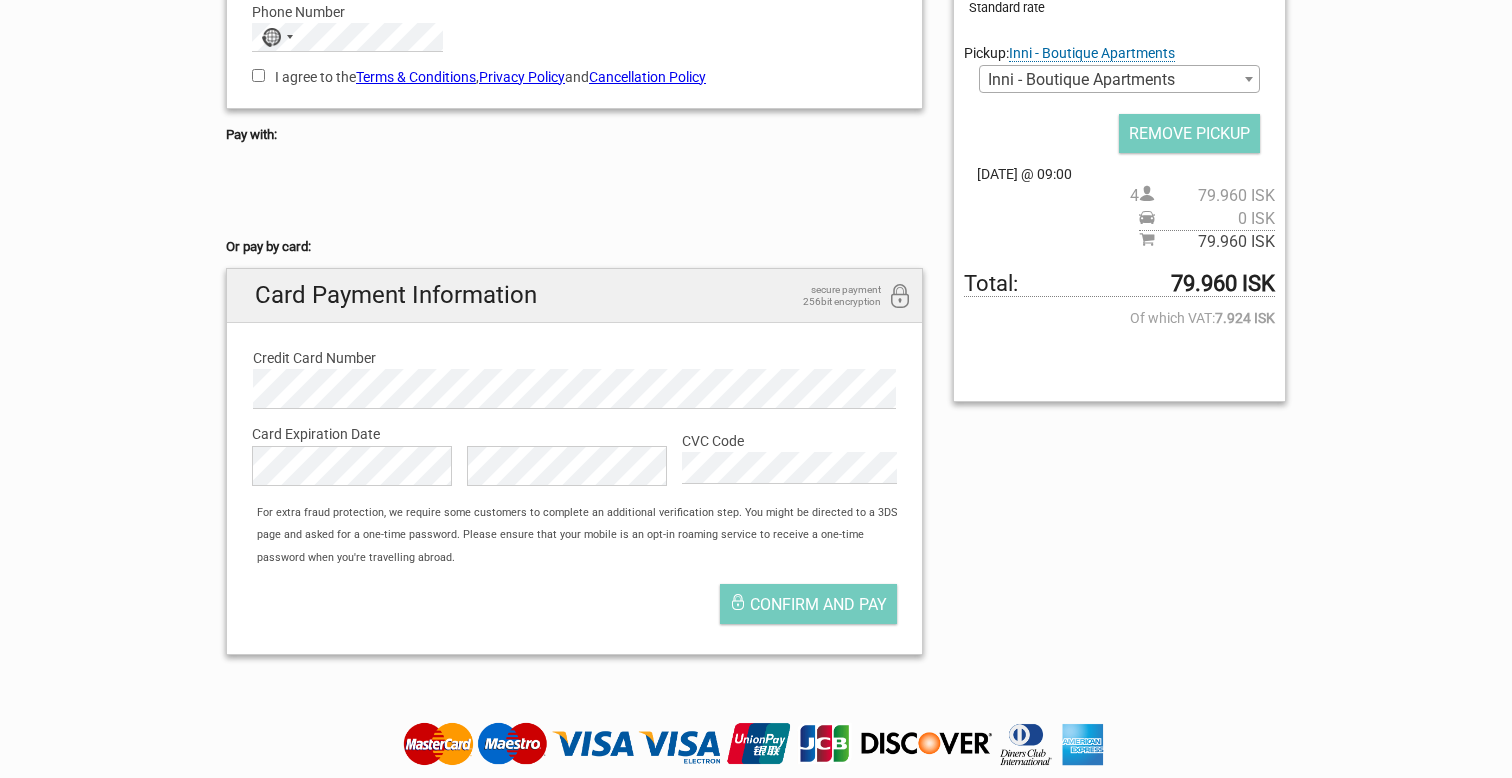 scroll, scrollTop: 397, scrollLeft: 0, axis: vertical 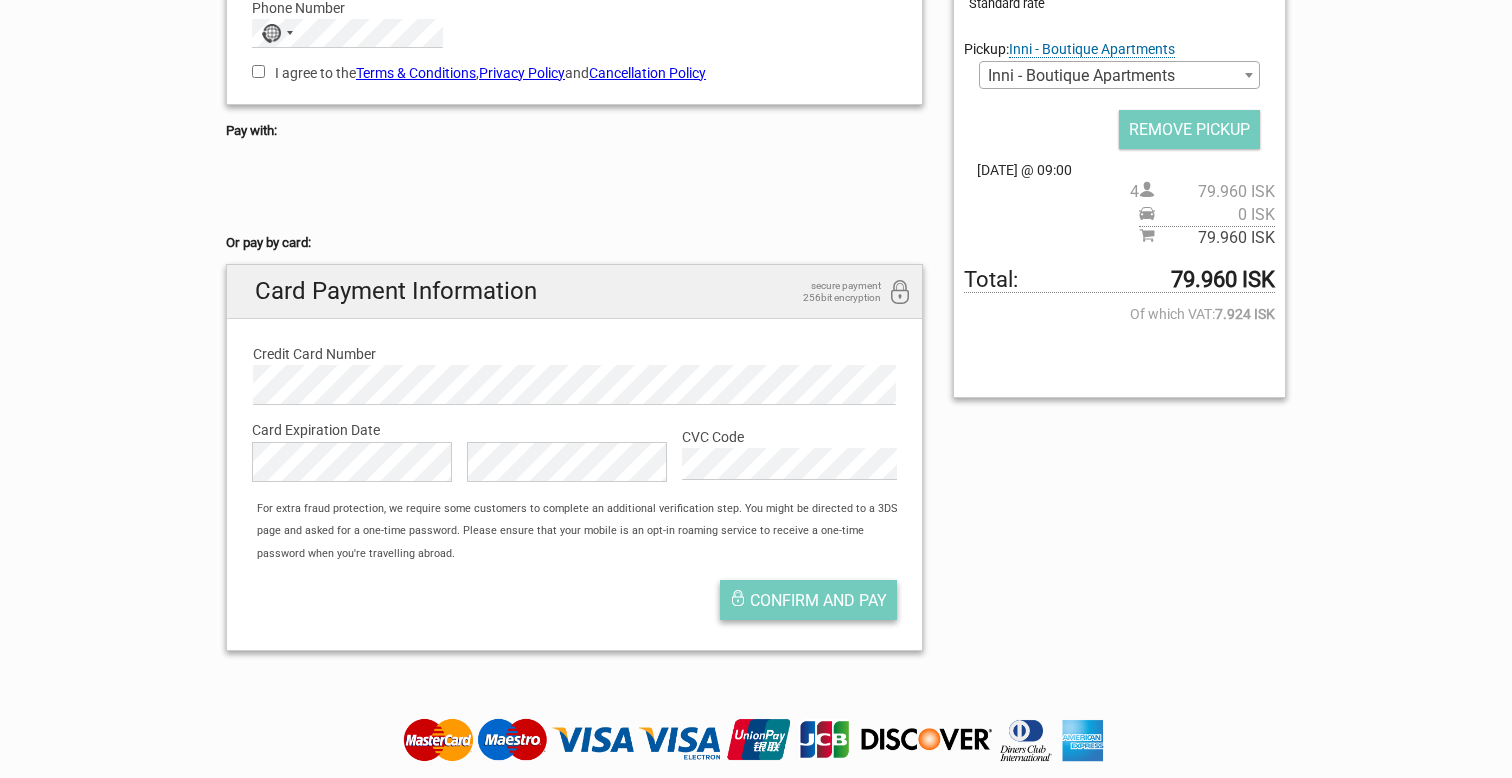 click on "Confirm and pay" at bounding box center [818, 600] 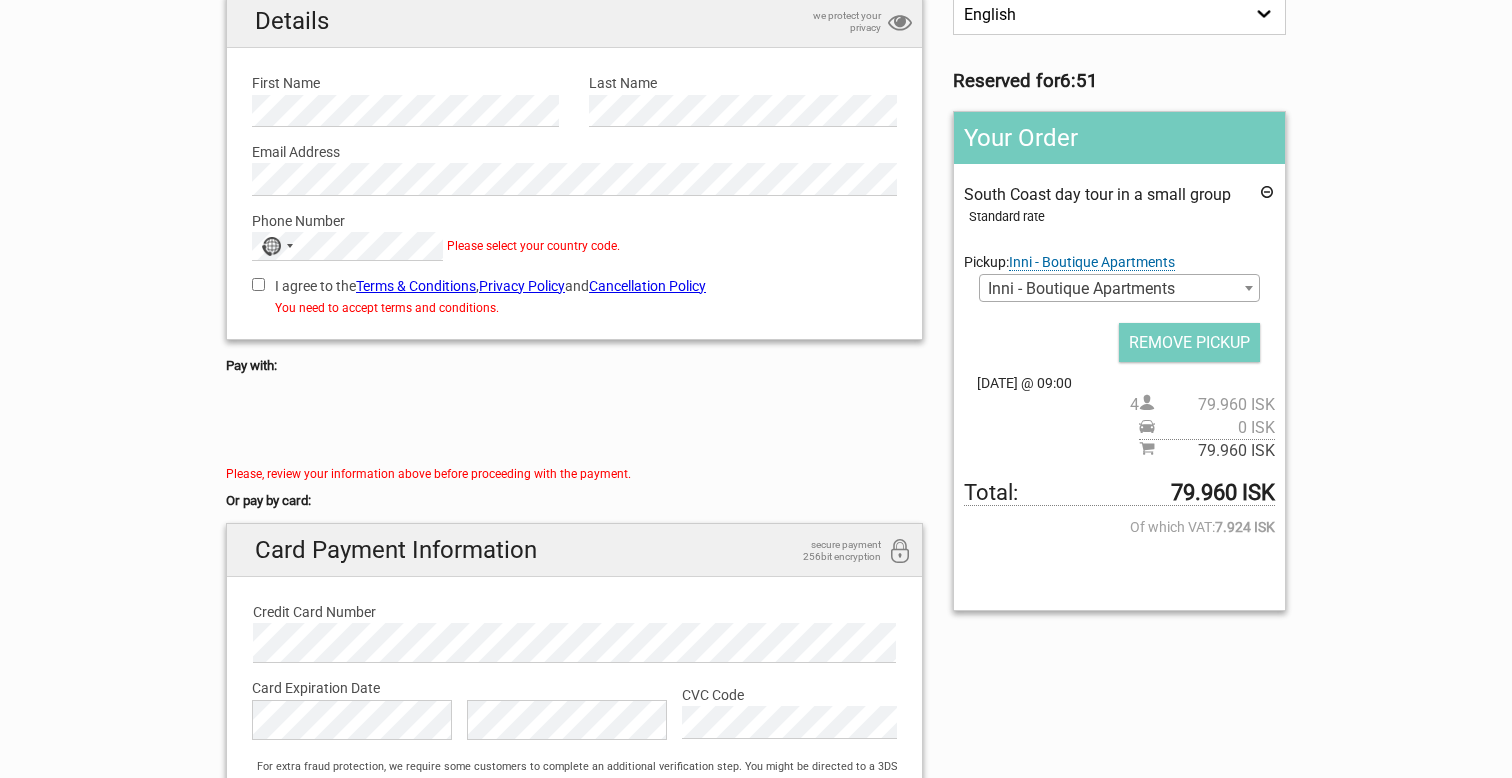 scroll, scrollTop: 117, scrollLeft: 0, axis: vertical 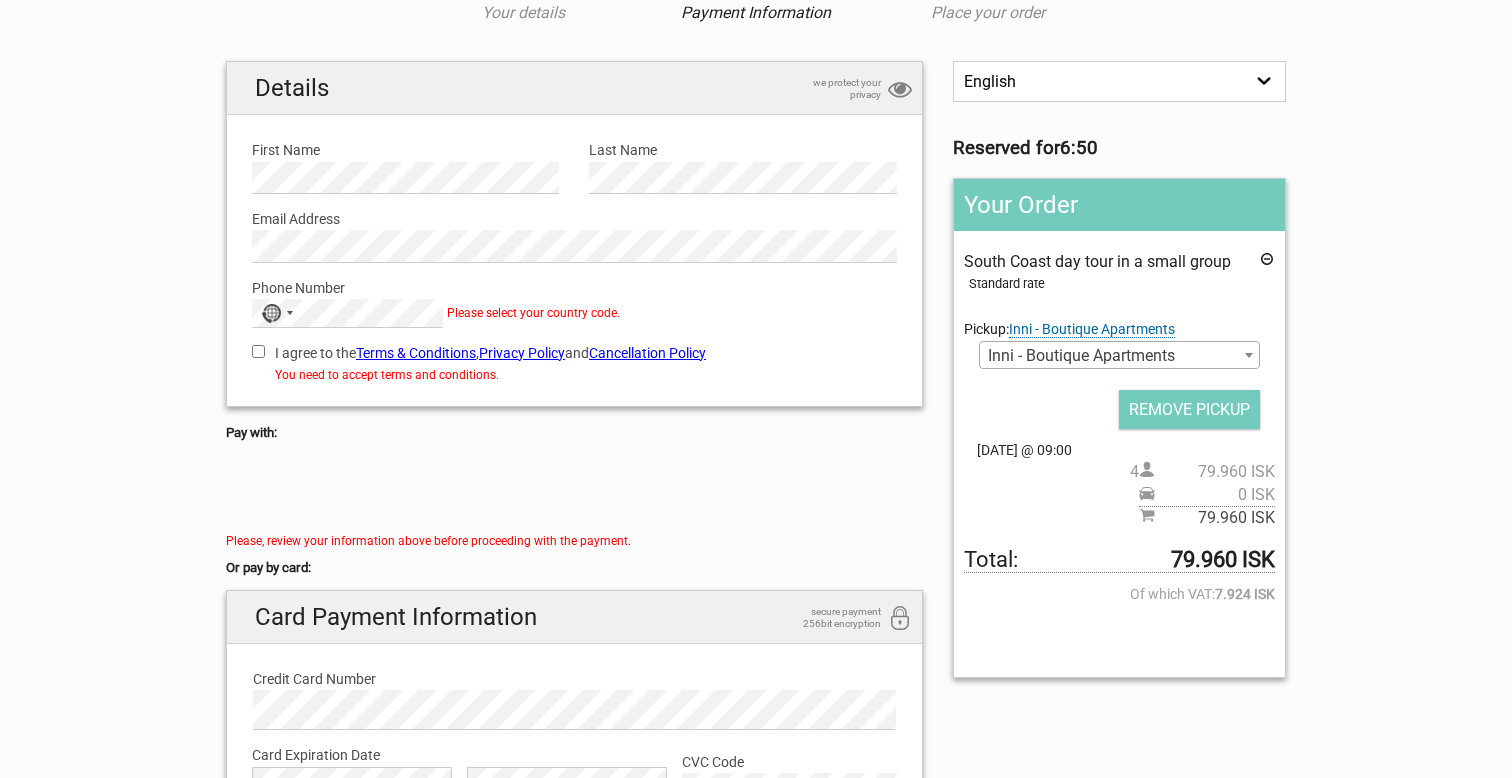 click on "I agree to the  Terms & Conditions ,  Privacy Policy  and  Cancellation Policy" at bounding box center (574, 353) 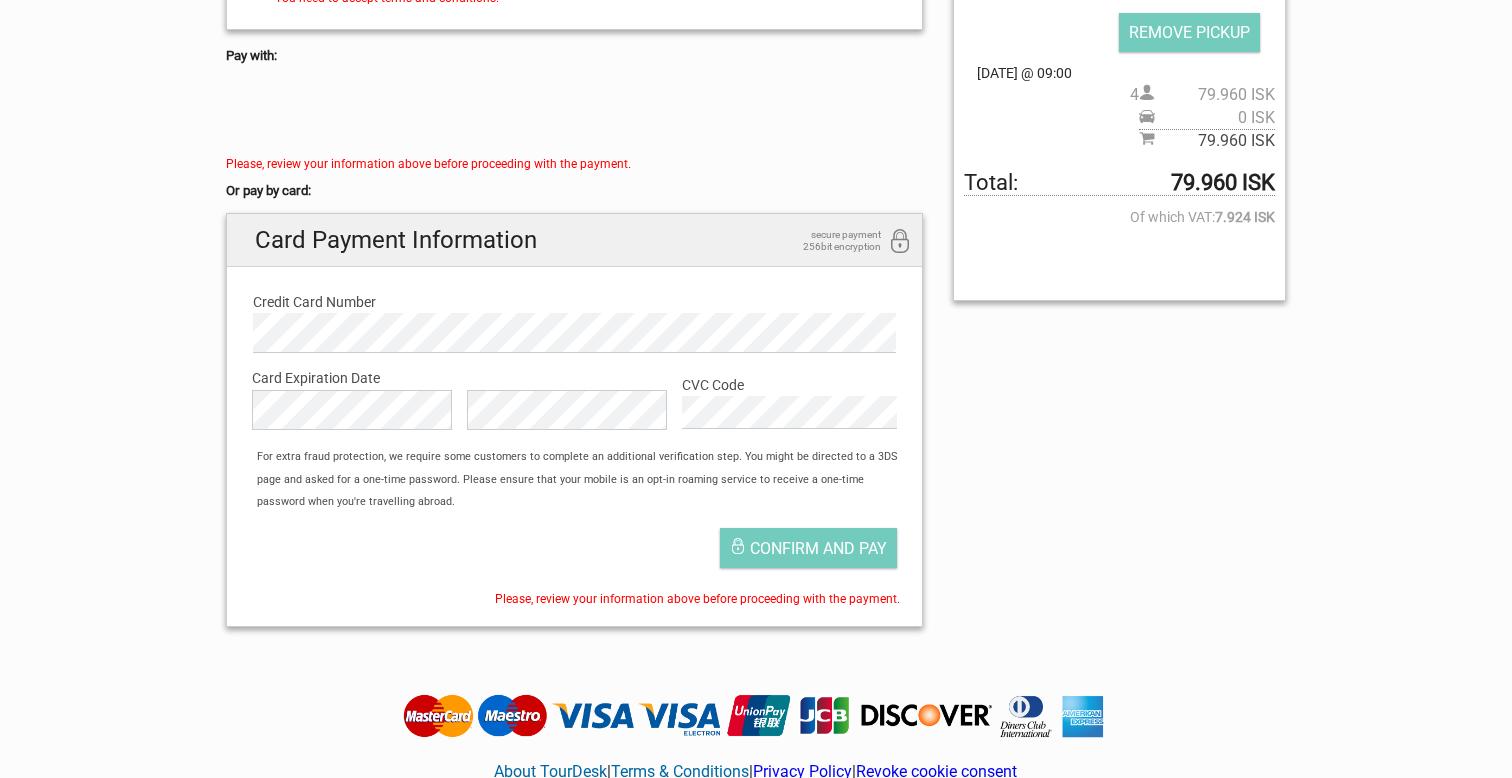 scroll, scrollTop: 527, scrollLeft: 0, axis: vertical 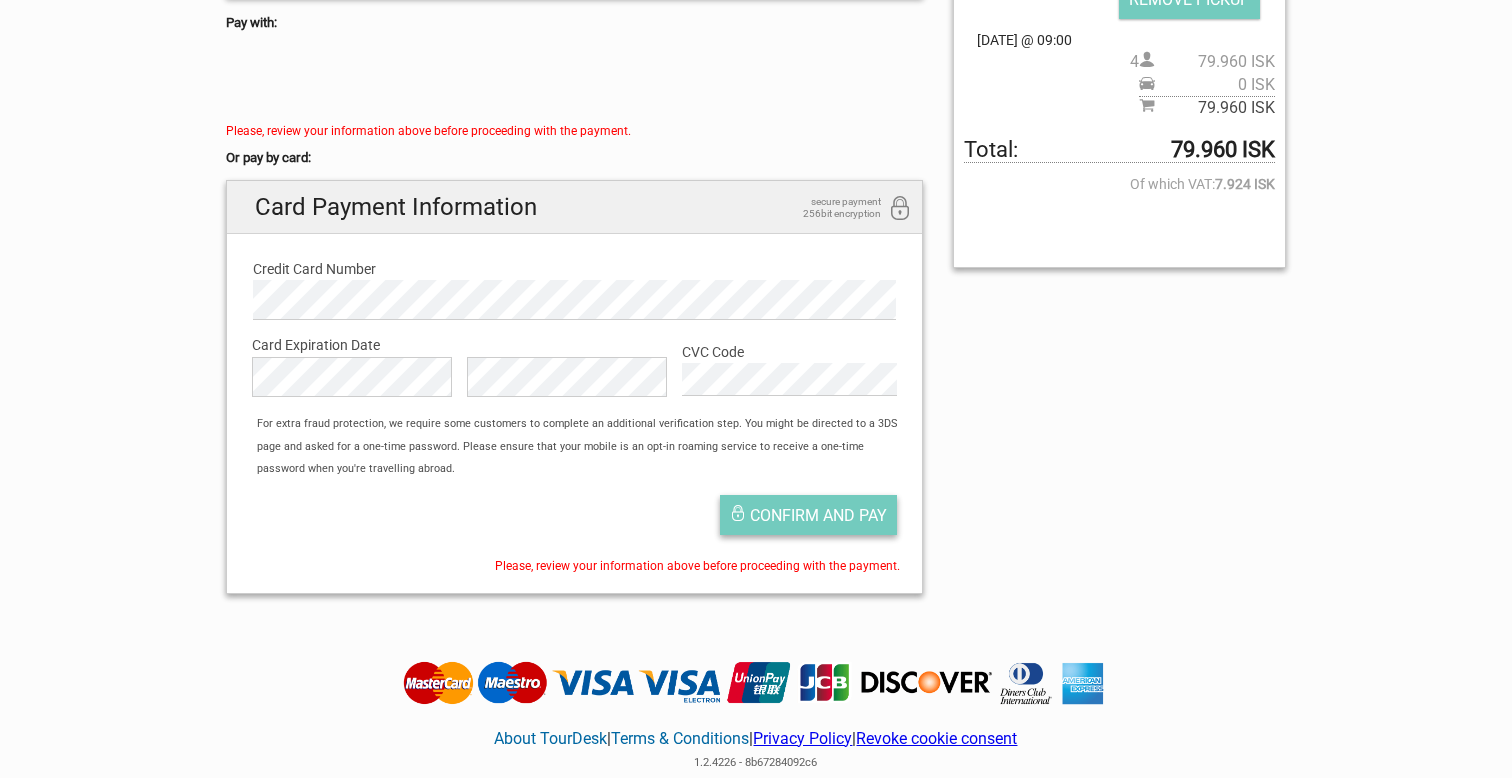 click on "Confirm and pay" at bounding box center [808, 515] 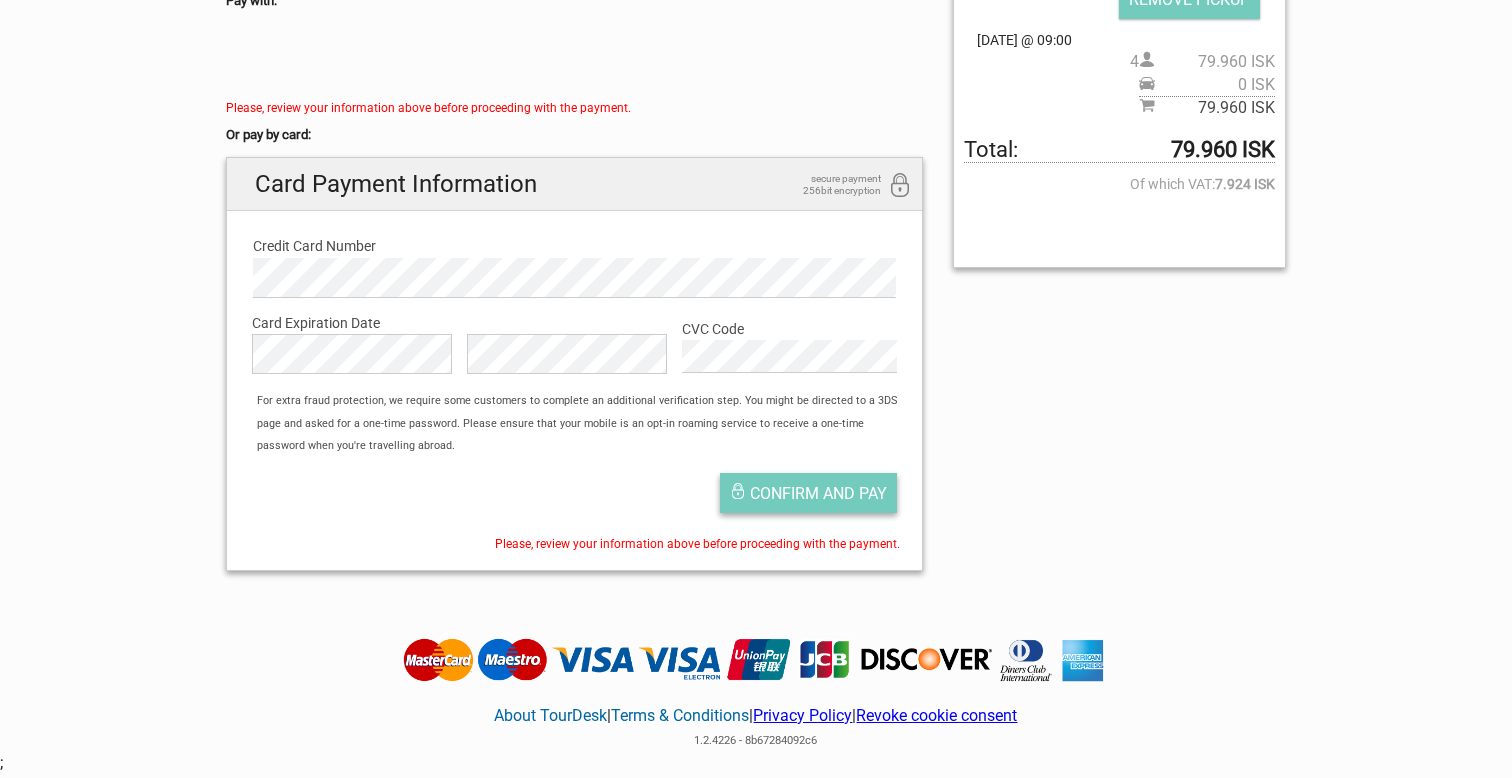 click on "Confirm and pay" at bounding box center [818, 493] 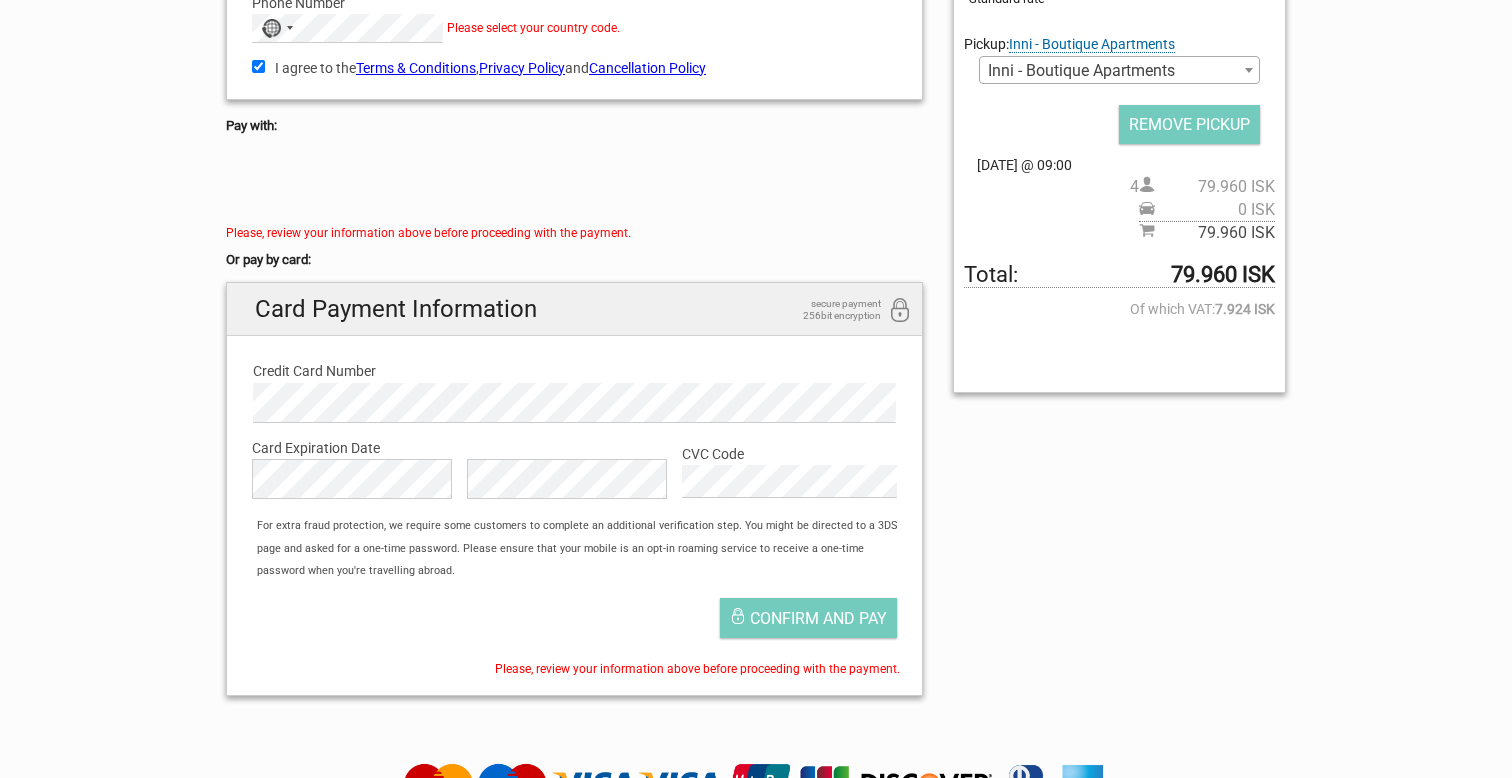 scroll, scrollTop: 364, scrollLeft: 0, axis: vertical 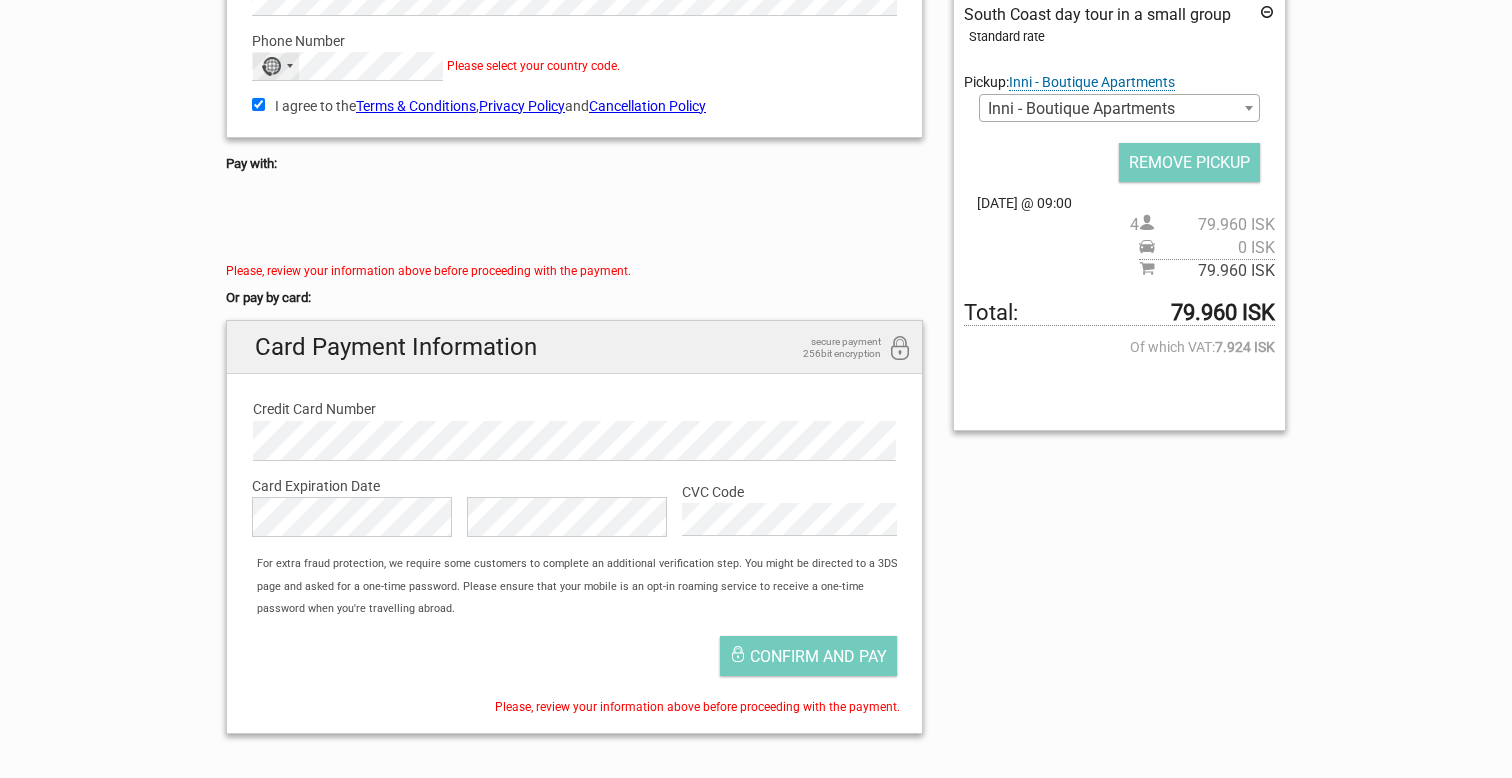 click on "No country selected" at bounding box center [271, 66] 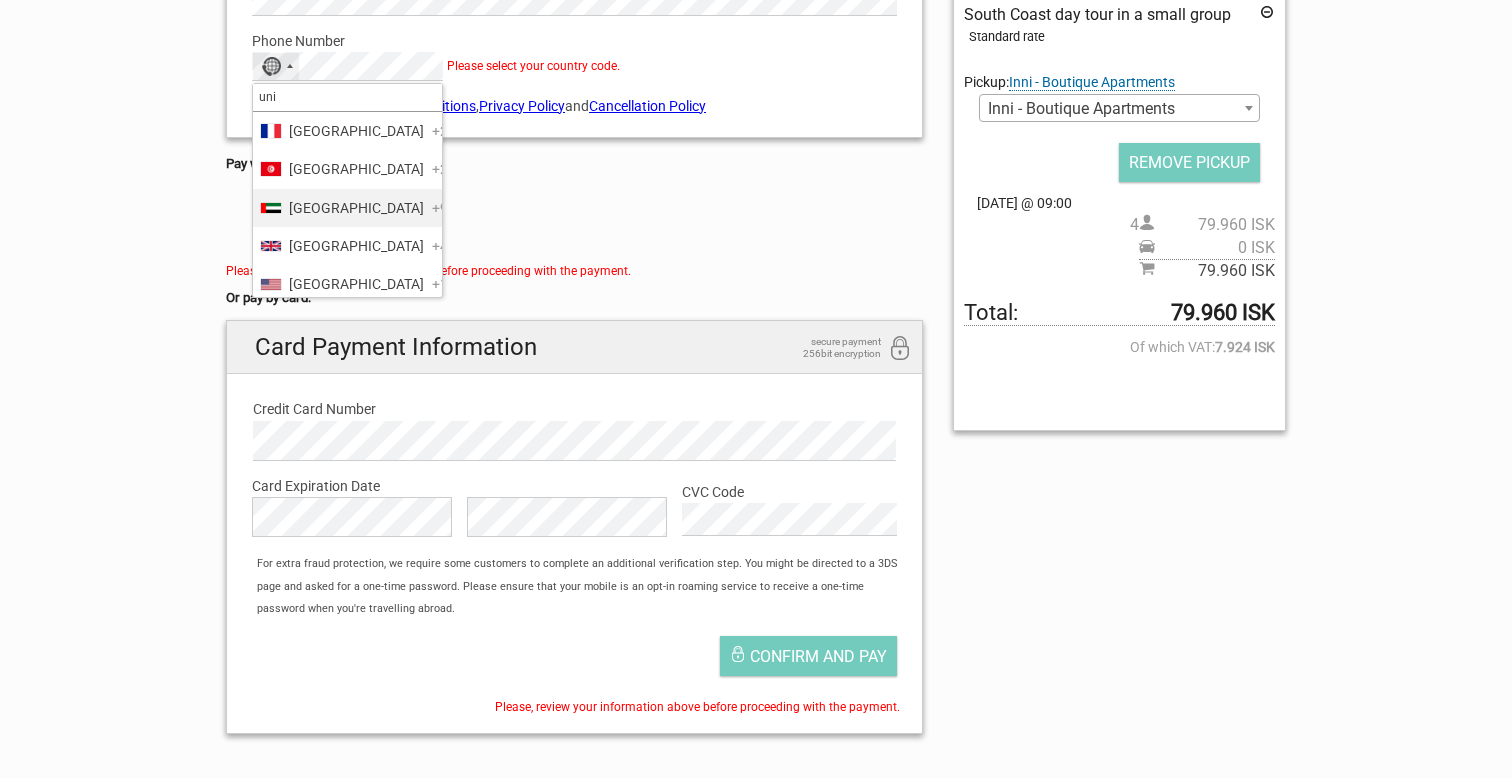 scroll, scrollTop: 29, scrollLeft: 0, axis: vertical 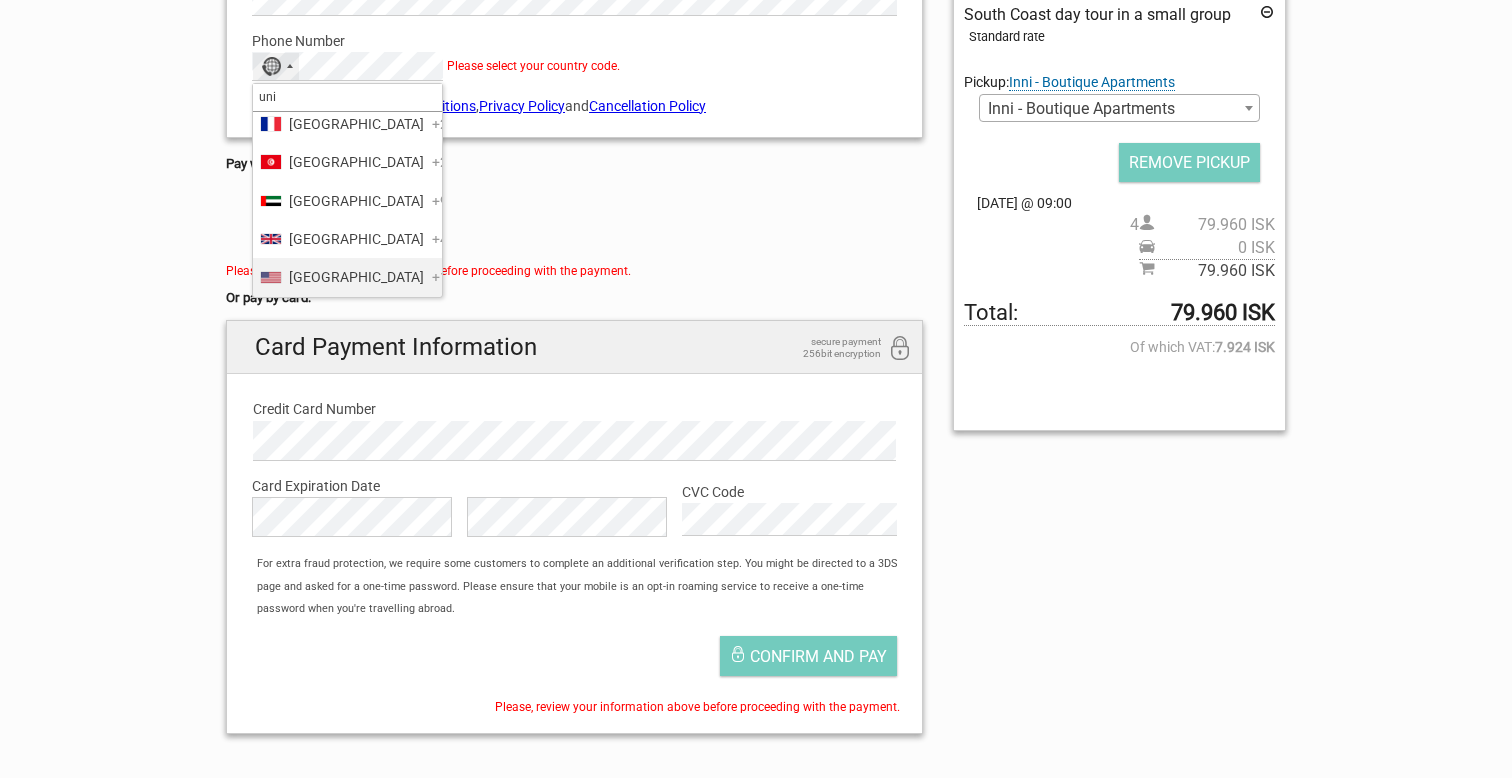 type on "uni" 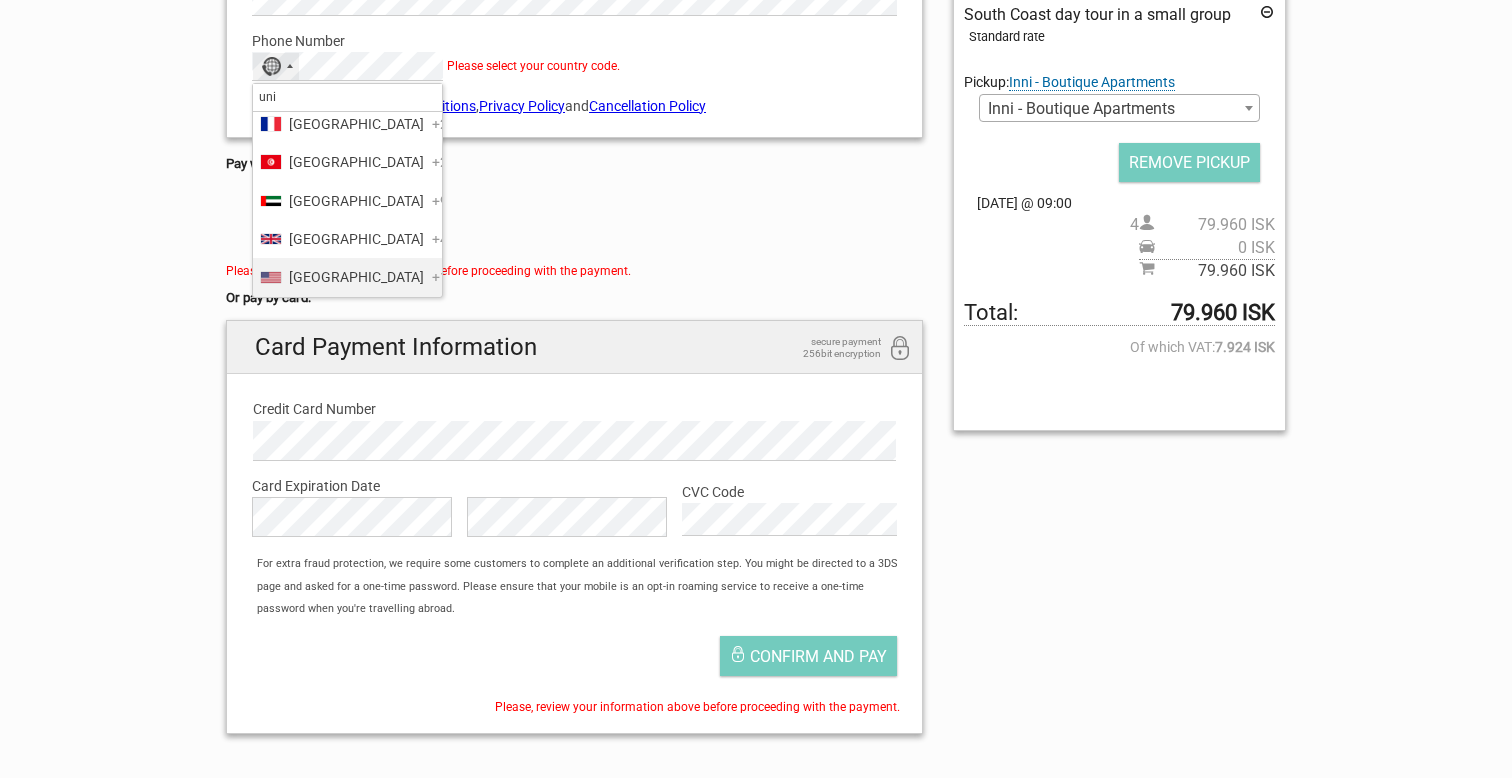 click on "United States" at bounding box center [356, 277] 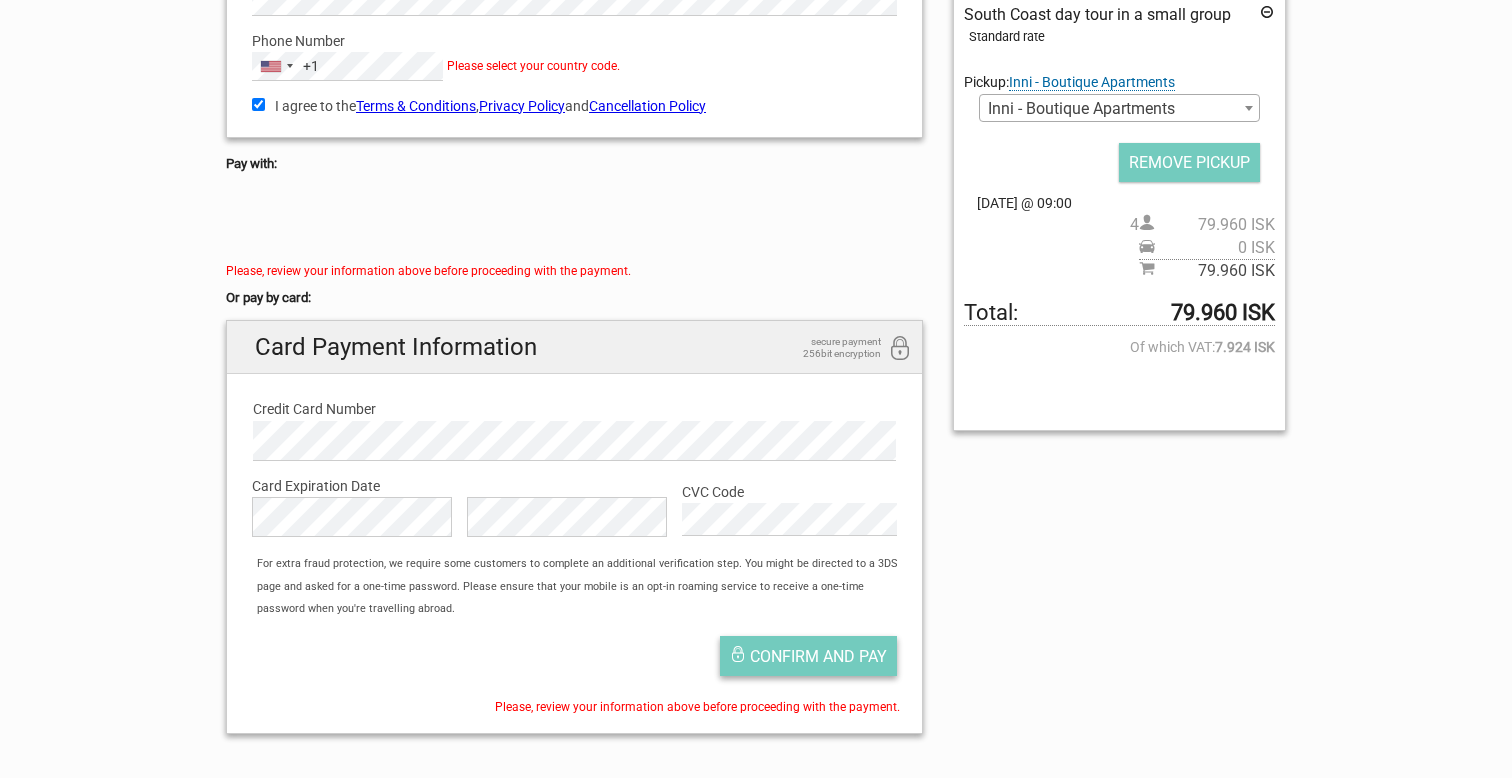 click on "Confirm and pay" at bounding box center [818, 656] 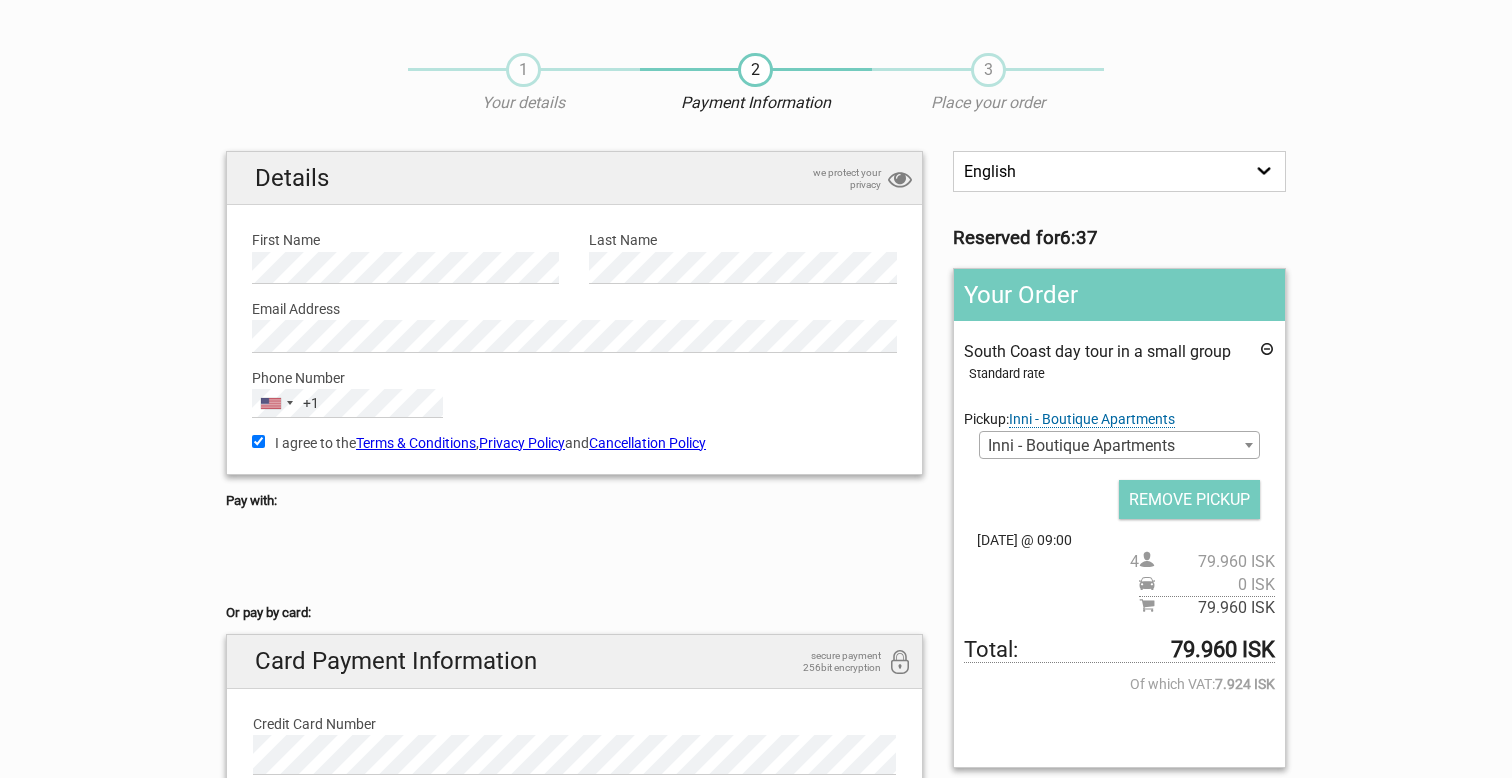 scroll, scrollTop: 0, scrollLeft: 0, axis: both 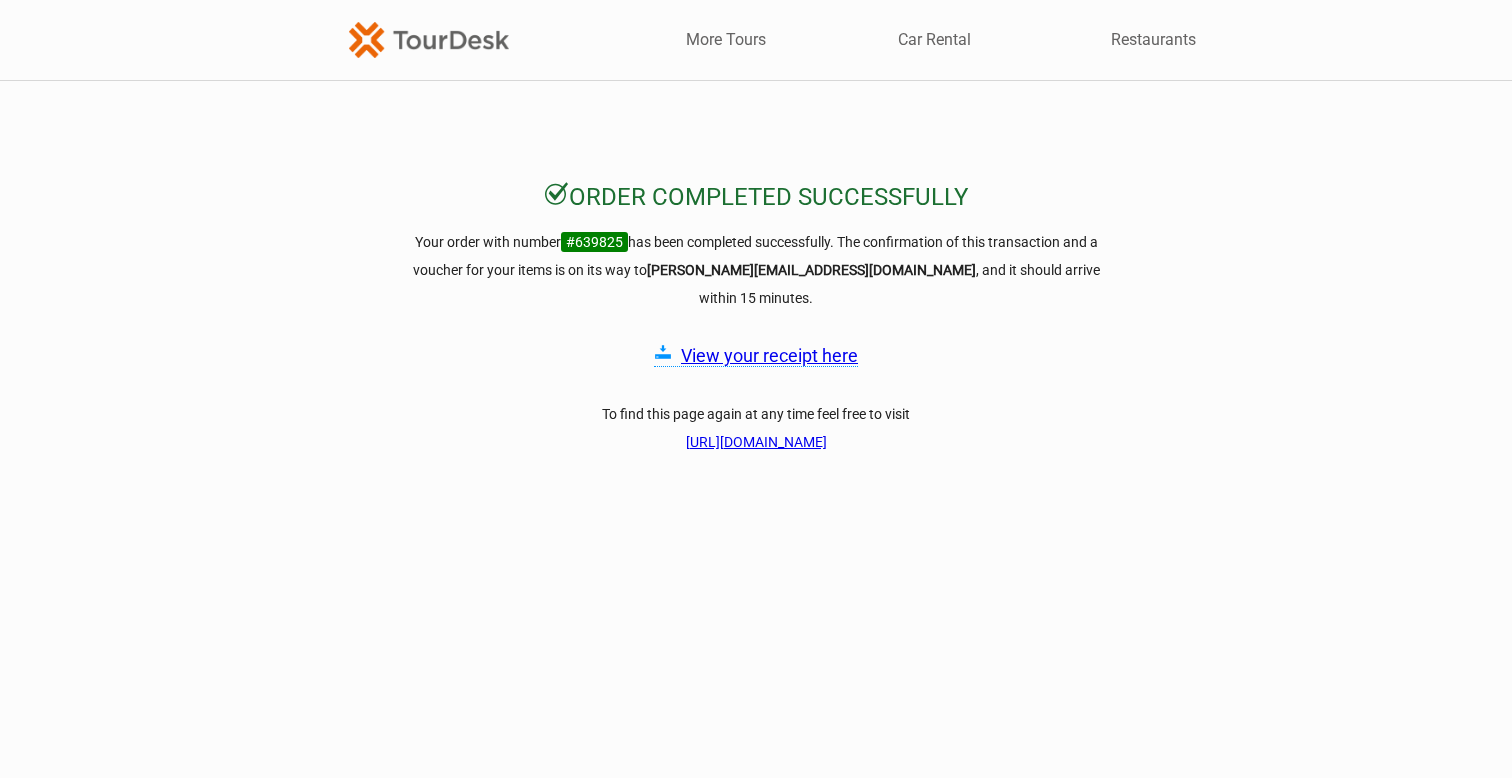 click on "View your receipt here" at bounding box center [769, 355] 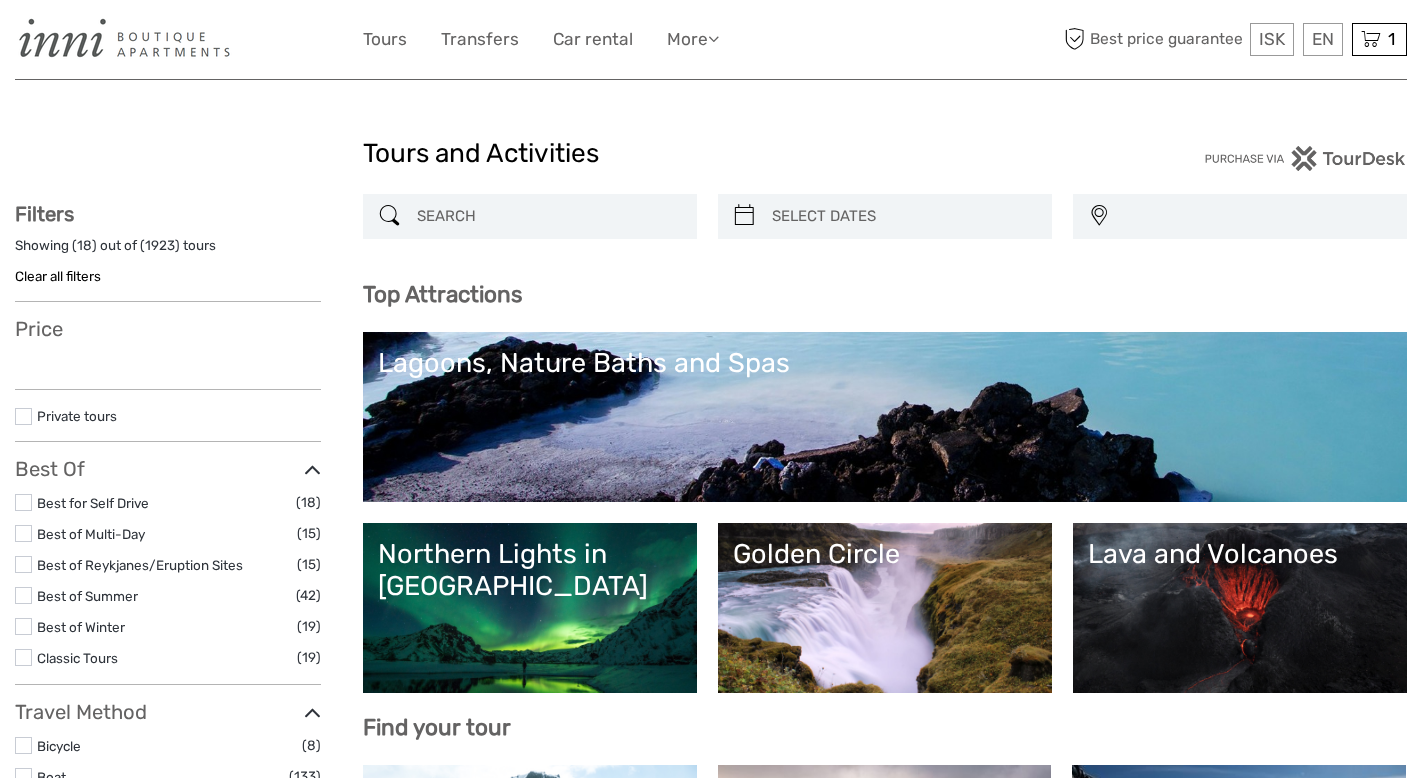 select 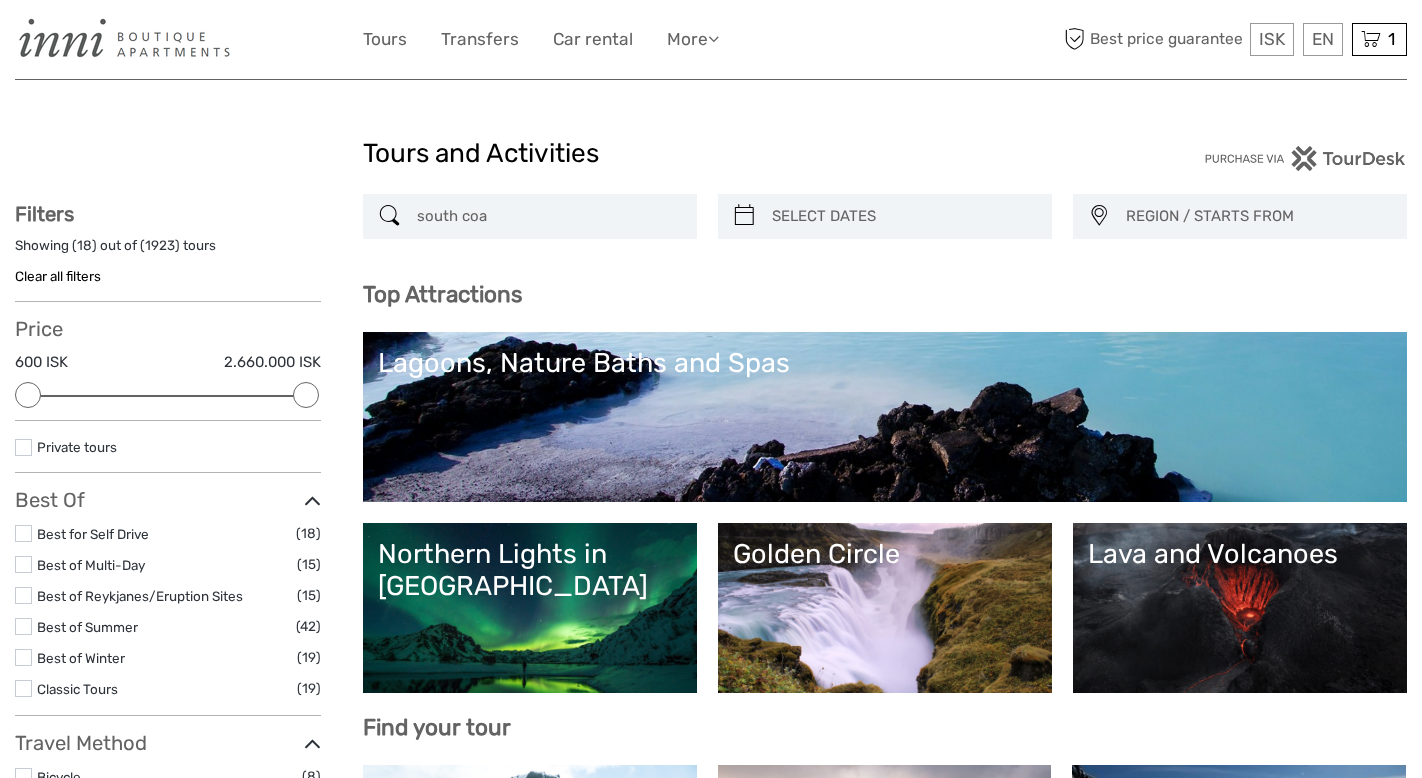 scroll, scrollTop: 0, scrollLeft: 0, axis: both 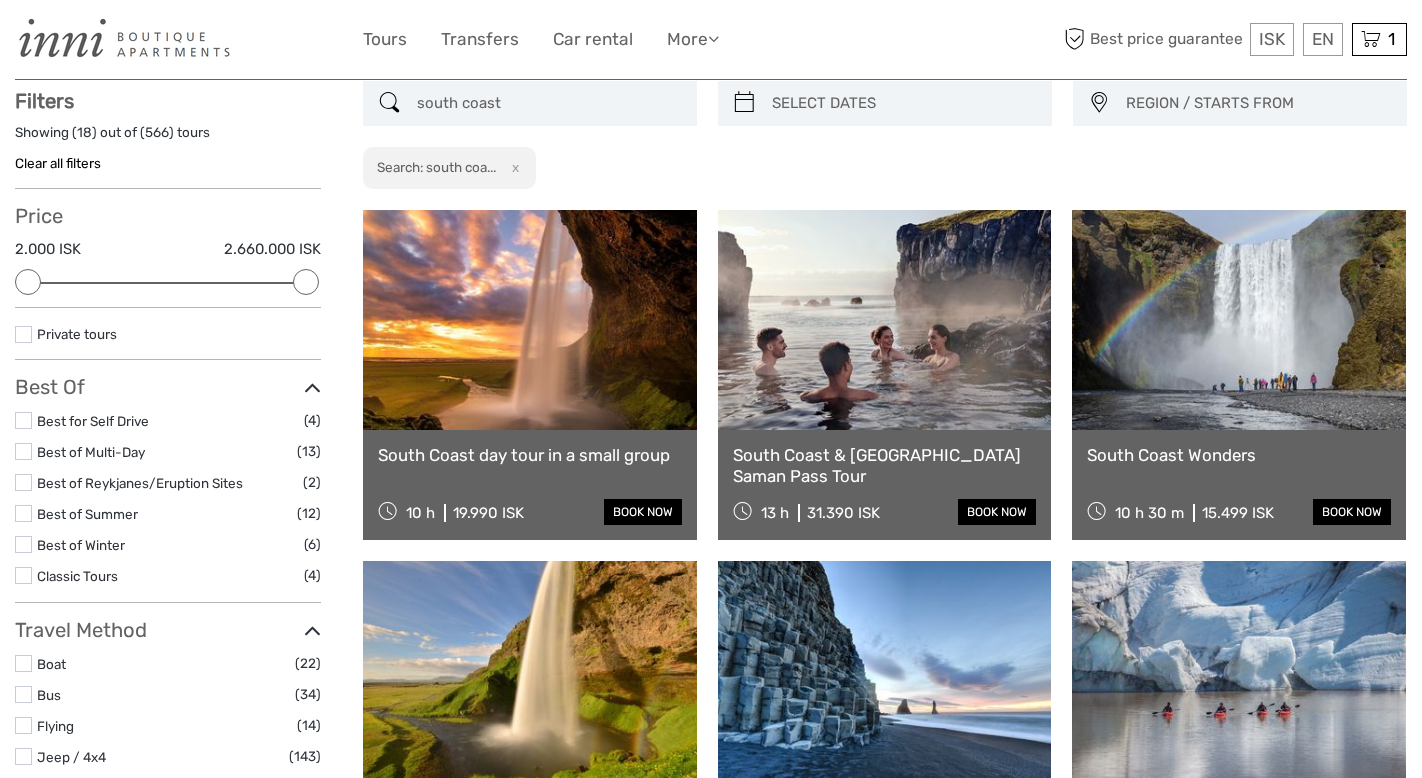 type on "south coast" 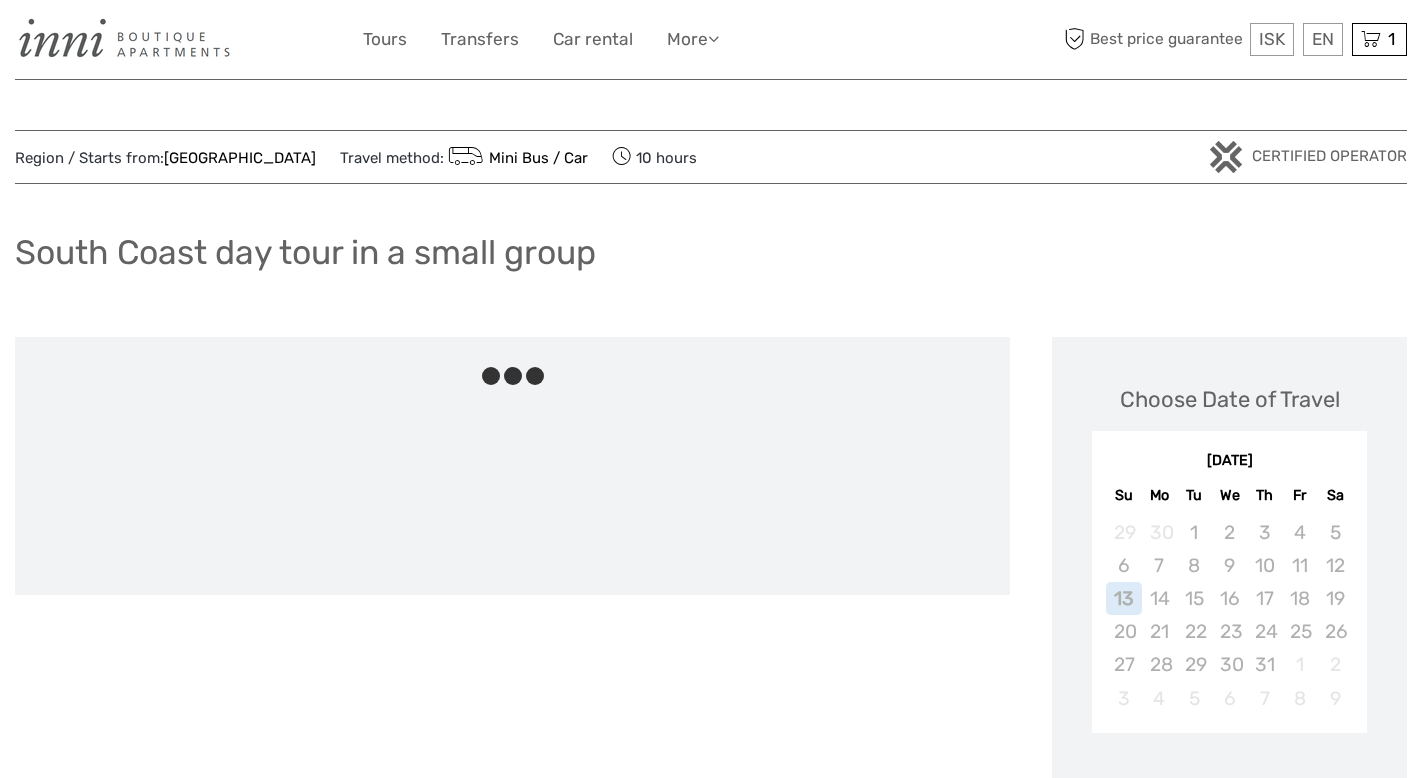 scroll, scrollTop: 0, scrollLeft: 0, axis: both 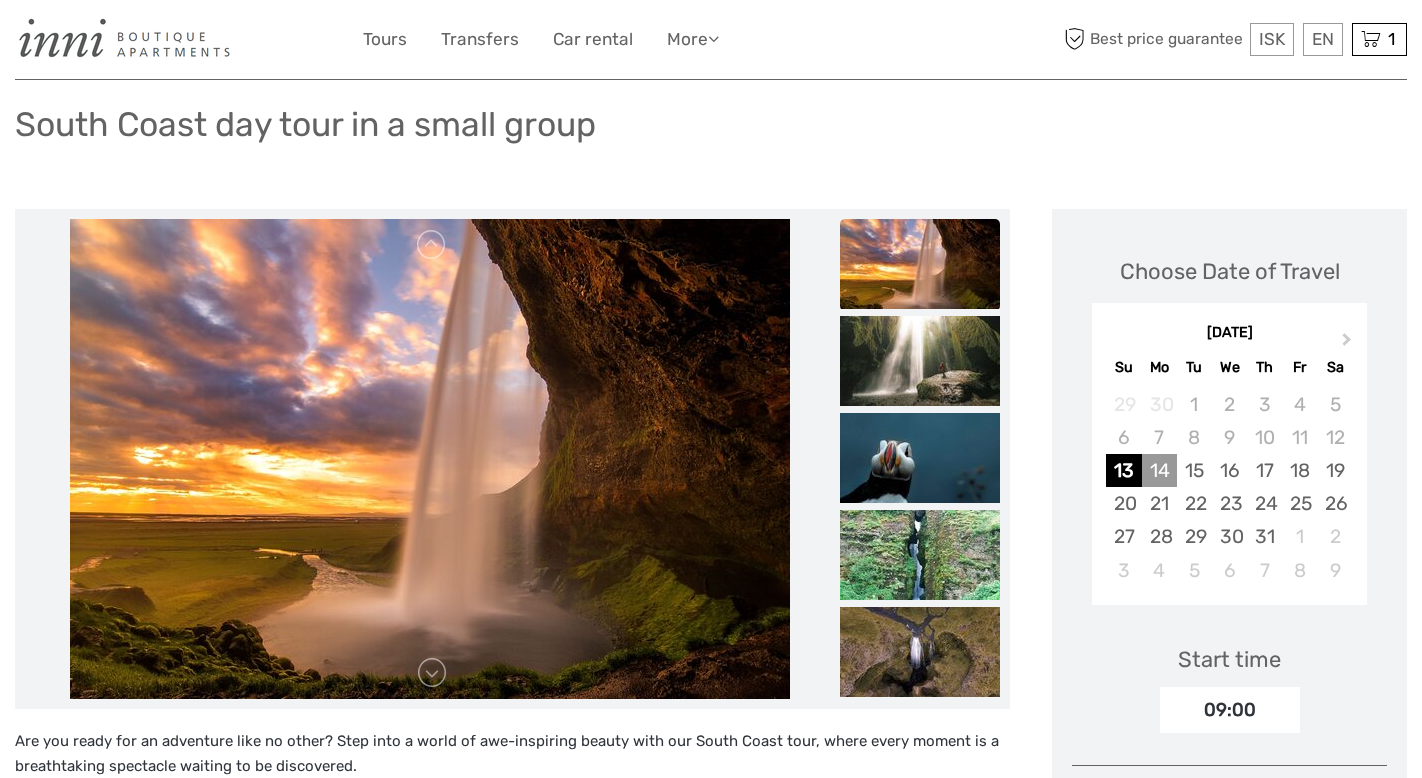 click on "14" at bounding box center (1159, 470) 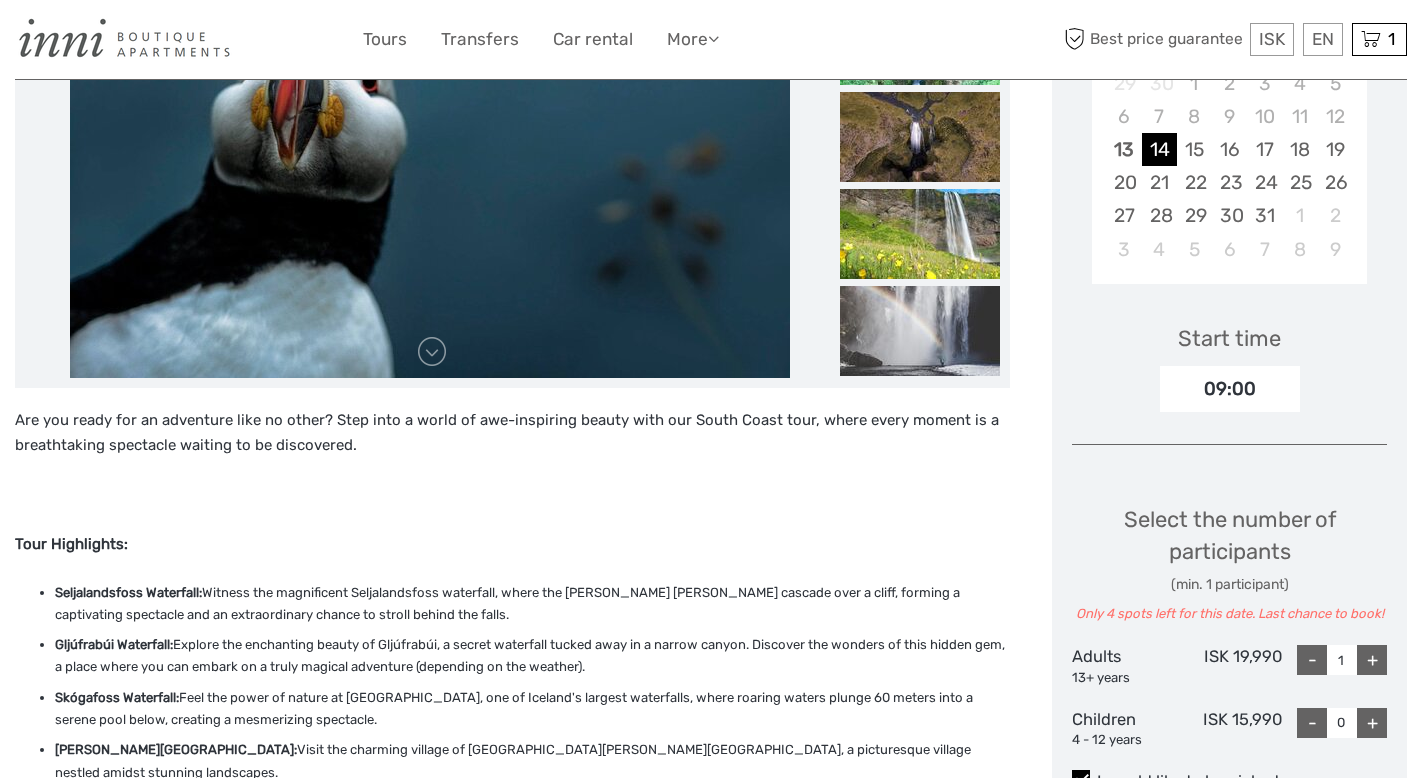 scroll, scrollTop: 419, scrollLeft: 0, axis: vertical 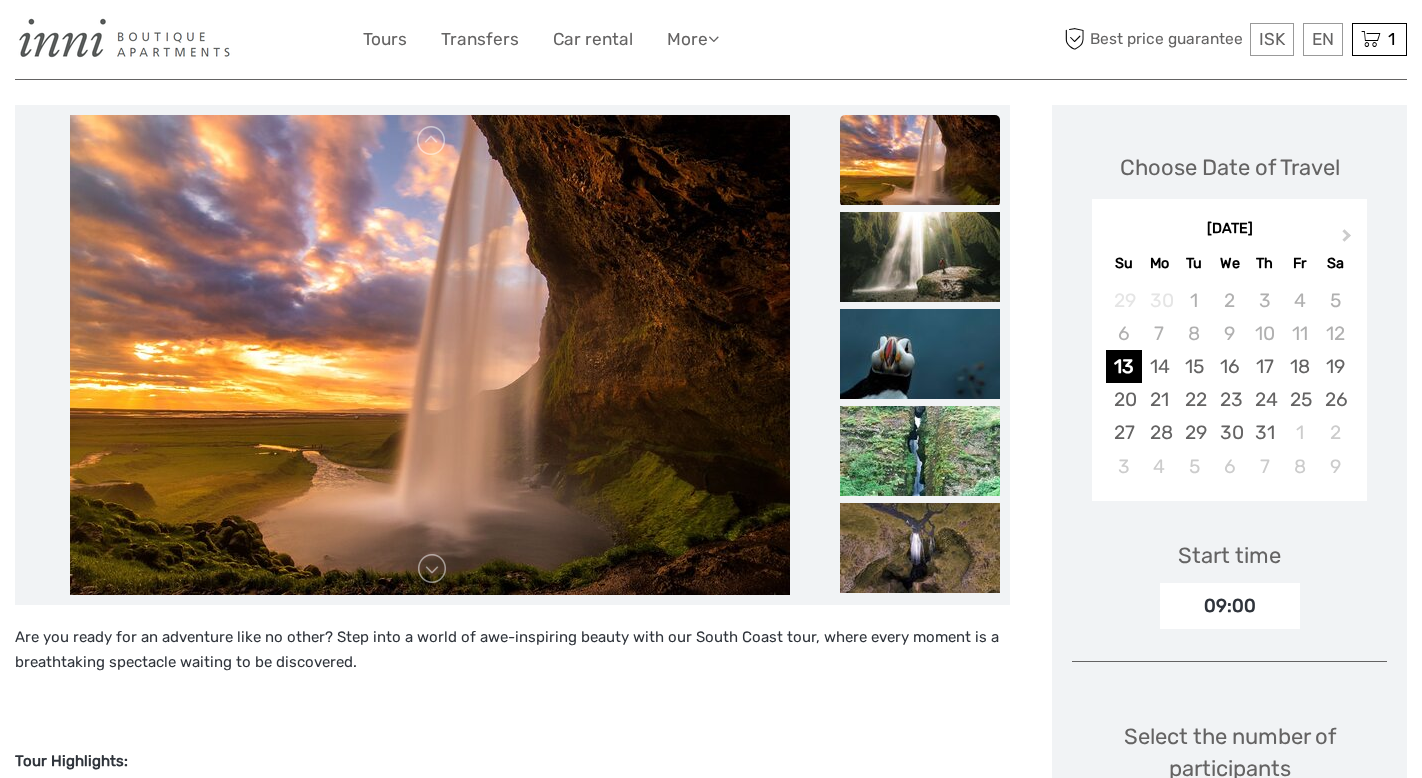 click on "Start time 09:00" at bounding box center [1229, 571] 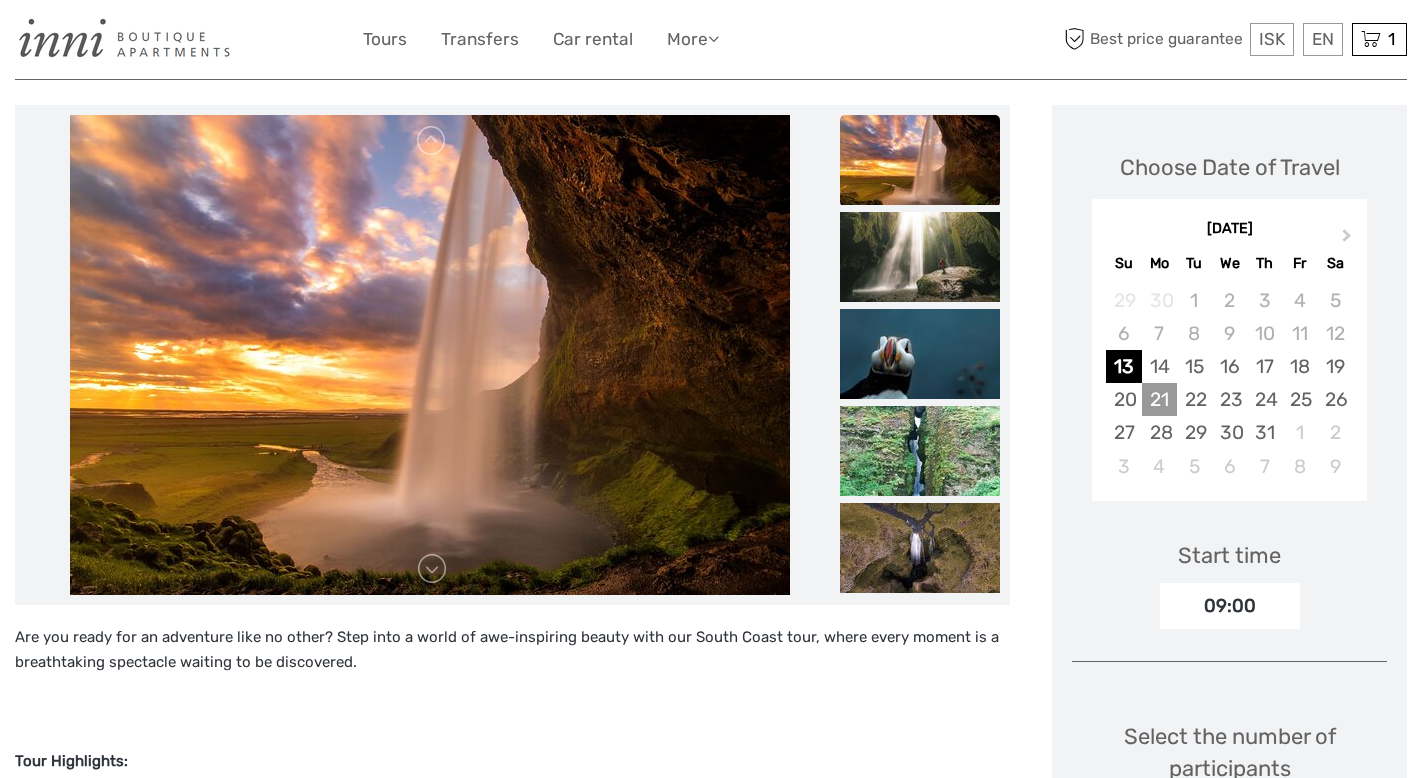 click on "21" at bounding box center (1159, 399) 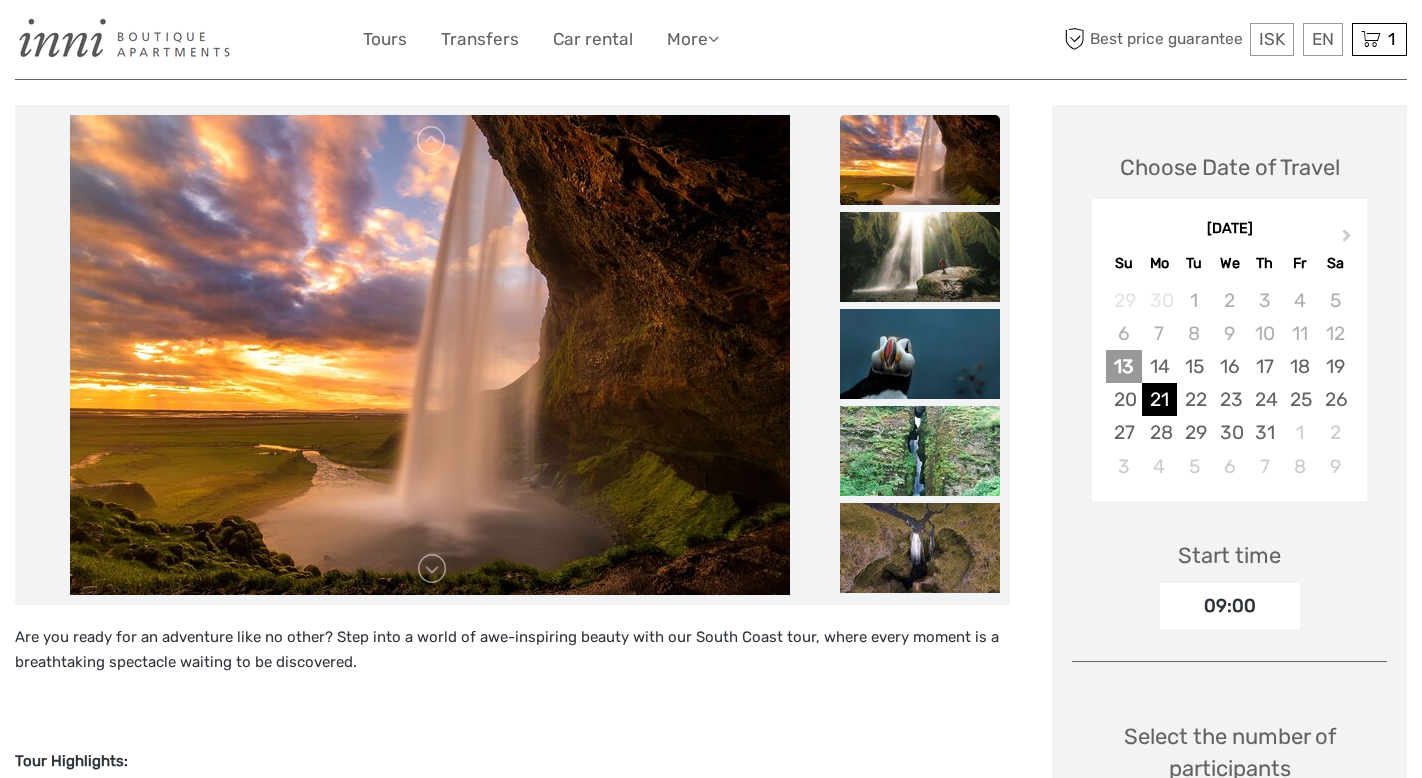 click on "13" at bounding box center [1123, 366] 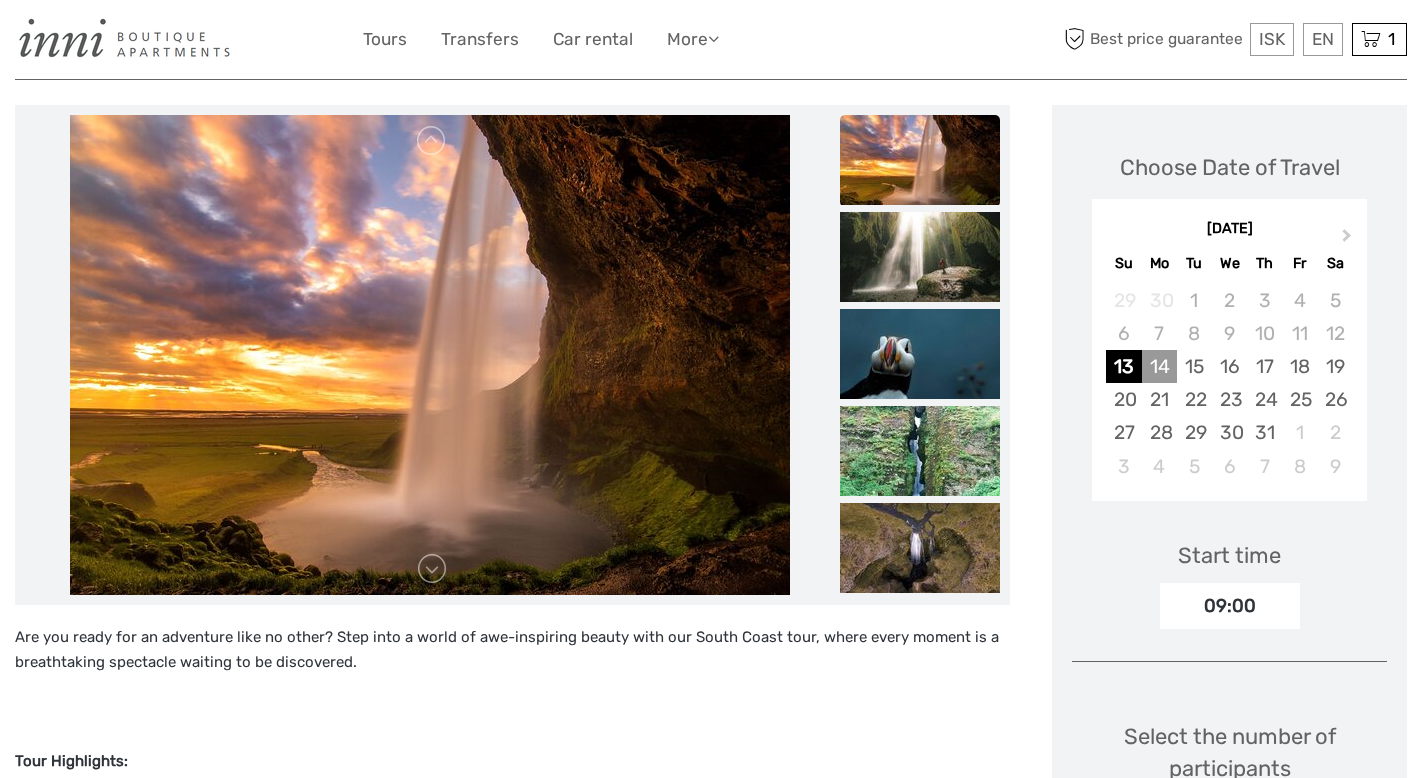click on "14" at bounding box center [1159, 366] 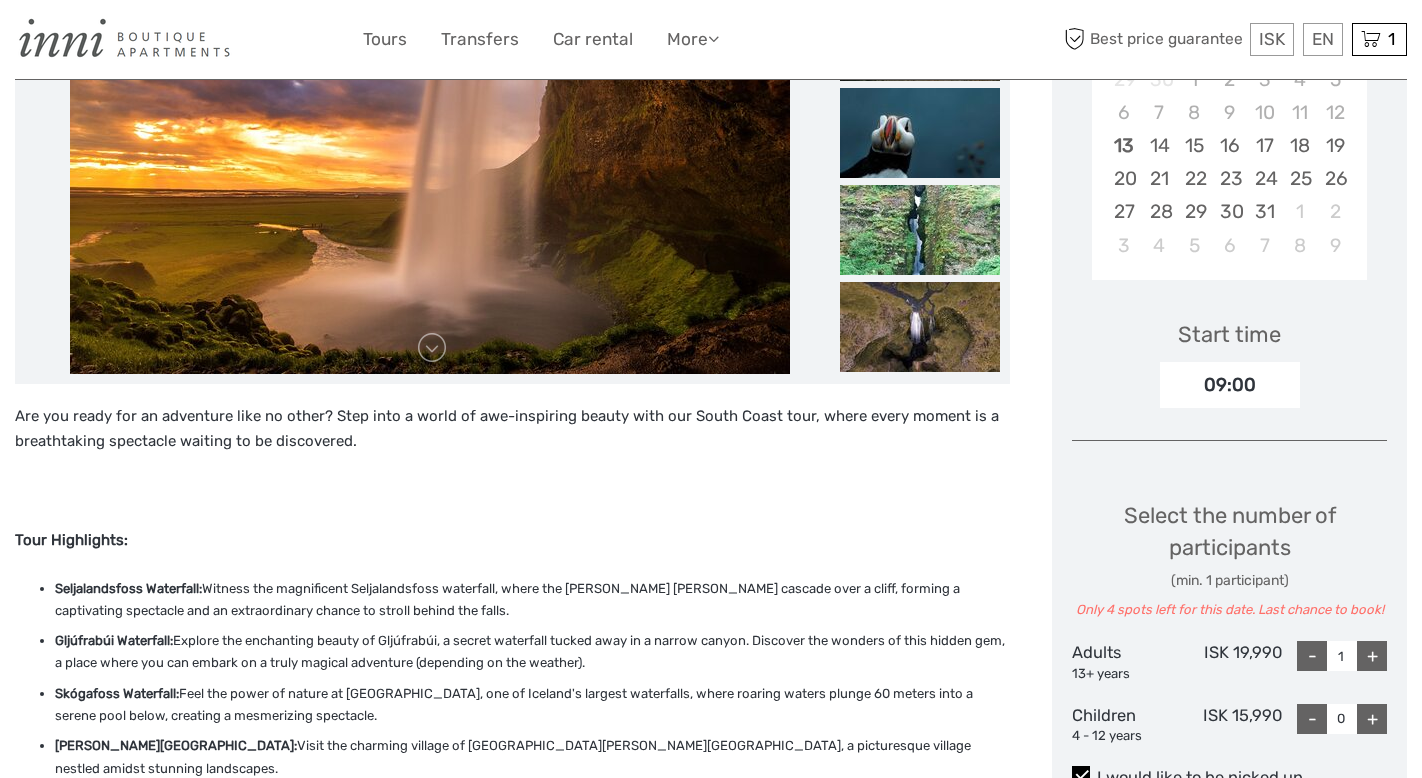 scroll, scrollTop: 470, scrollLeft: 0, axis: vertical 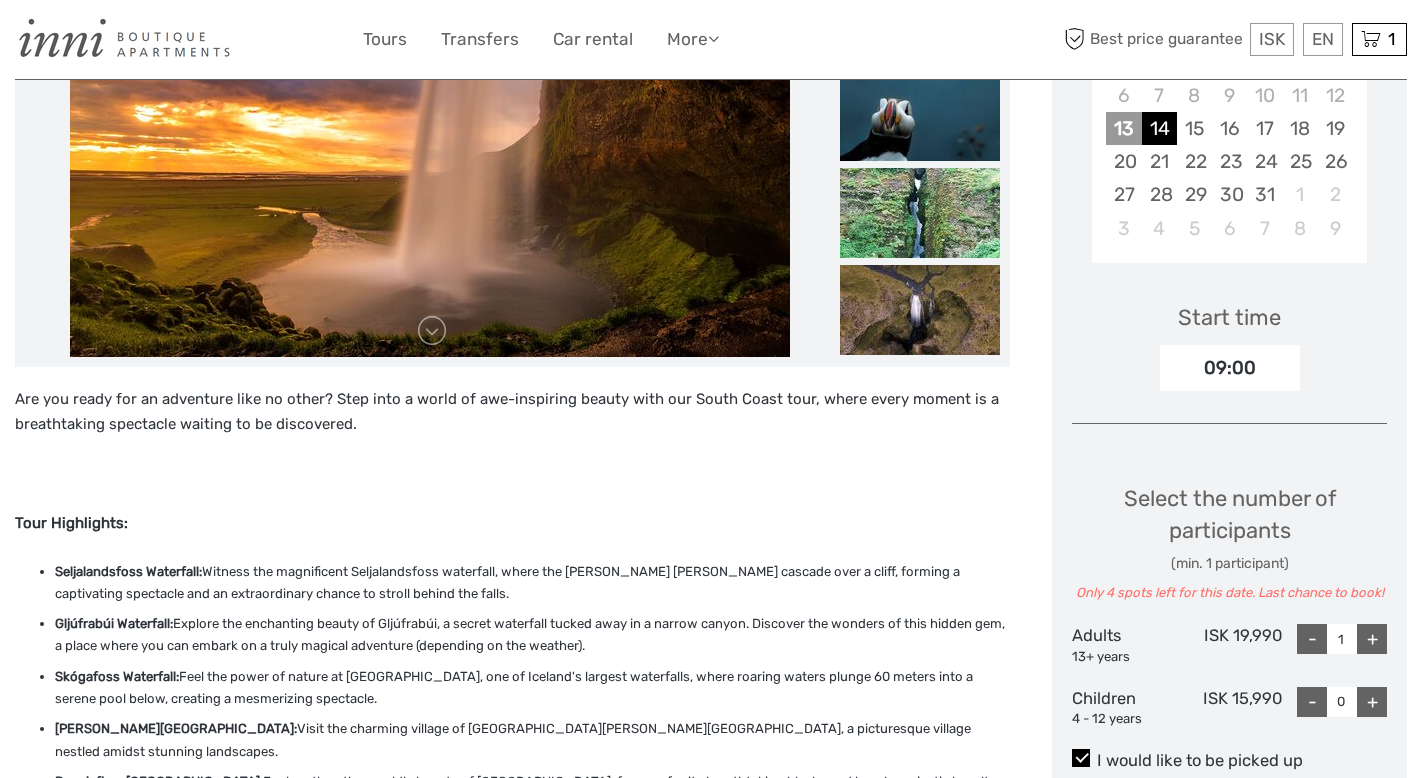 click on "13" at bounding box center [1123, 128] 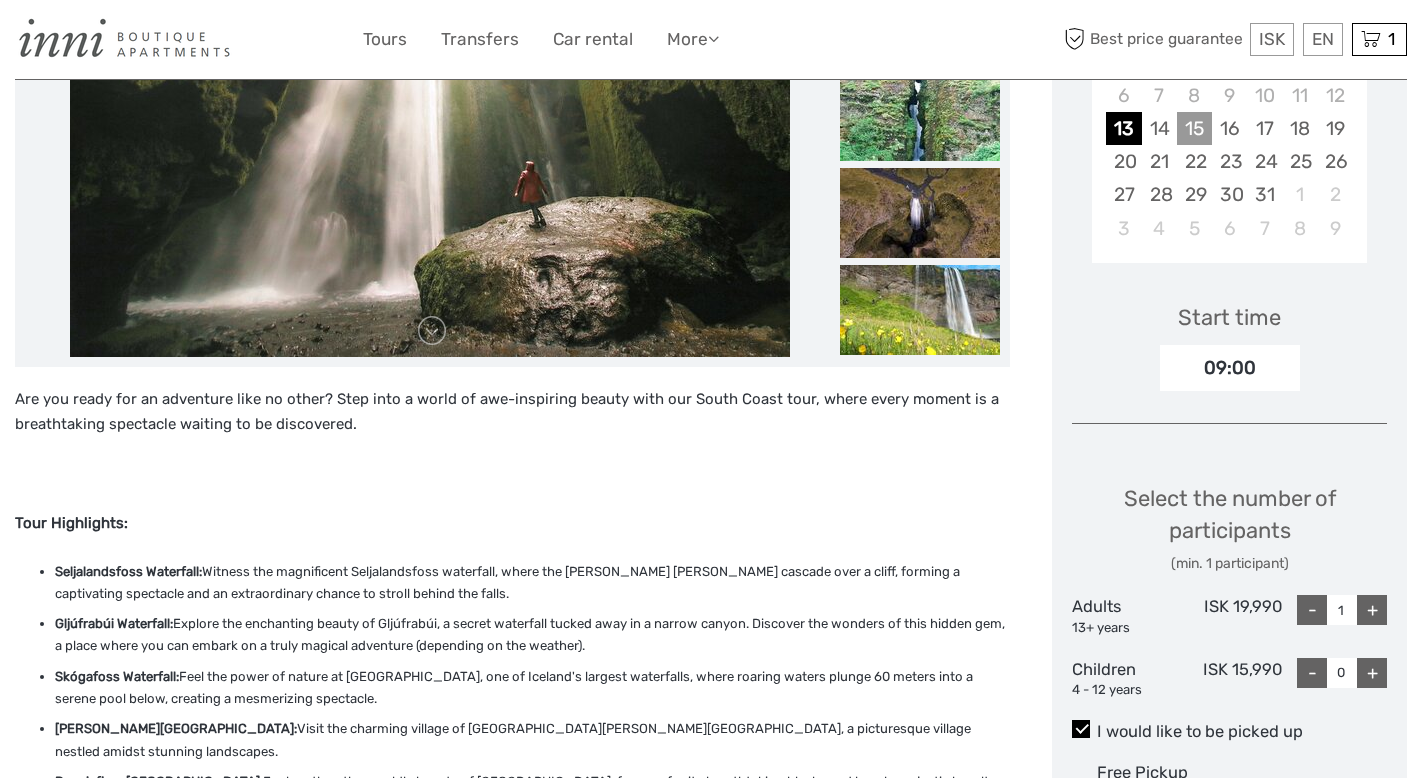 click on "15" at bounding box center (1194, 128) 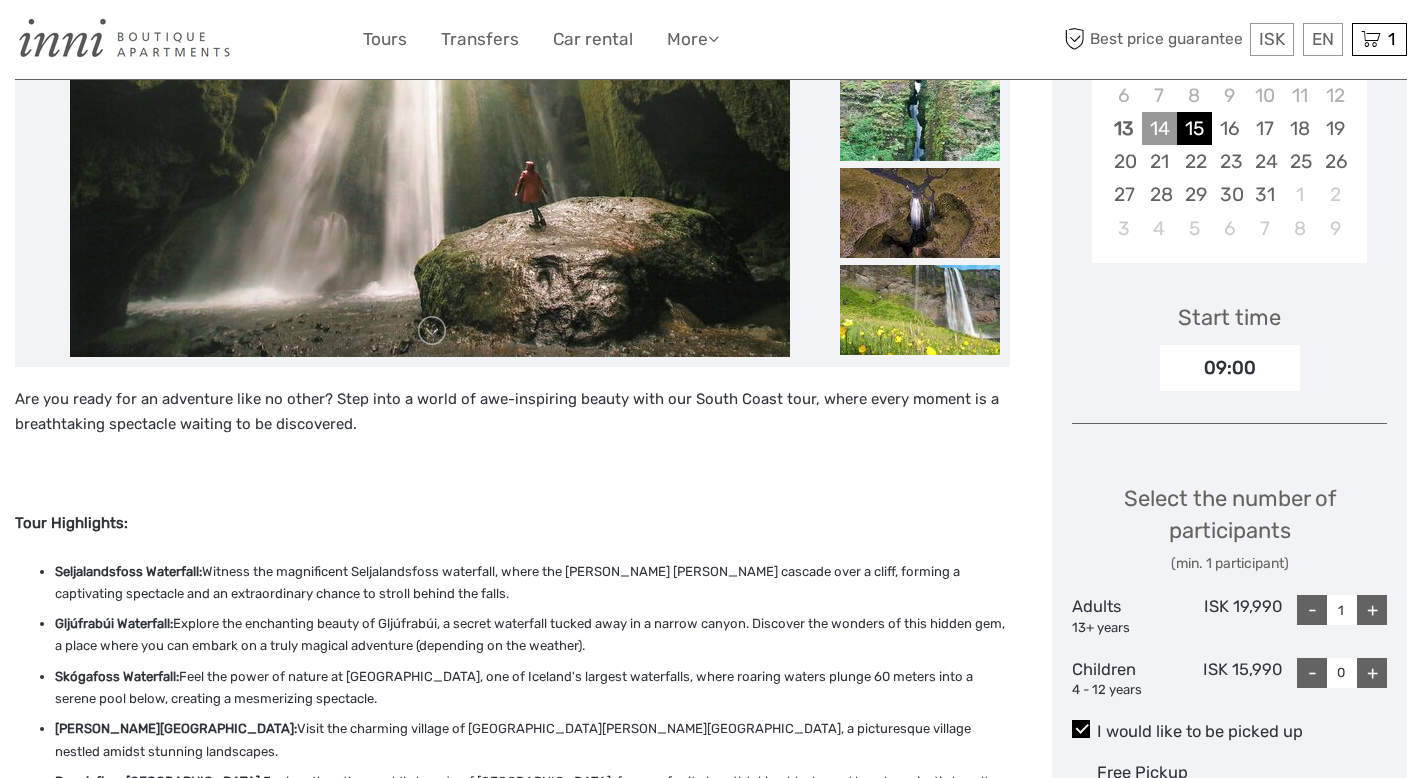 click on "14" at bounding box center [1159, 128] 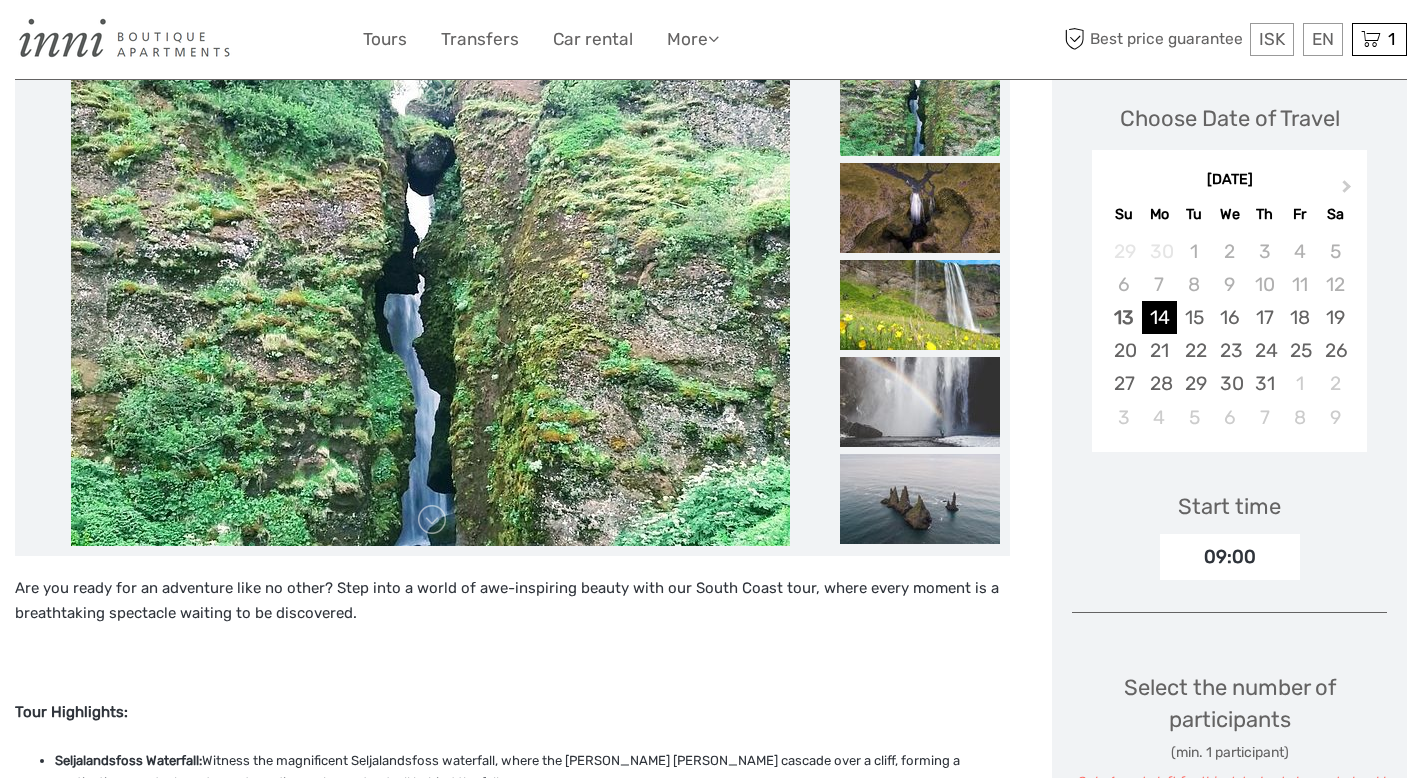 scroll, scrollTop: 260, scrollLeft: 0, axis: vertical 